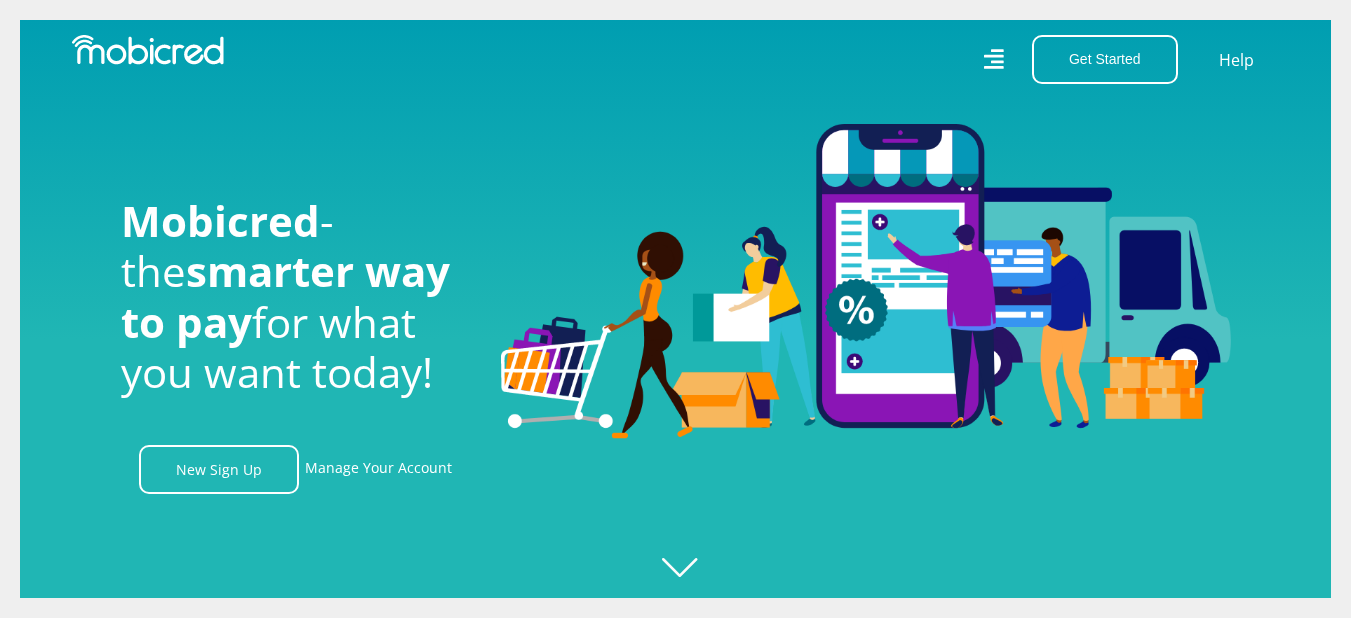 scroll, scrollTop: 0, scrollLeft: 0, axis: both 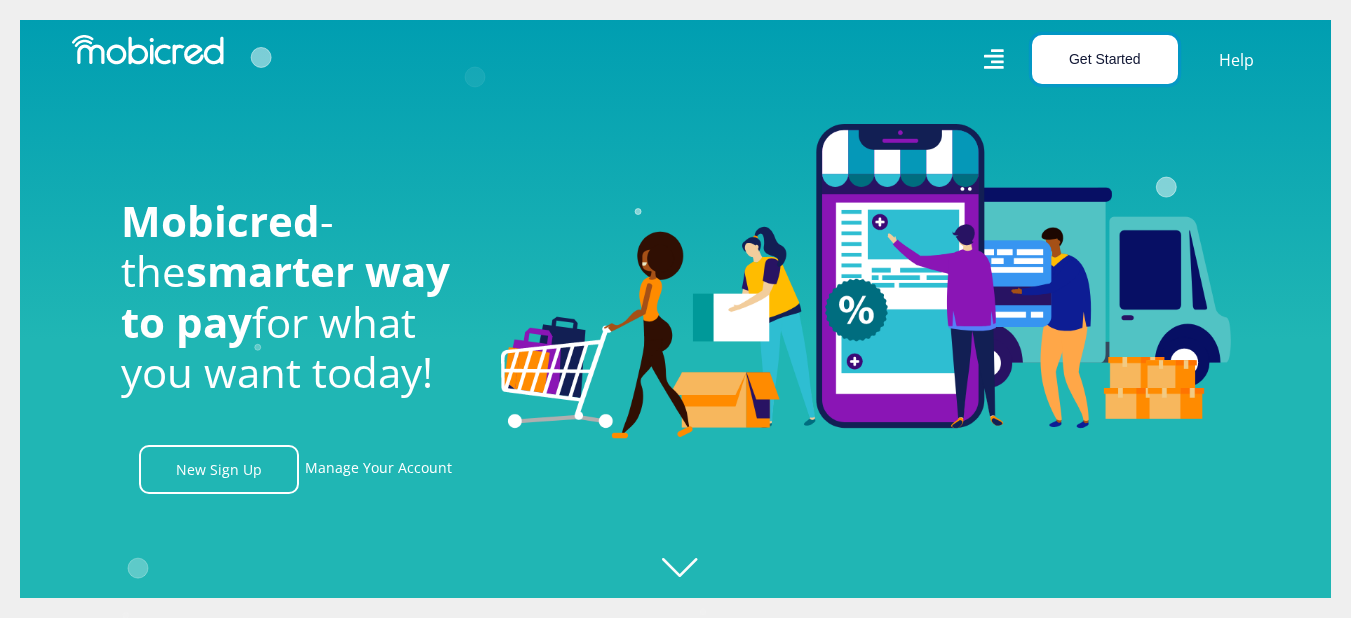 click on "Get Started" at bounding box center [1105, 59] 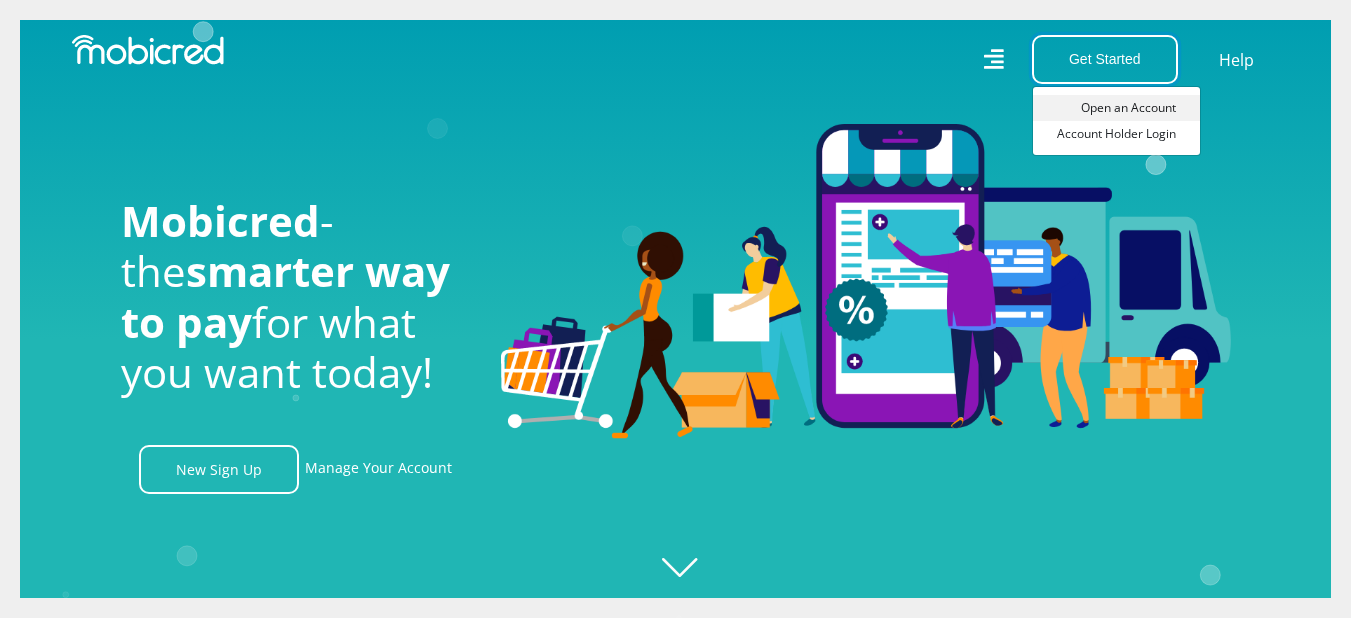 scroll, scrollTop: 0, scrollLeft: 1425, axis: horizontal 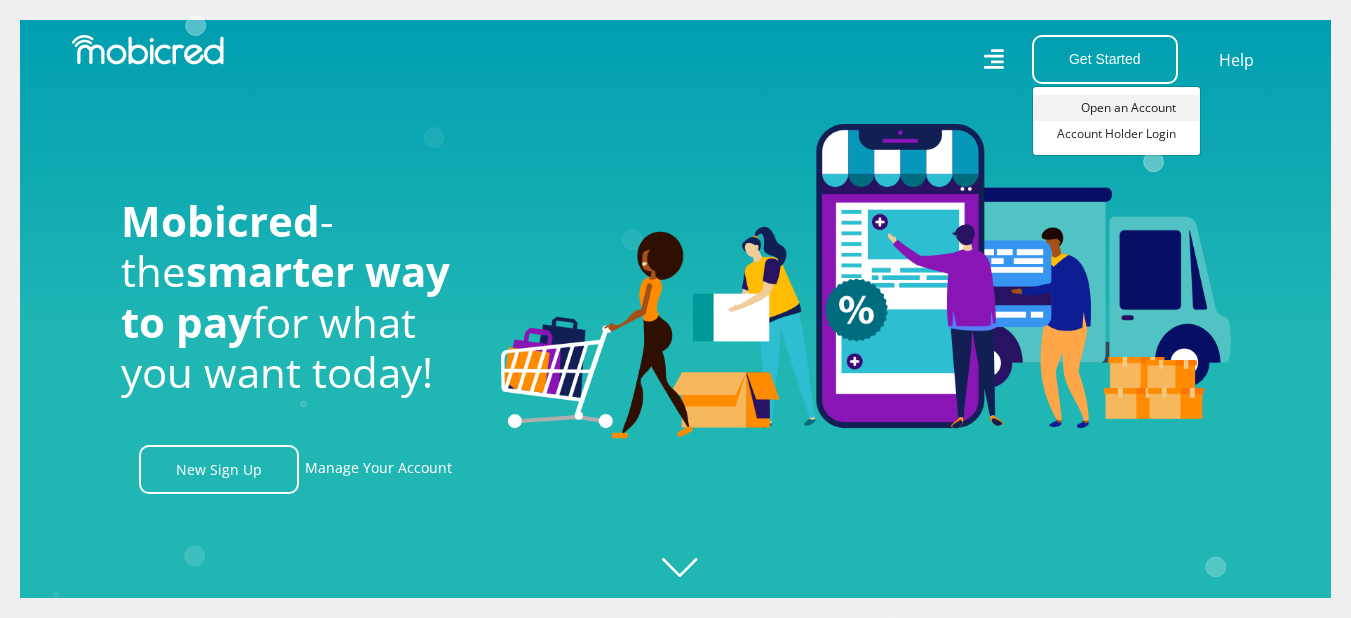 click on "Open an Account" at bounding box center [1116, 108] 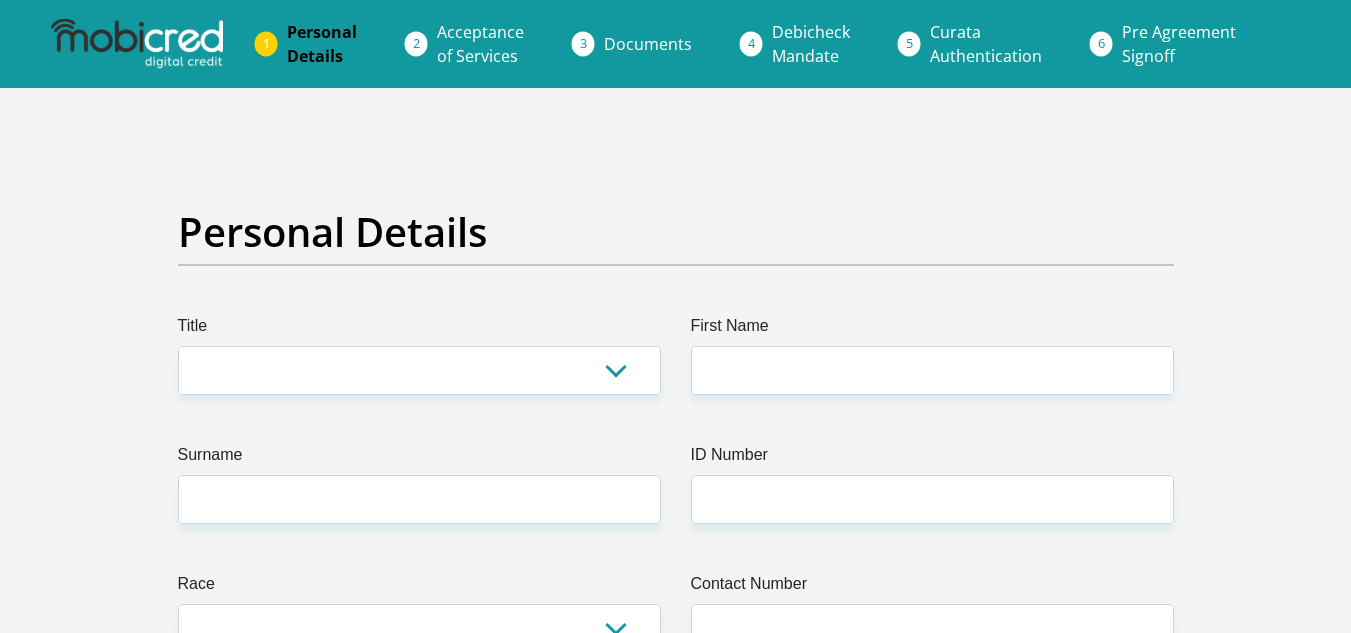 scroll, scrollTop: 0, scrollLeft: 0, axis: both 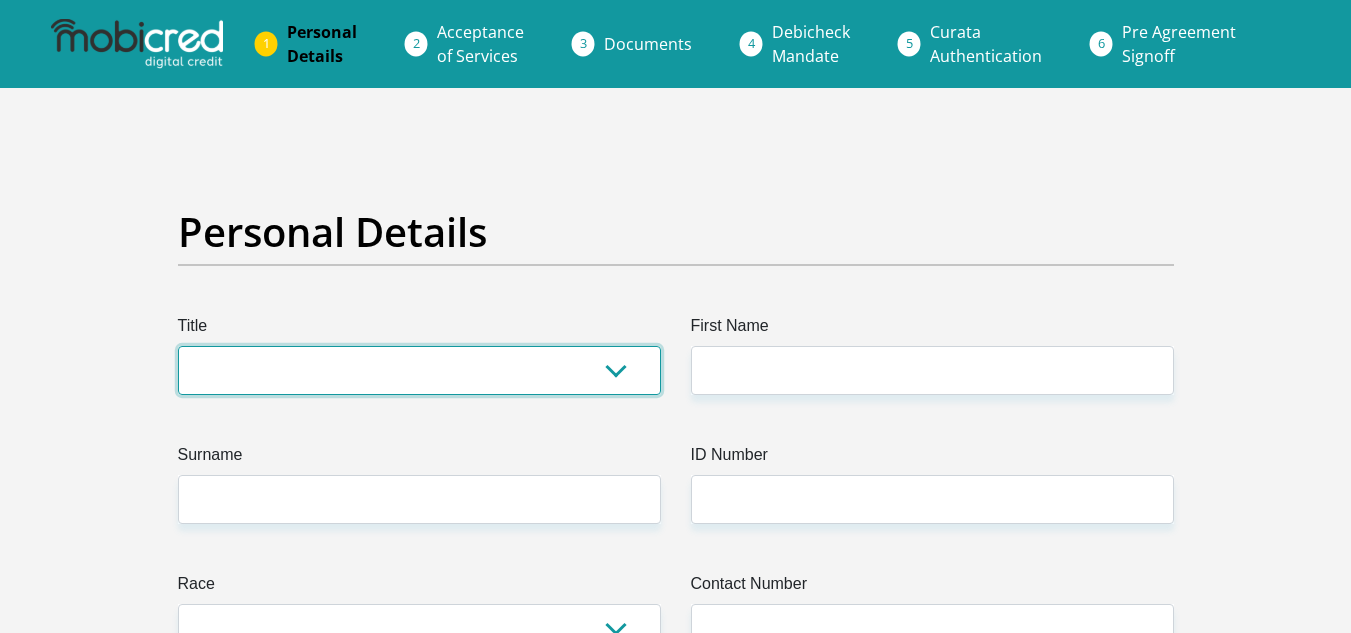 click on "Mr
Ms
Mrs
Dr
Other" at bounding box center (419, 370) 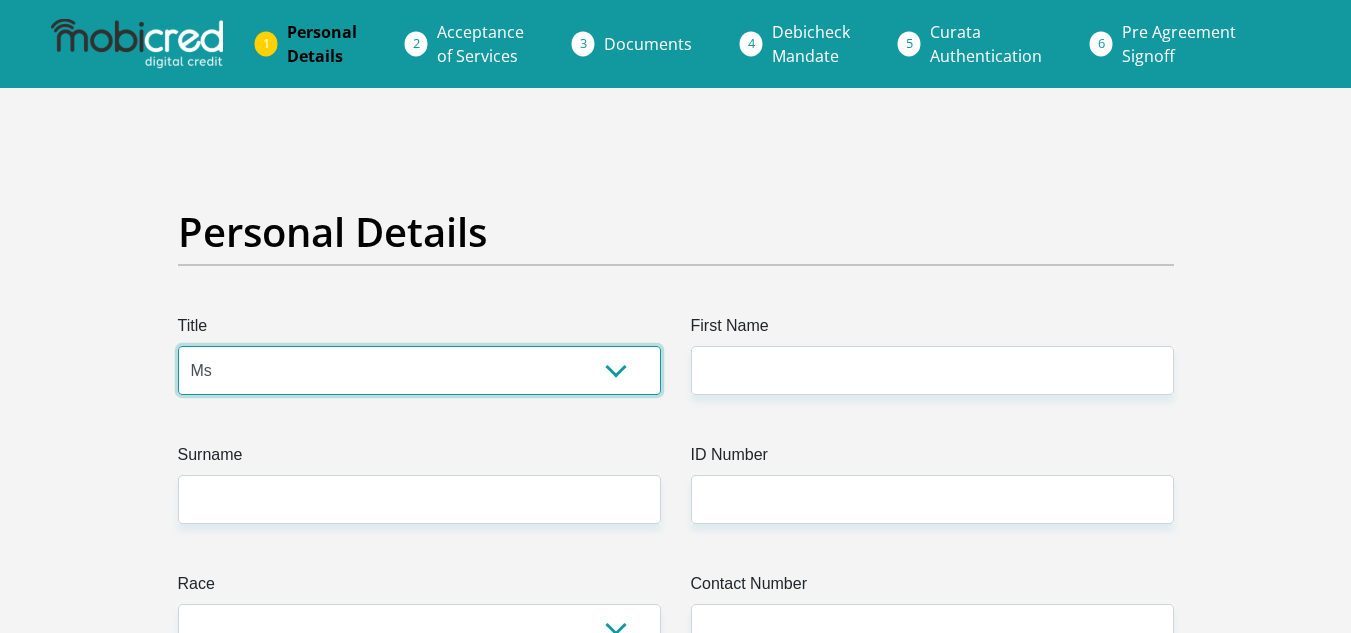 click on "Mr
Ms
Mrs
Dr
Other" at bounding box center [419, 370] 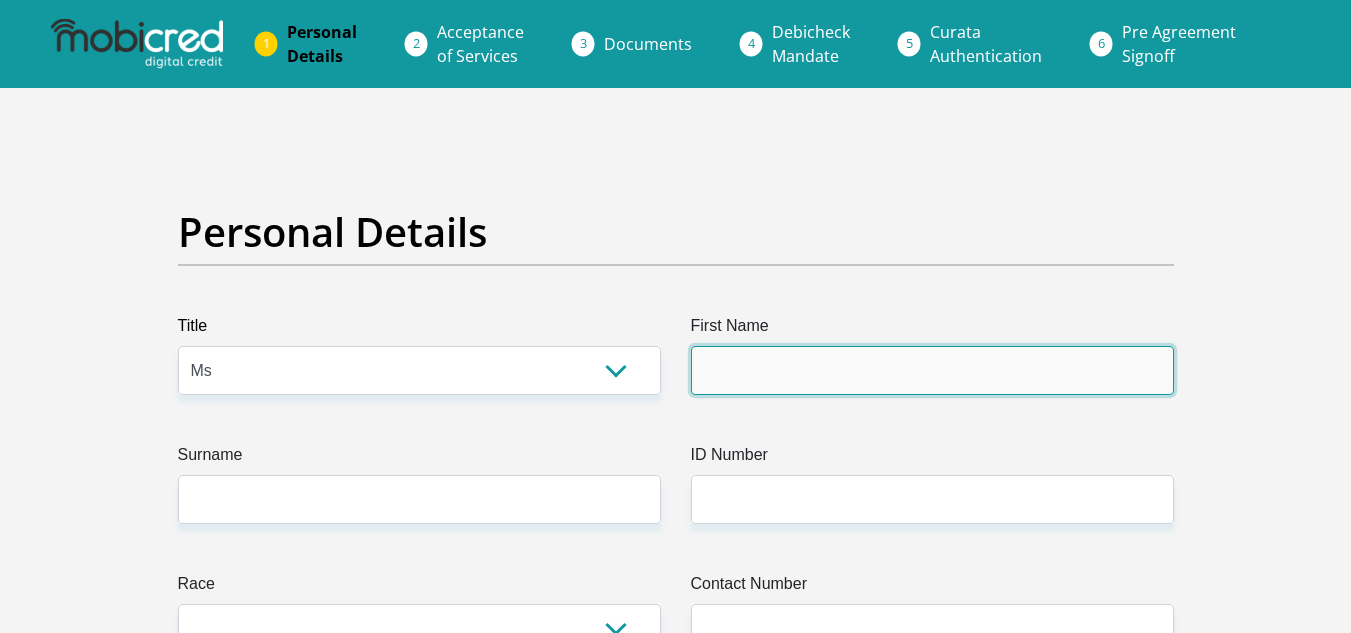click on "First Name" at bounding box center [932, 370] 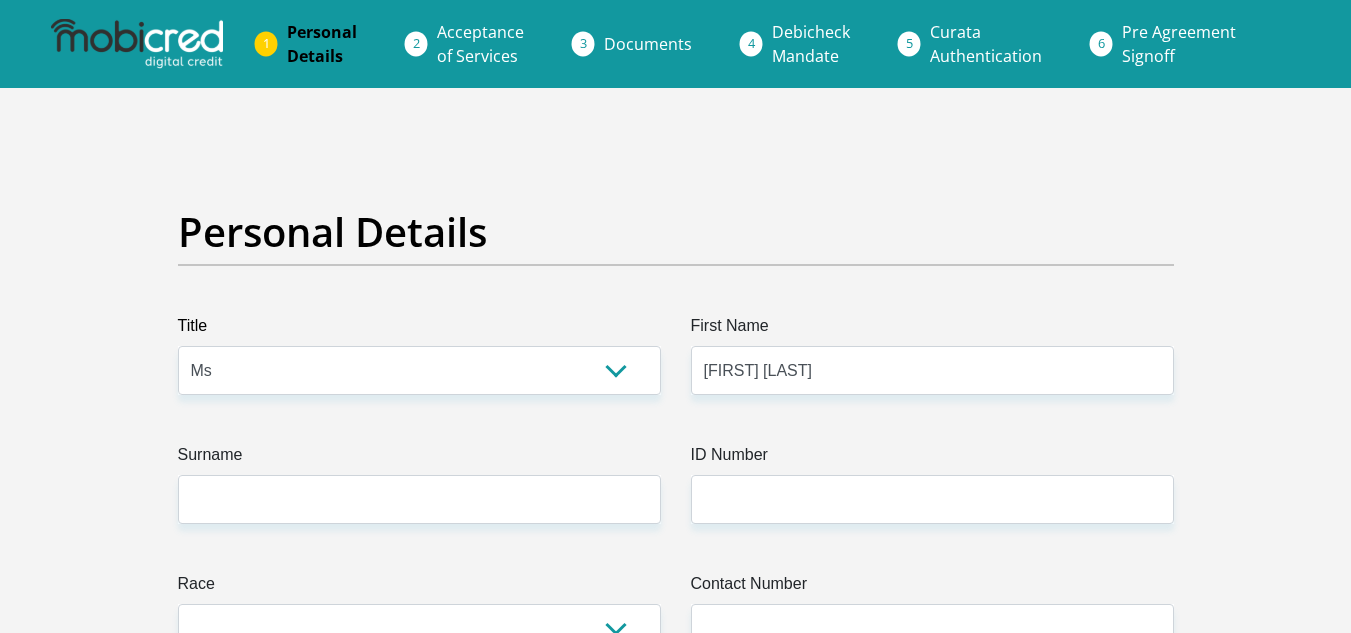 type on "Mtoba" 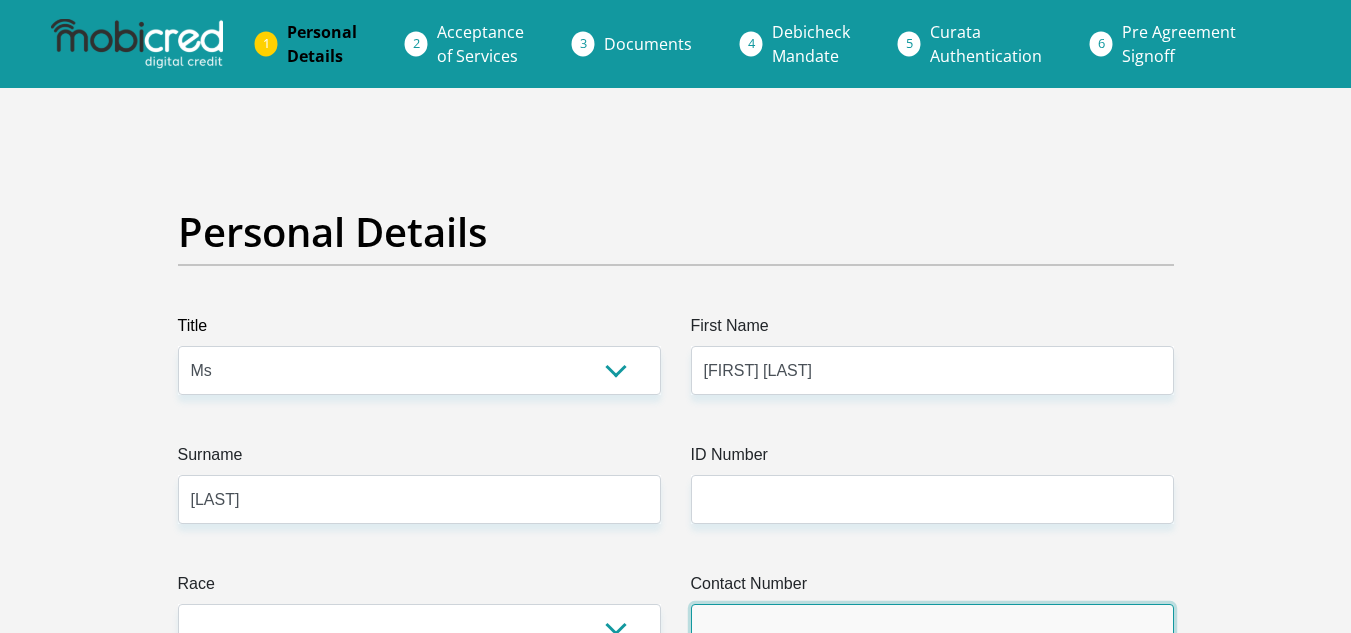 type on "[PHONE]" 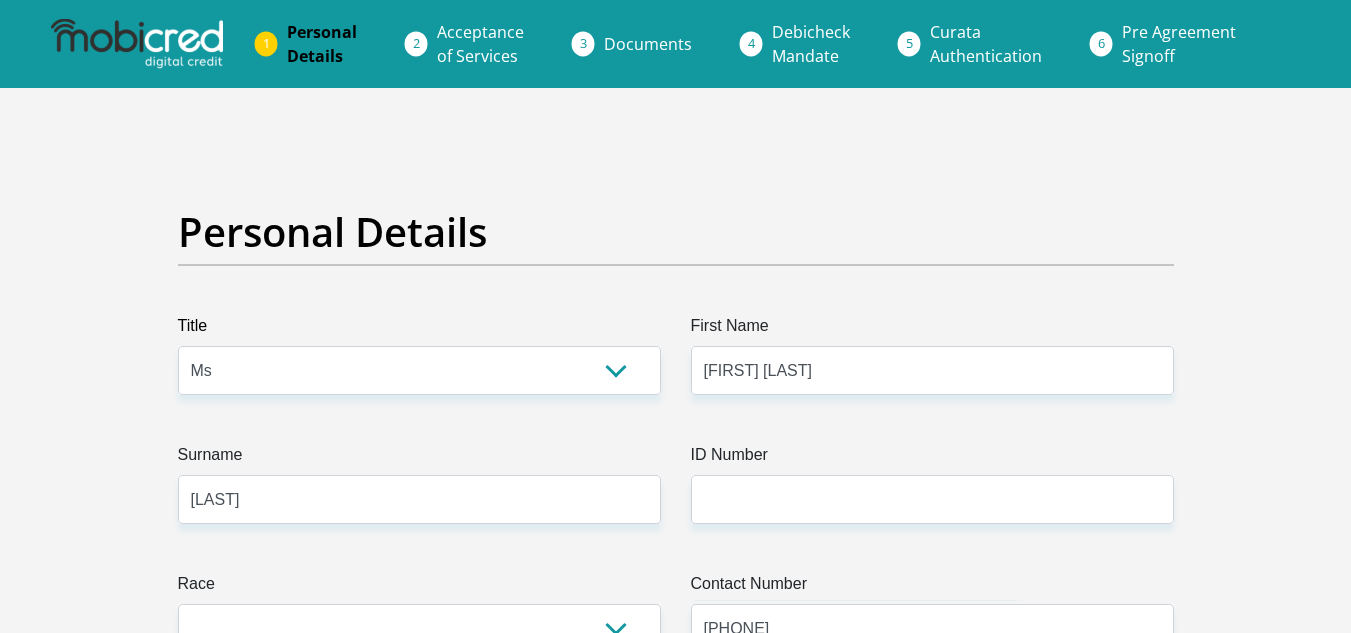select on "ZAF" 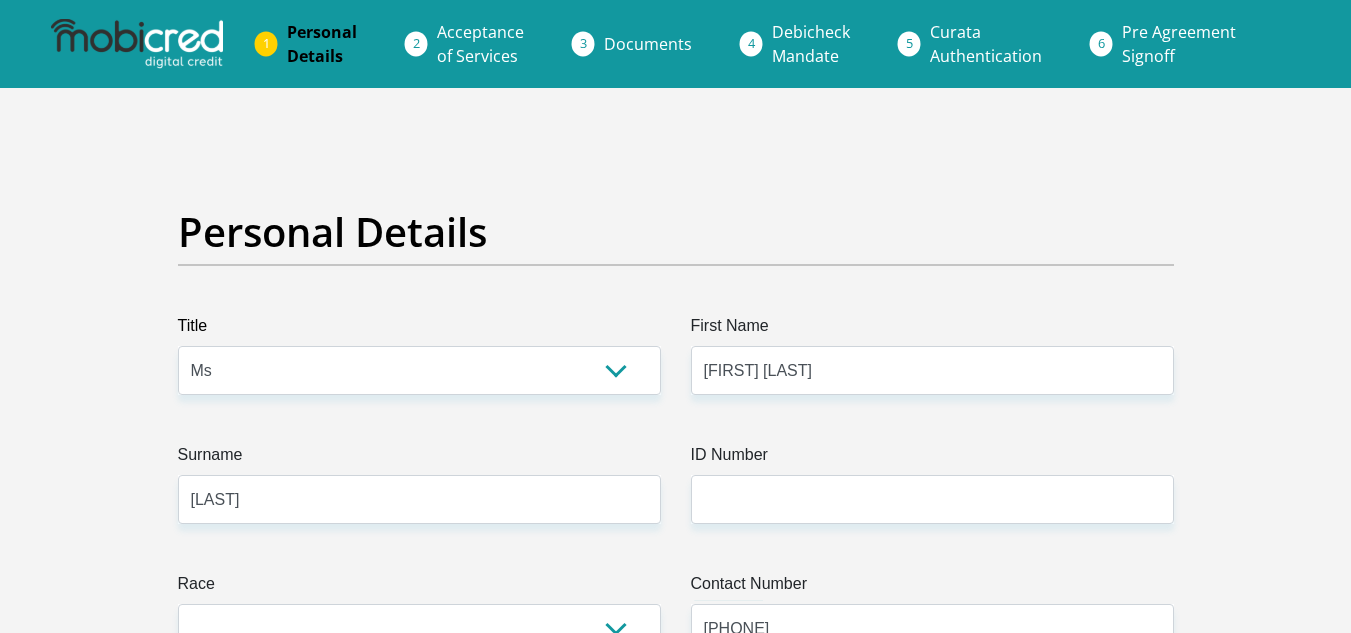 select on "ZAF" 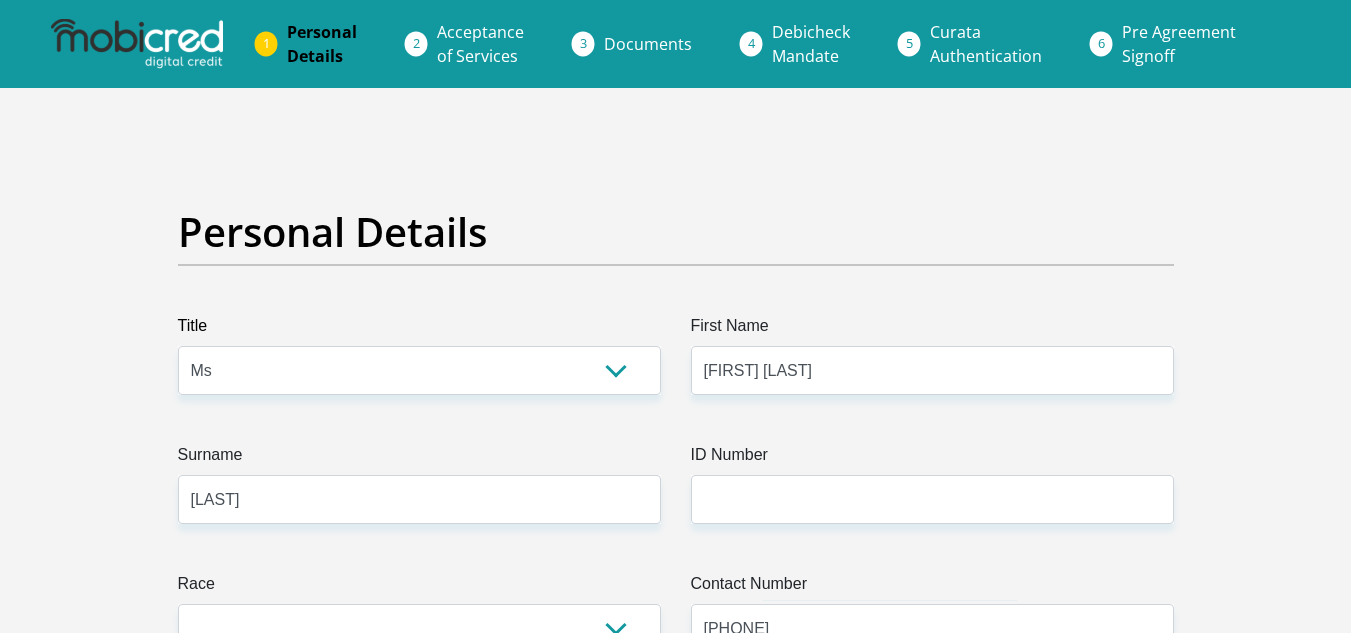 type on "[NUMBER][ALPHABET] [STREET]" 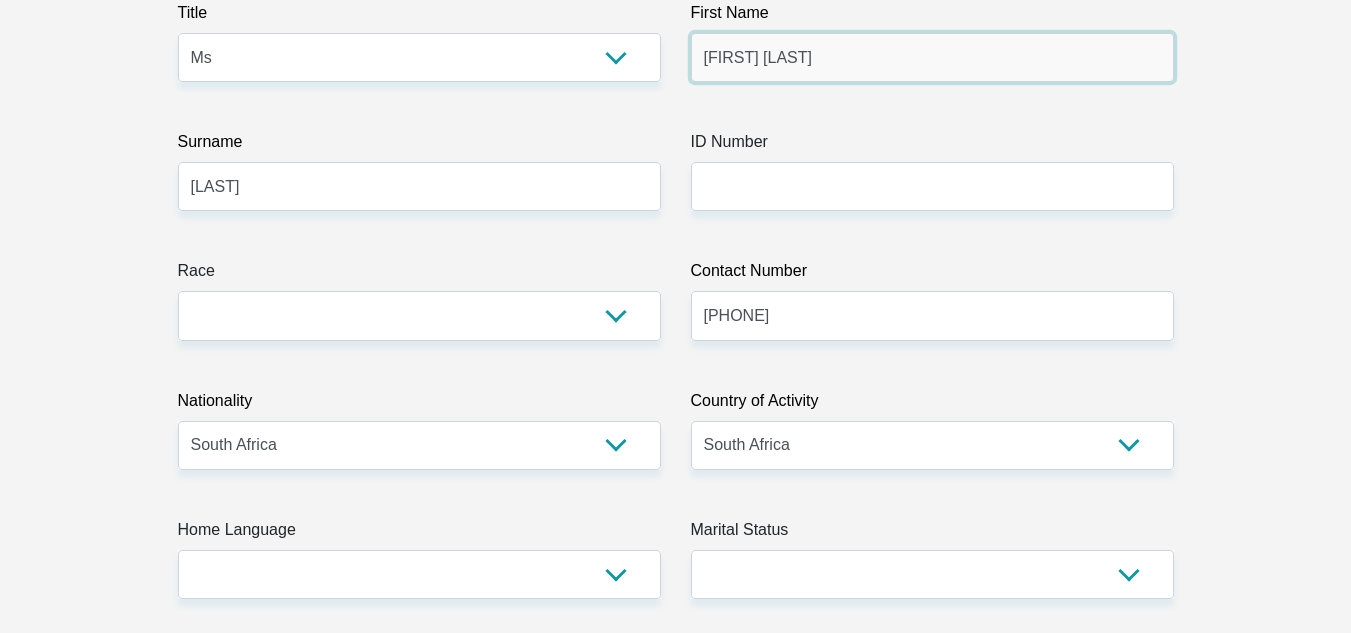 scroll, scrollTop: 325, scrollLeft: 0, axis: vertical 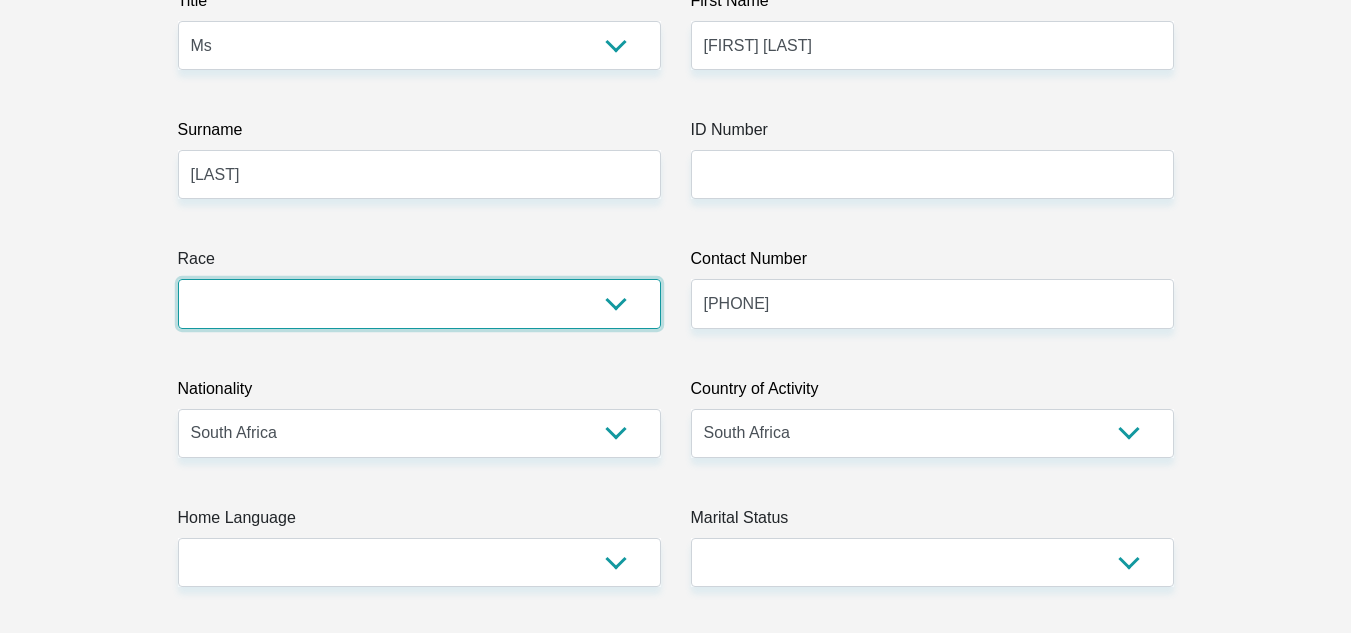 click on "Black
Coloured
Indian
White
Other" at bounding box center (419, 303) 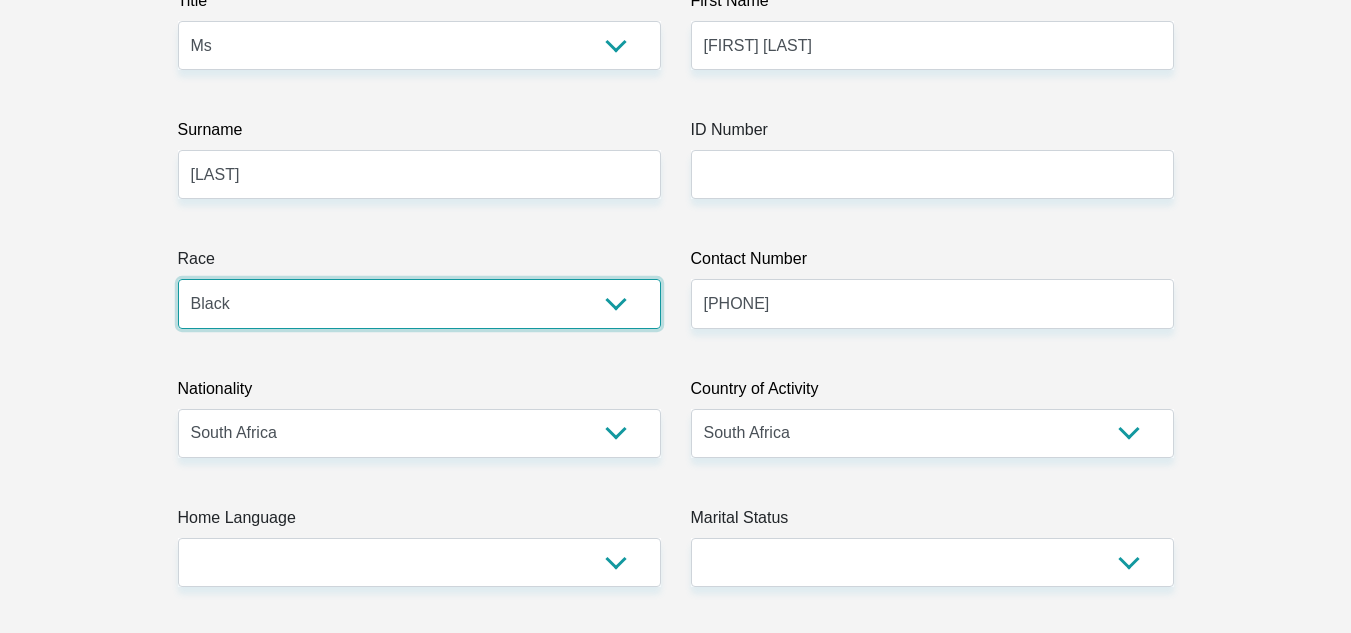 click on "Black
Coloured
Indian
White
Other" at bounding box center (419, 303) 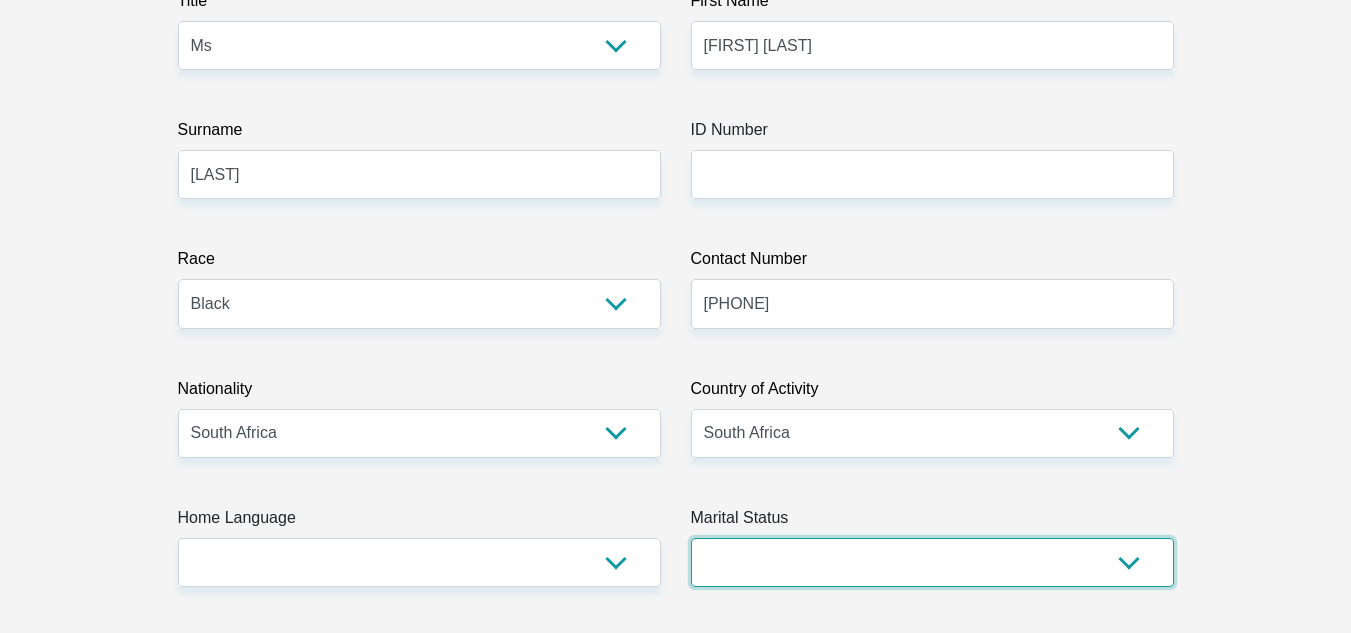 click on "Married ANC
Single
Divorced
Widowed
Married COP or Customary Law" at bounding box center [932, 562] 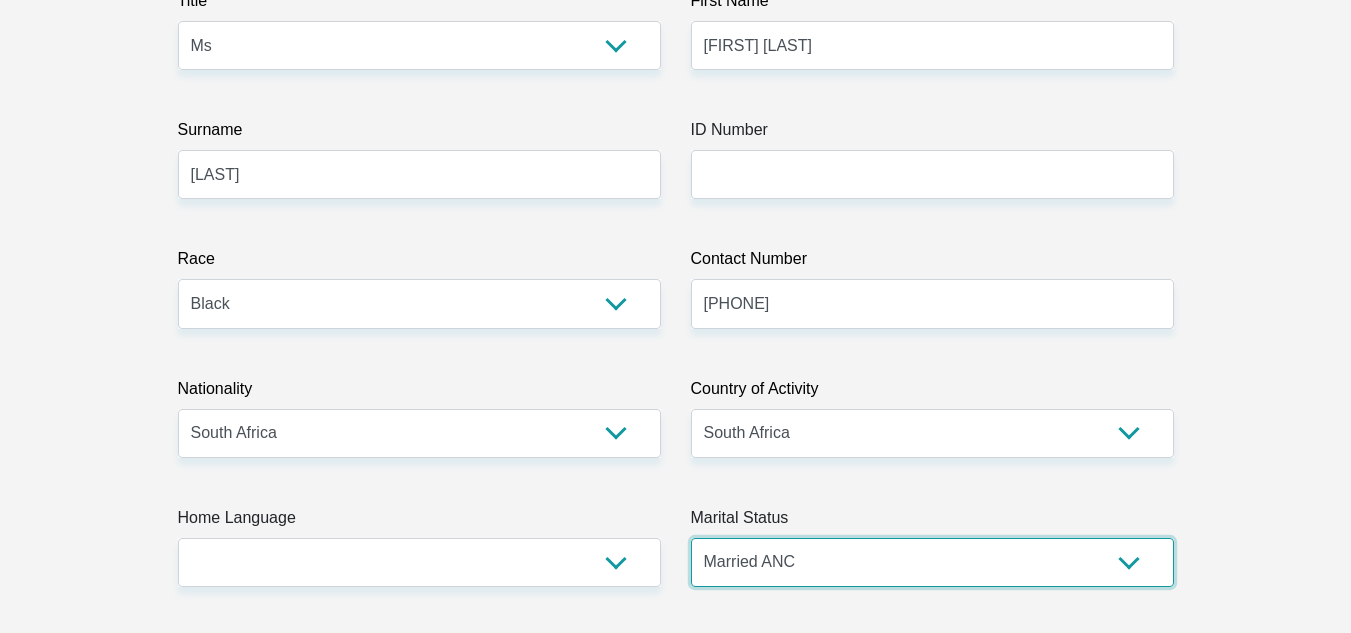 click on "Married ANC
Single
Divorced
Widowed
Married COP or Customary Law" at bounding box center (932, 562) 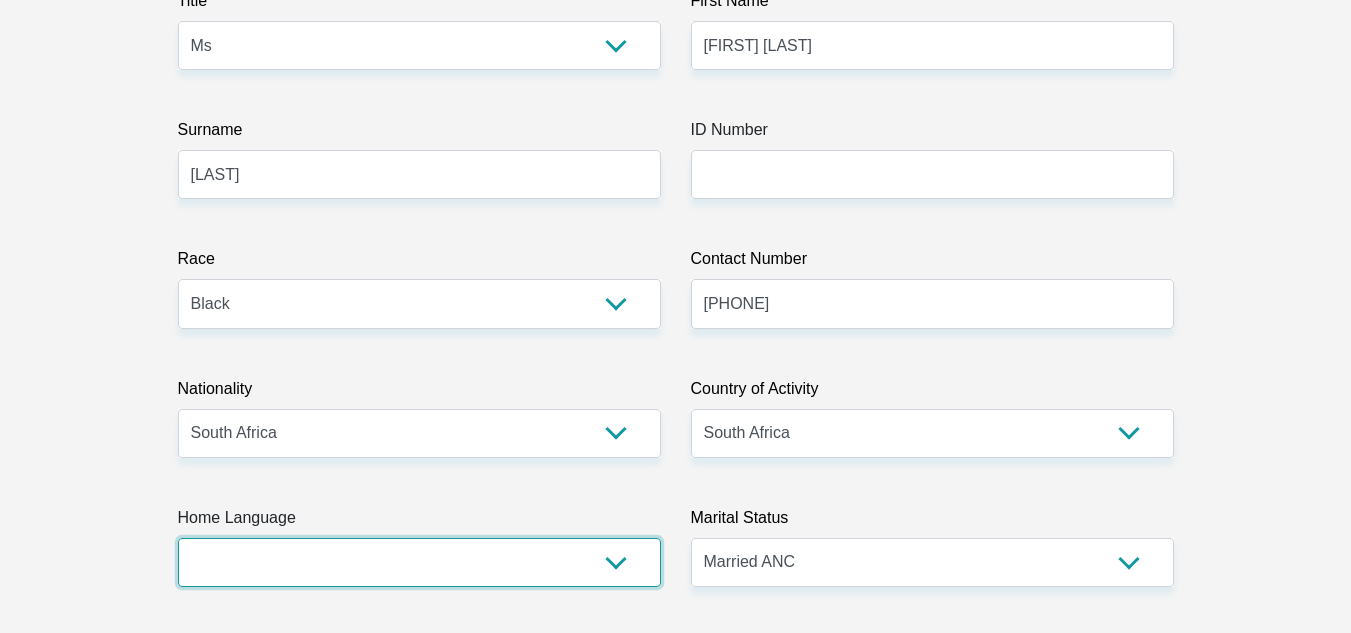 click on "Afrikaans
English
Sepedi
South Ndebele
Southern Sotho
Swati
Tsonga
Tswana
Venda
Xhosa
Zulu
Other" at bounding box center [419, 562] 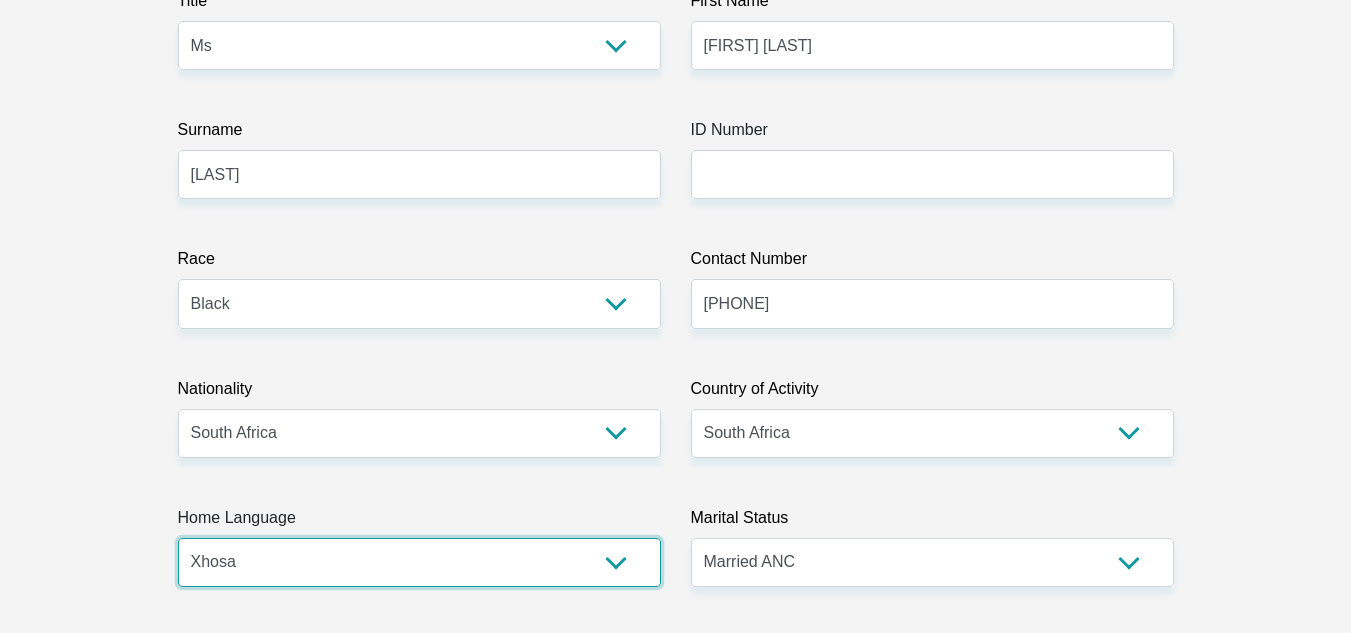 click on "Afrikaans
English
Sepedi
South Ndebele
Southern Sotho
Swati
Tsonga
Tswana
Venda
Xhosa
Zulu
Other" at bounding box center (419, 562) 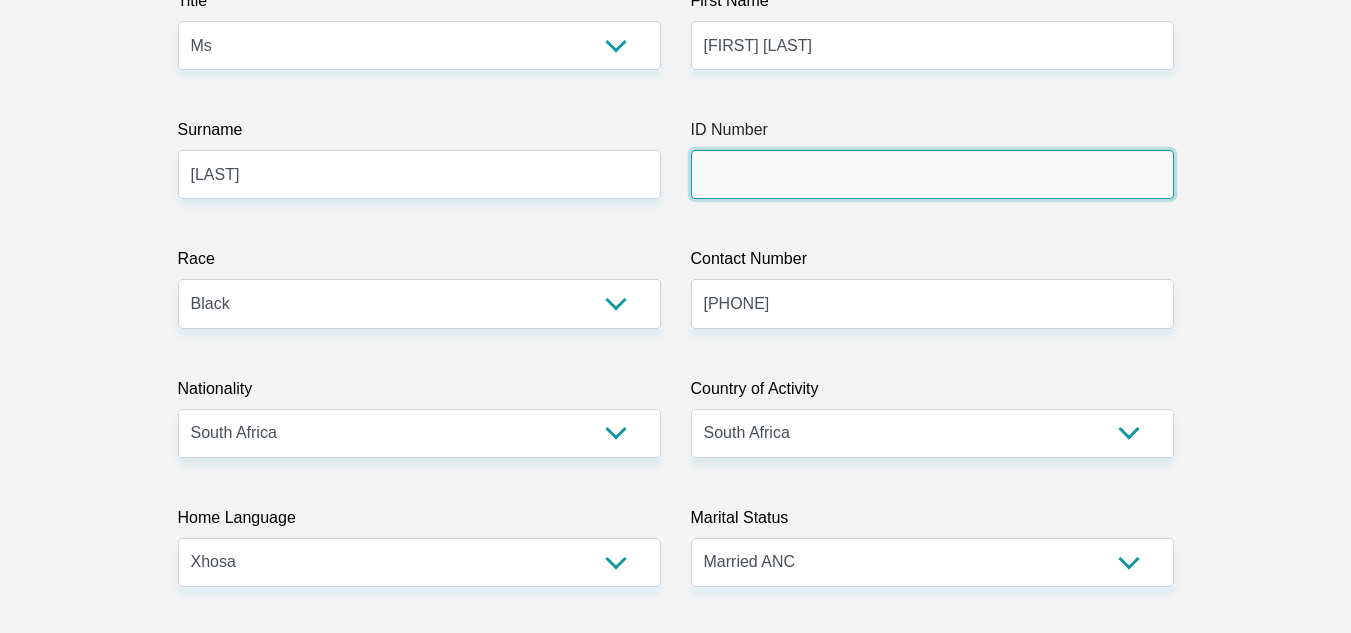 click on "ID Number" at bounding box center (932, 174) 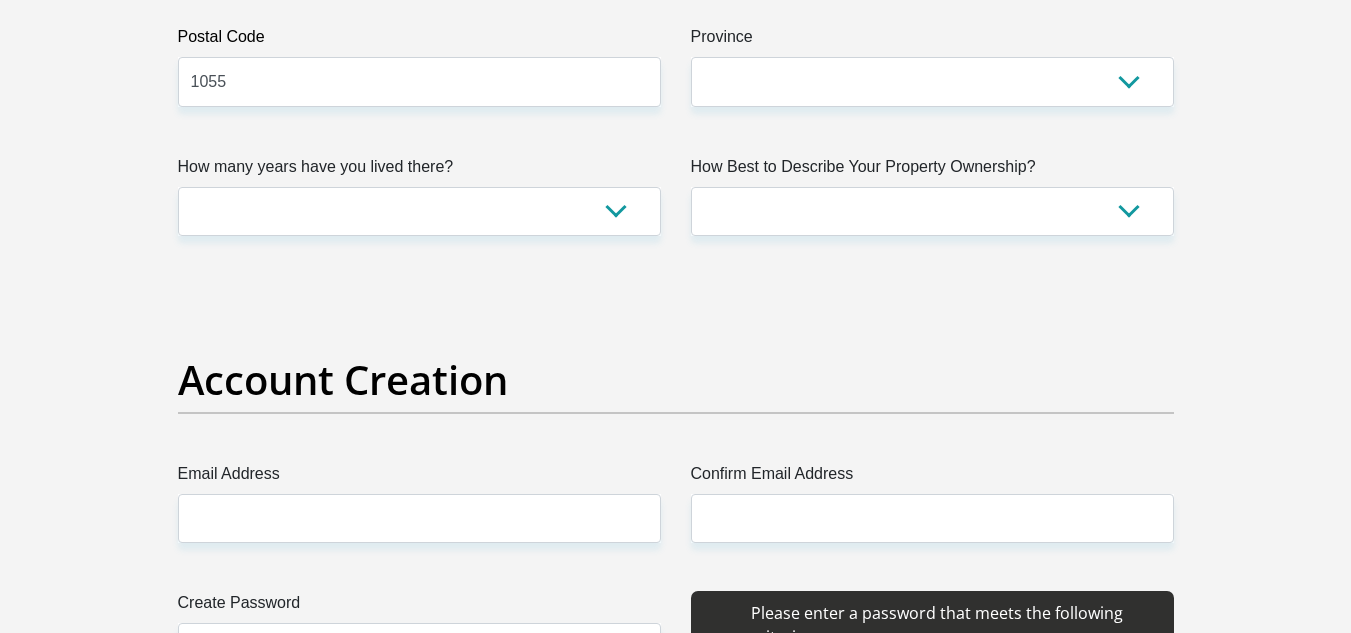 scroll, scrollTop: 1359, scrollLeft: 0, axis: vertical 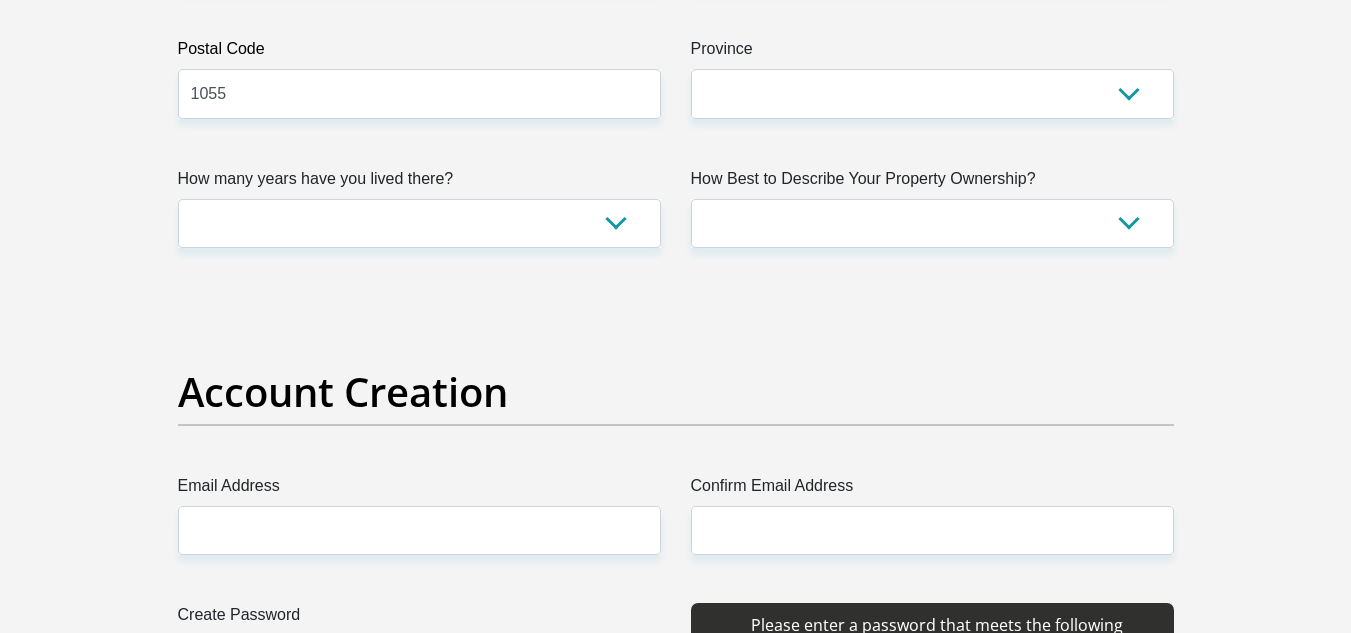 type on "[NUMBER]" 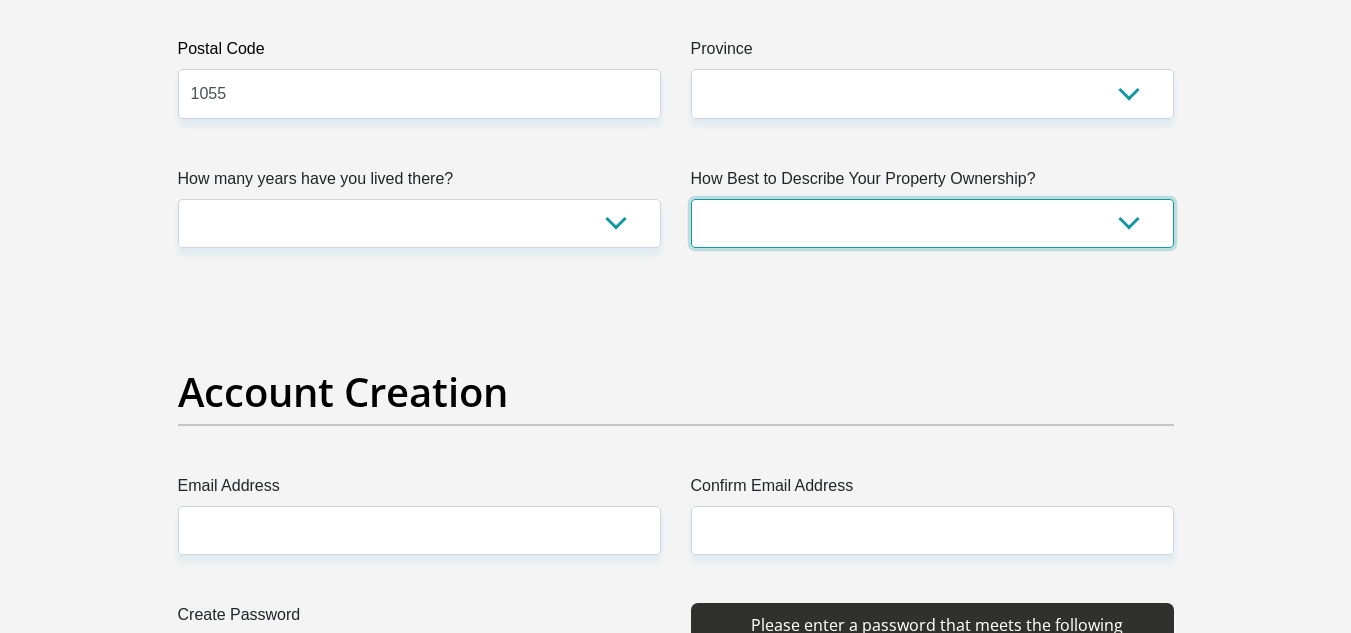 click on "Owned
Rented
Family Owned
Company Dwelling" at bounding box center (932, 223) 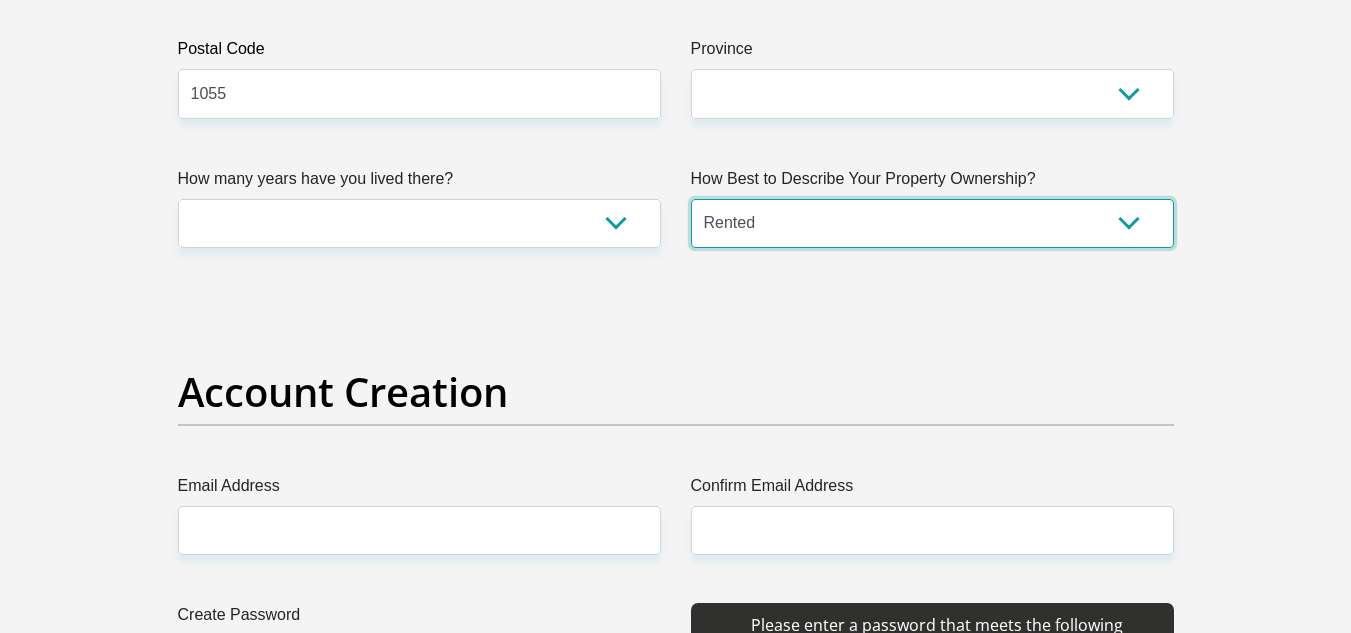 click on "Owned
Rented
Family Owned
Company Dwelling" at bounding box center (932, 223) 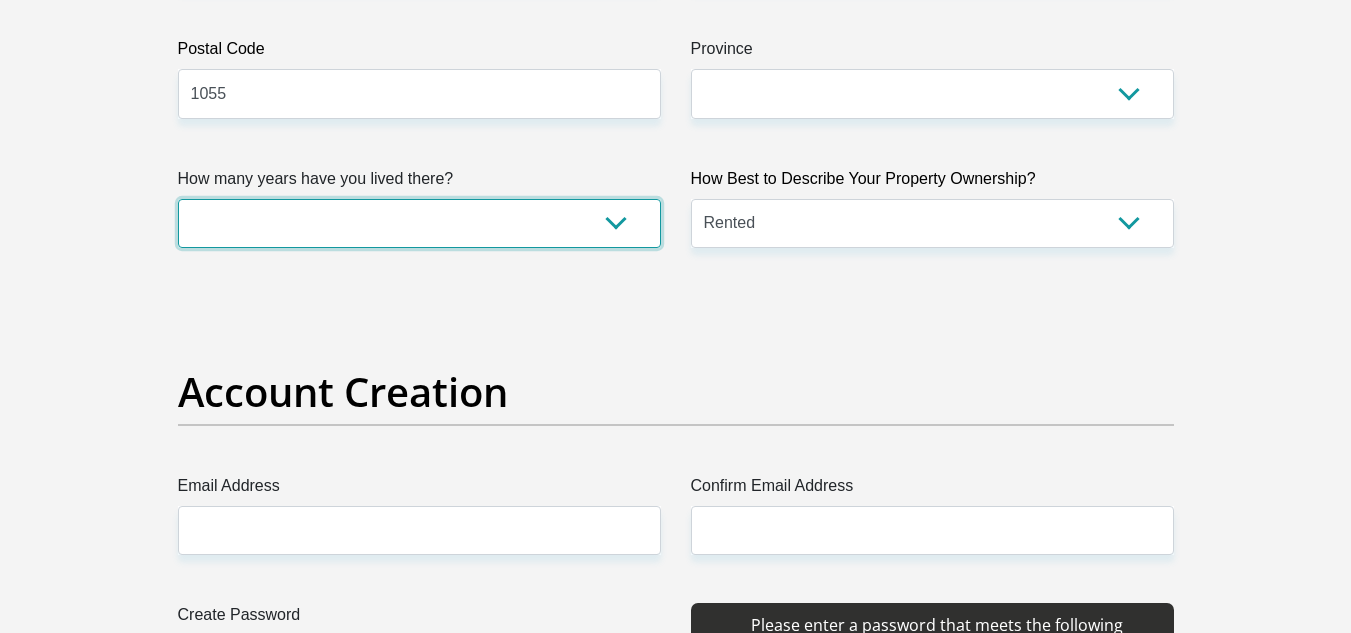 drag, startPoint x: 605, startPoint y: 227, endPoint x: 555, endPoint y: 296, distance: 85.2115 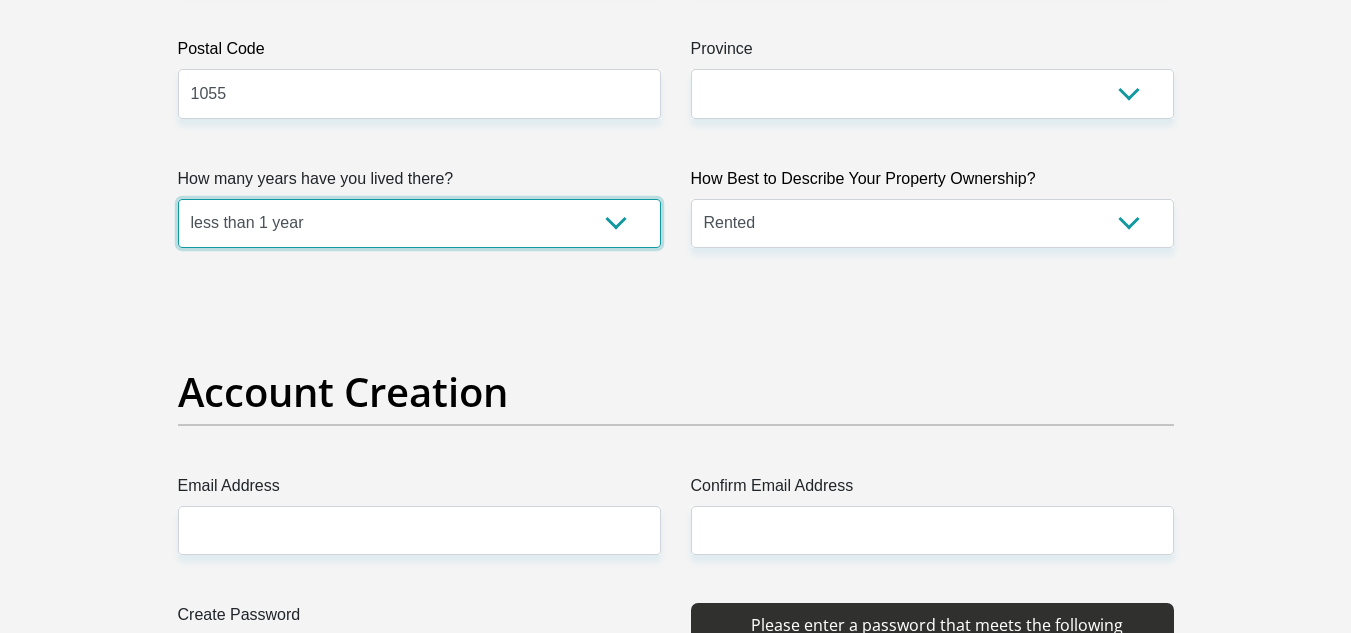 click on "less than 1 year
1-3 years
3-5 years
5+ years" at bounding box center [419, 223] 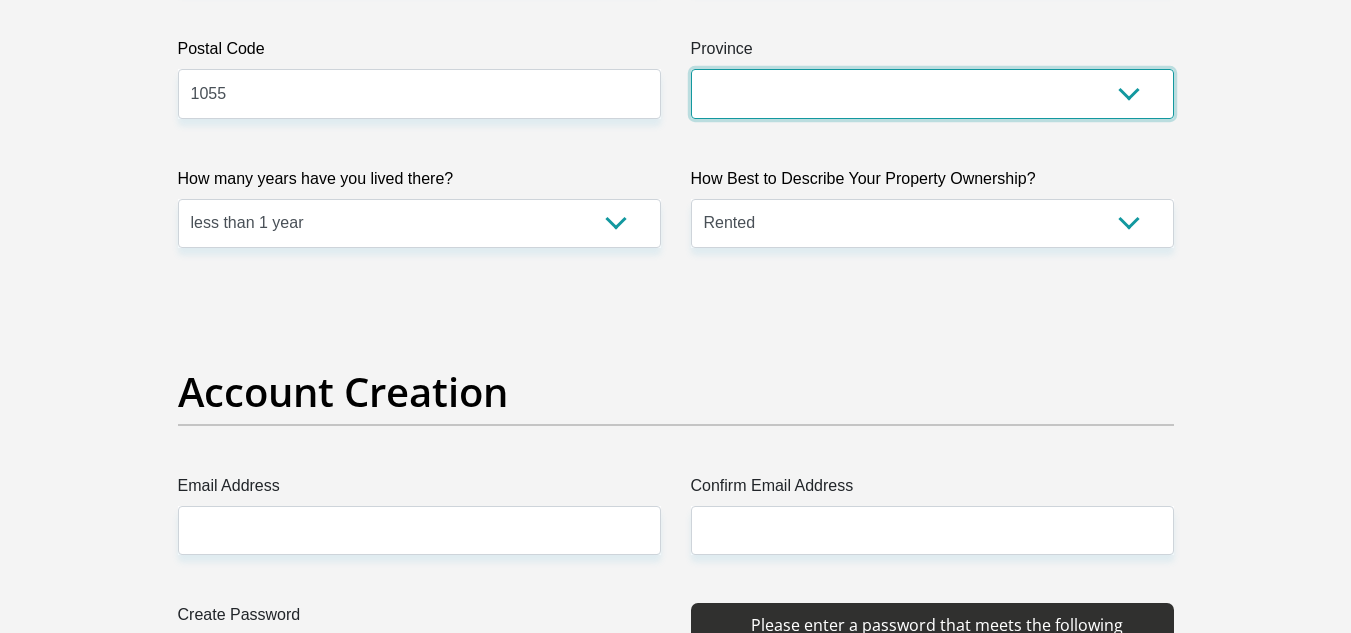click on "Eastern Cape
Free State
Gauteng
KwaZulu-Natal
Limpopo
Mpumalanga
Northern Cape
North West
Western Cape" at bounding box center (932, 93) 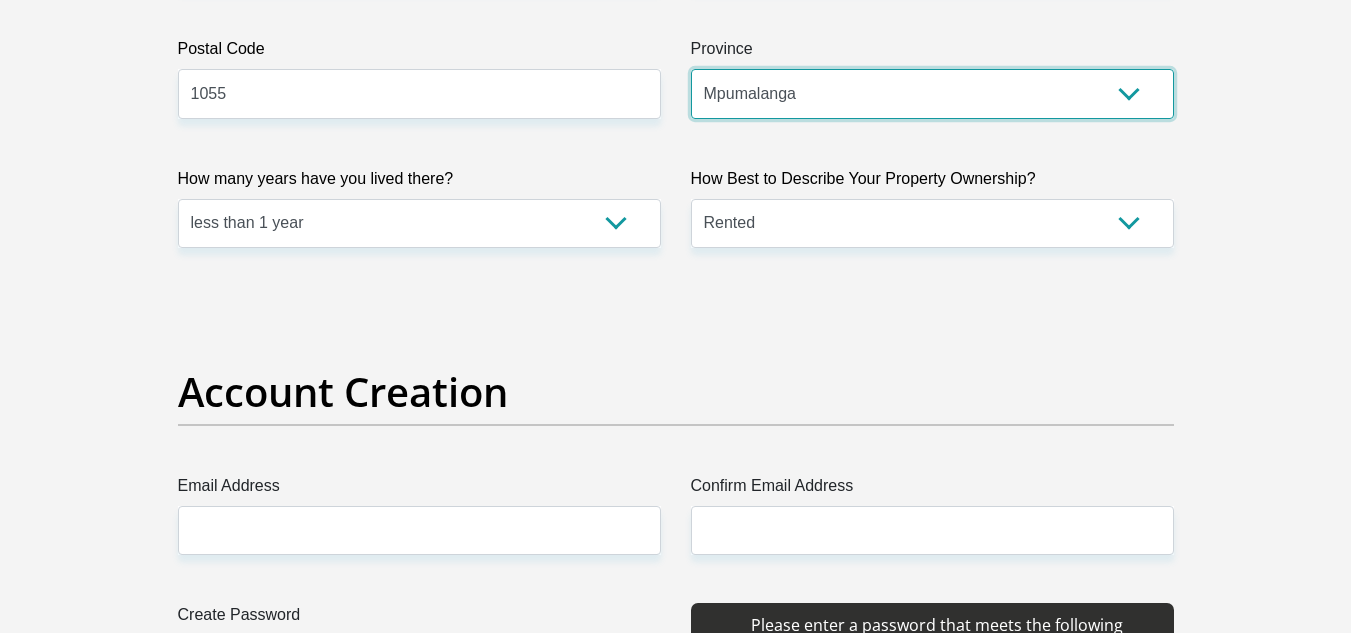 click on "Eastern Cape
Free State
Gauteng
KwaZulu-Natal
Limpopo
Mpumalanga
Northern Cape
North West
Western Cape" at bounding box center [932, 93] 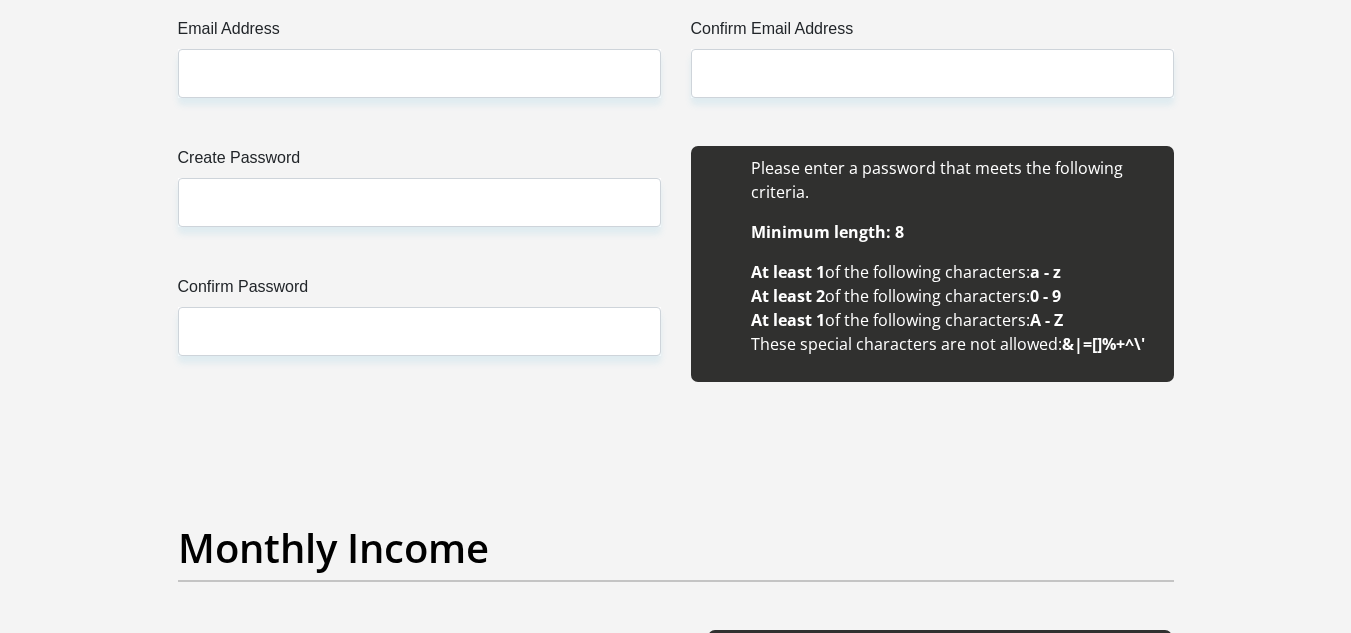 scroll, scrollTop: 1792, scrollLeft: 0, axis: vertical 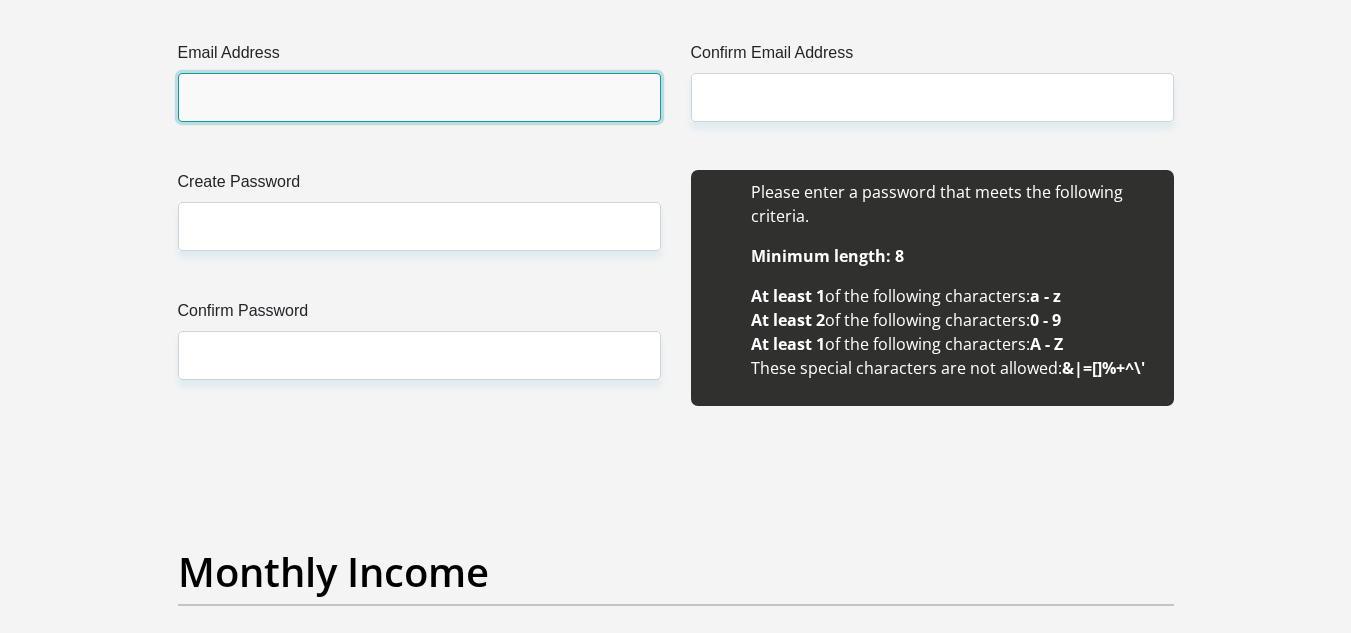 click on "Email Address" at bounding box center (419, 97) 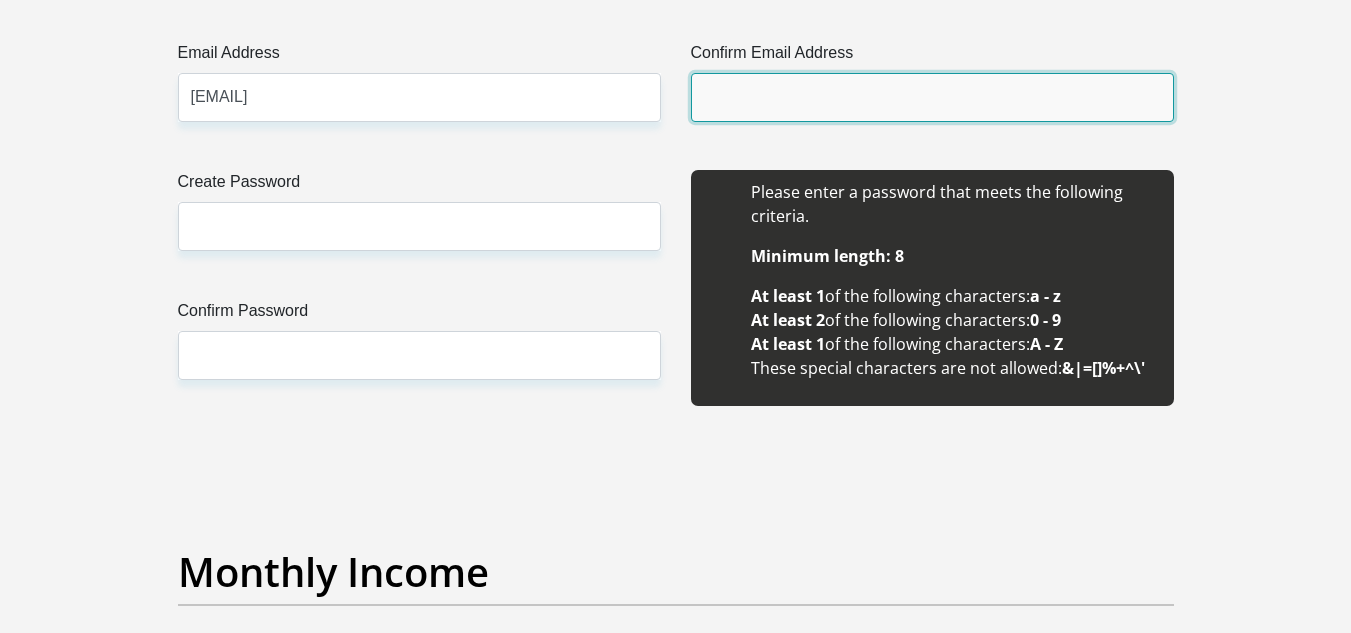 type on "[EMAIL]" 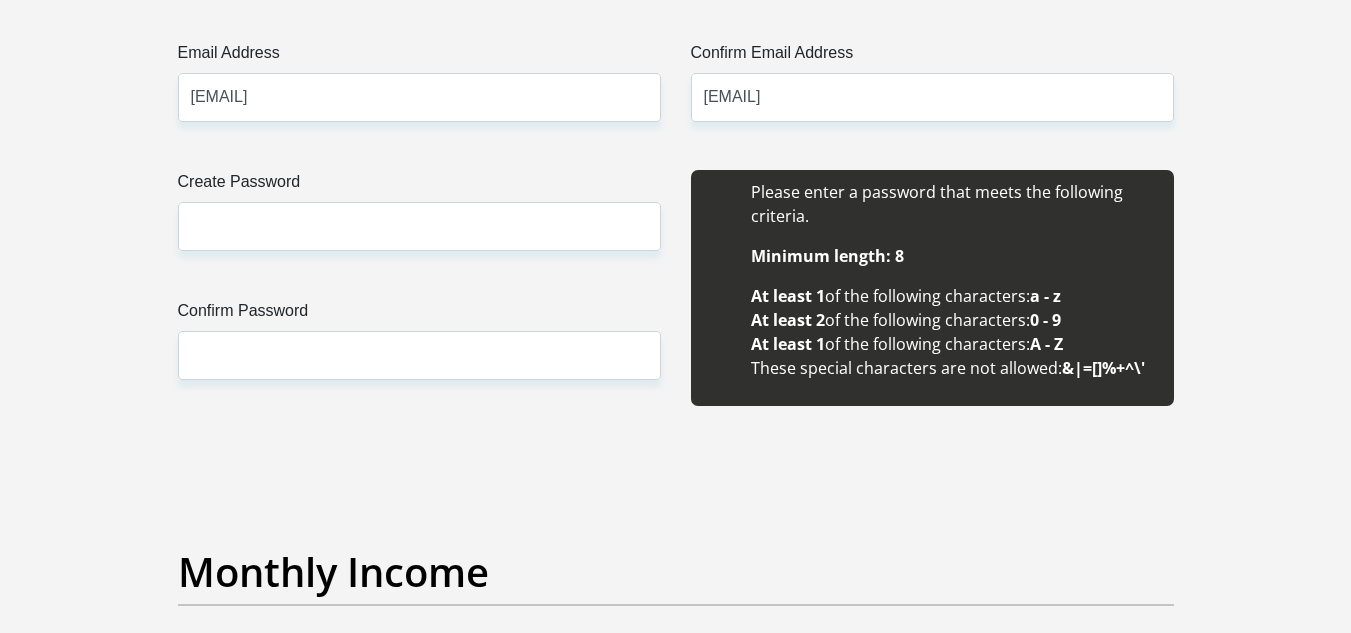 type 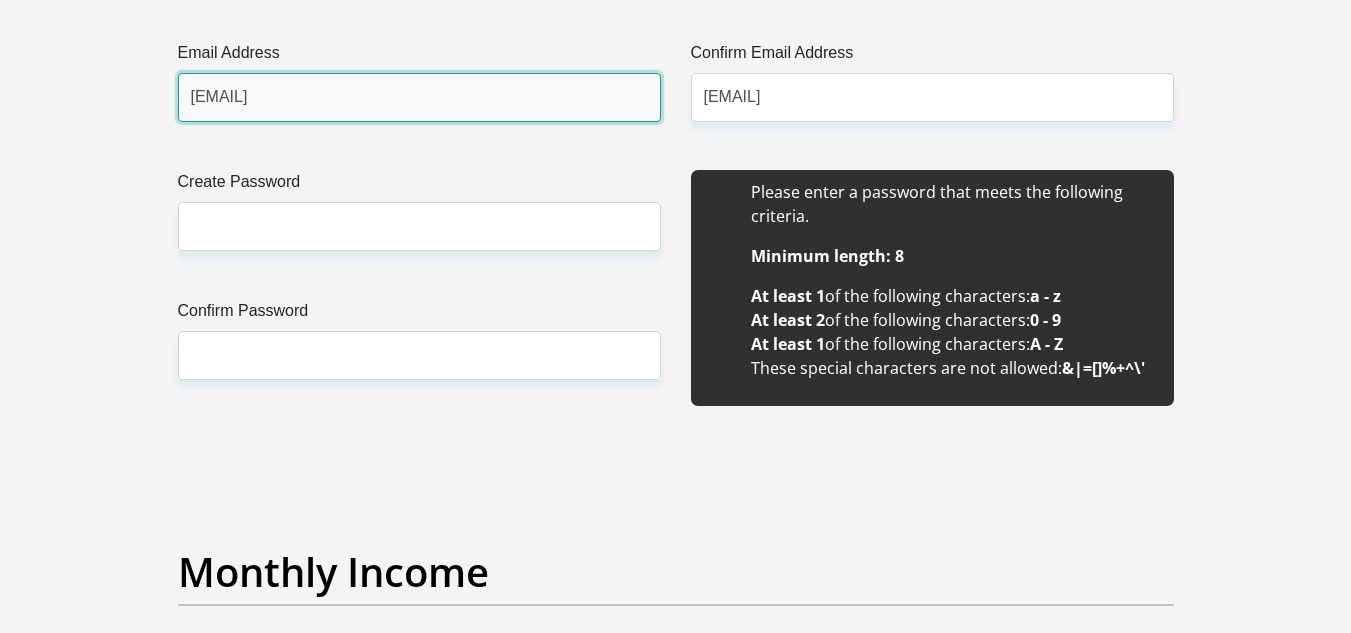 type 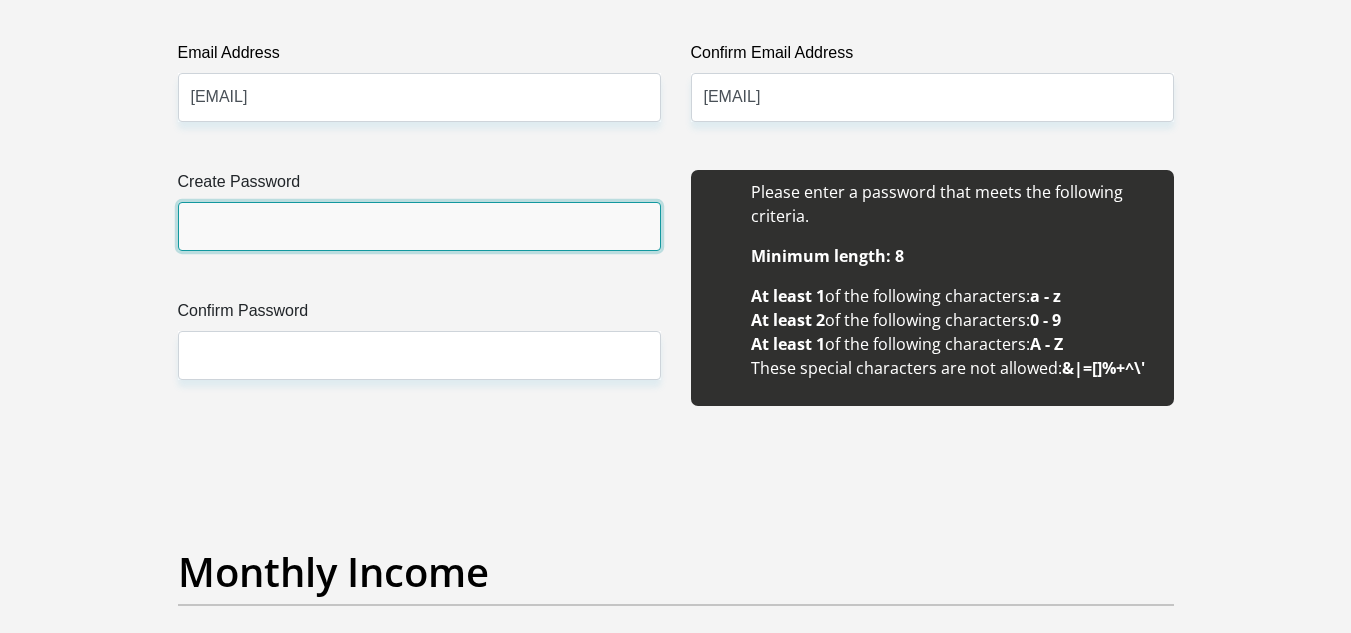 click on "Create Password" at bounding box center [419, 226] 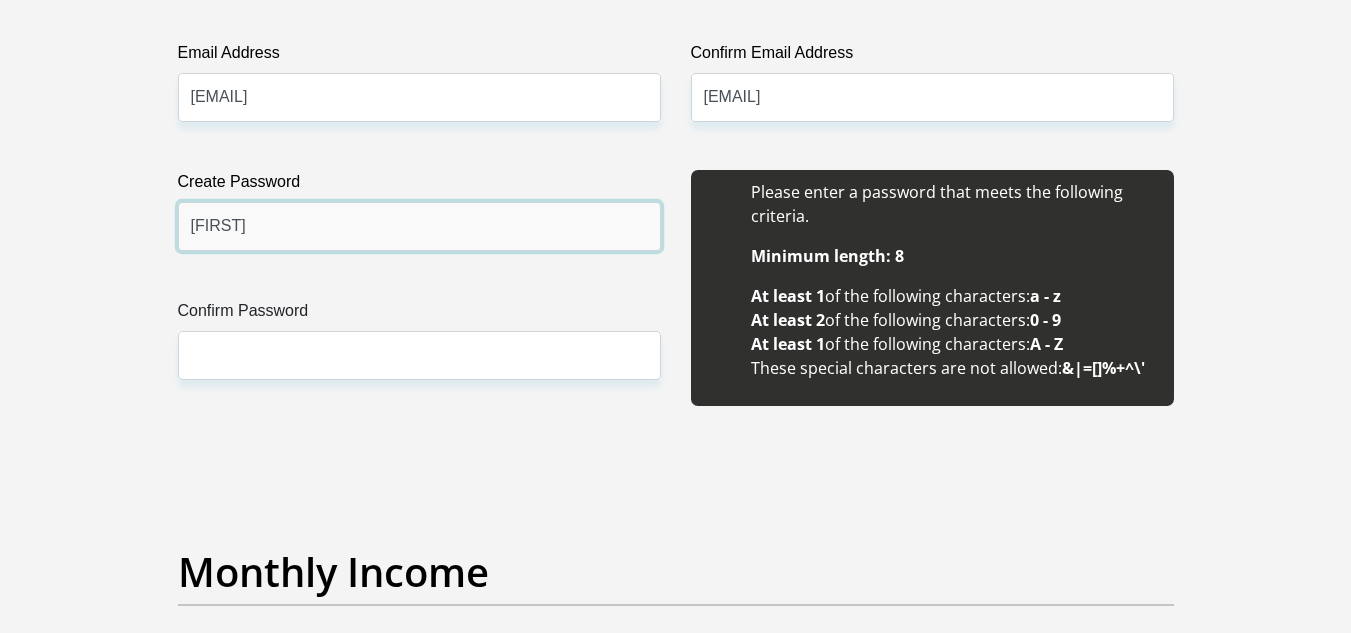 type on "[ALPHANUMERIC]" 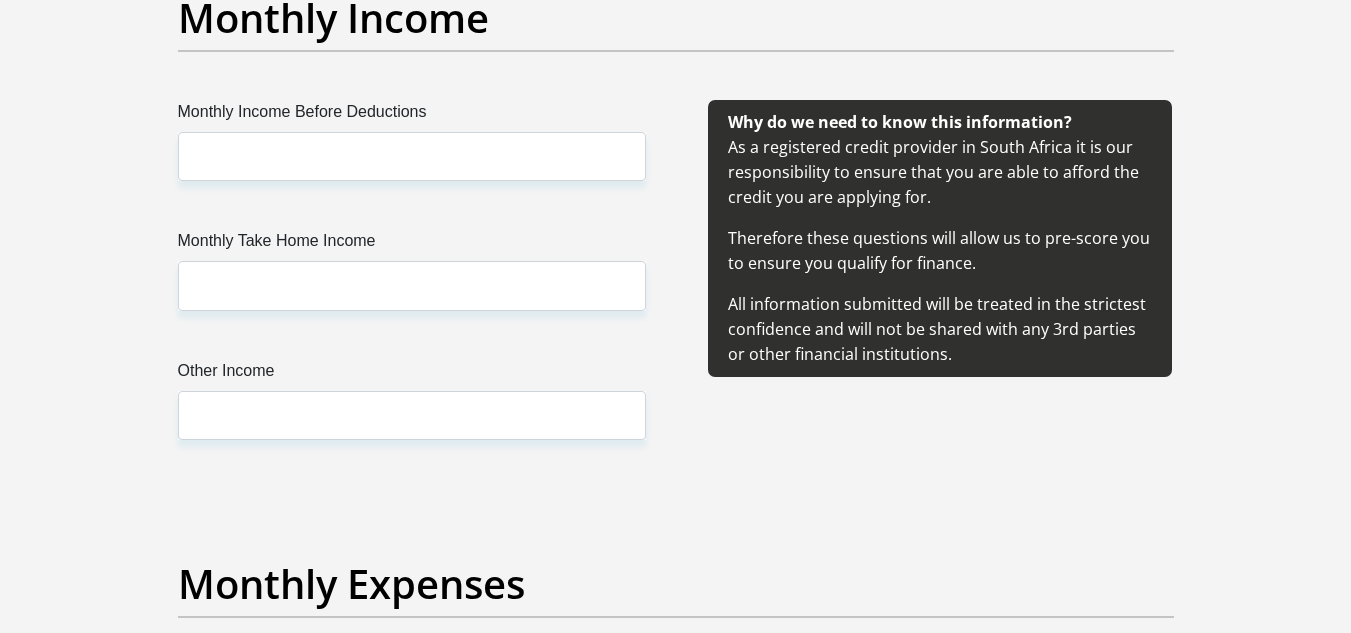 scroll, scrollTop: 2334, scrollLeft: 0, axis: vertical 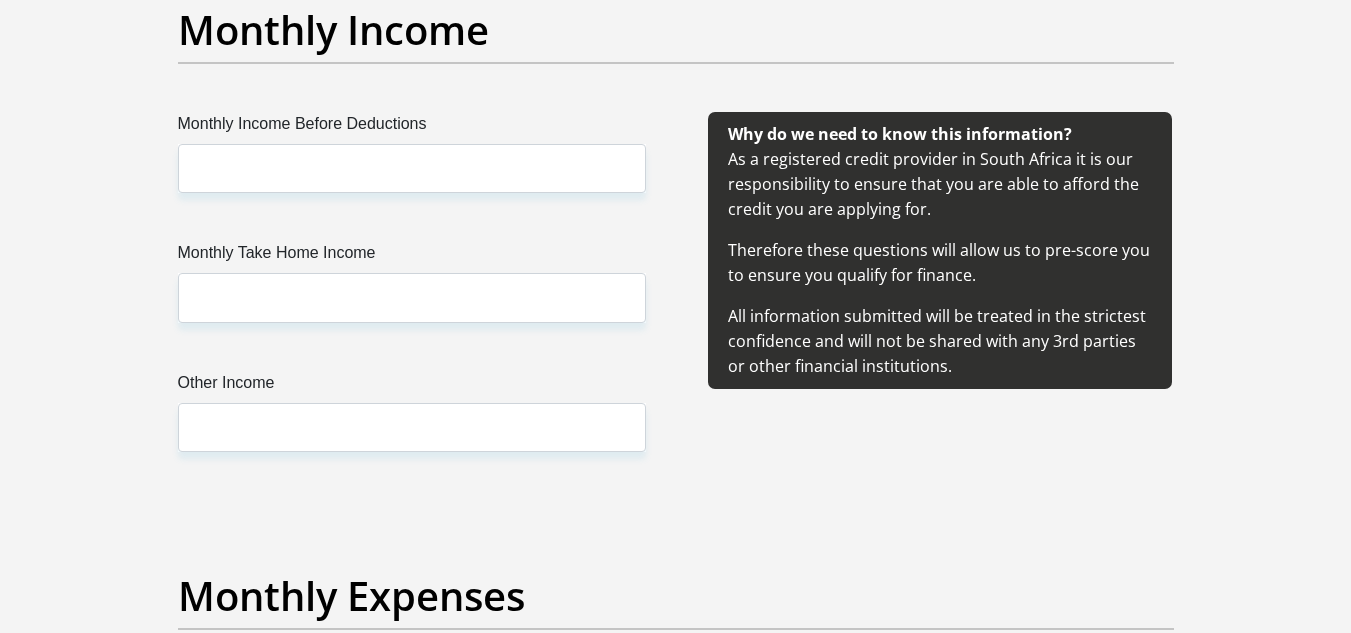 type on "[ALPHANUMERIC]" 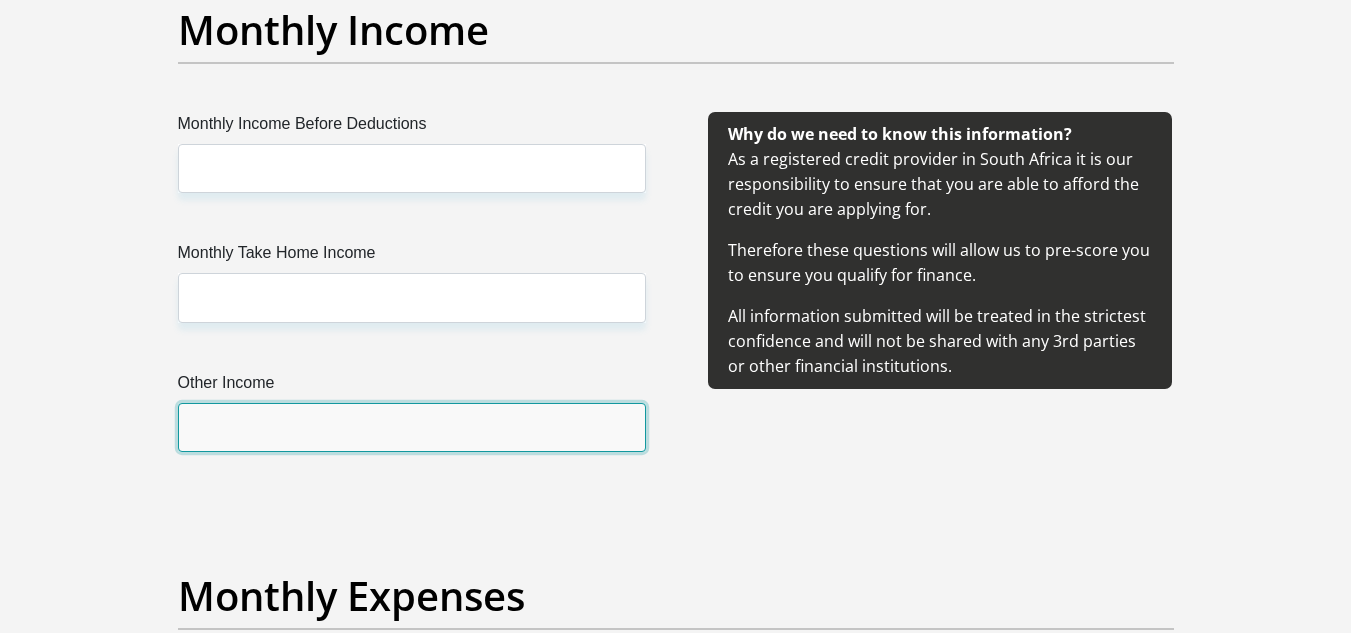 click on "Other Income" at bounding box center (412, 427) 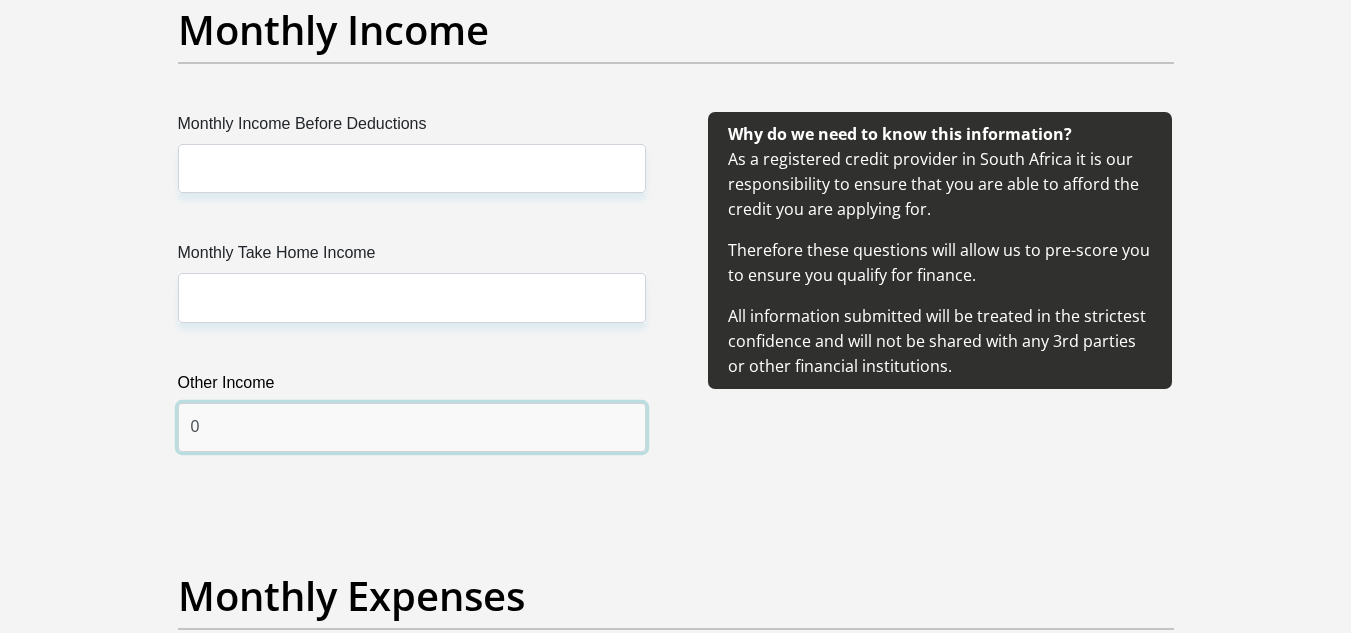 type on "0" 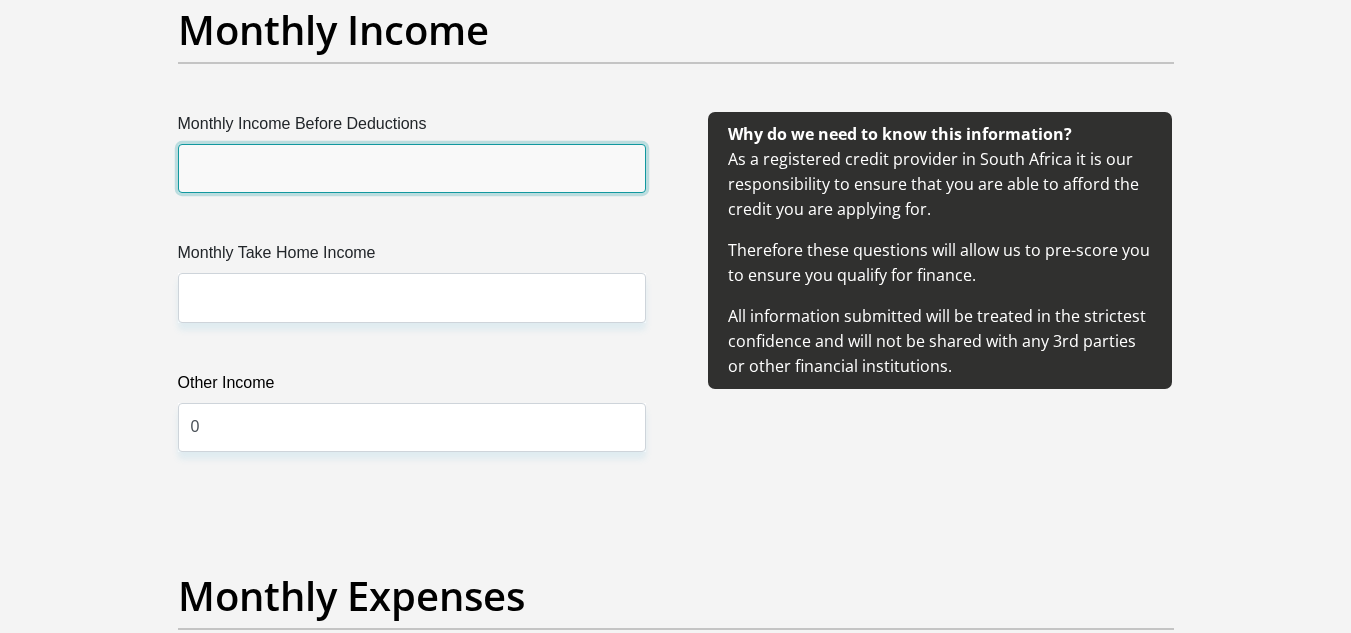click on "Monthly Income Before Deductions" at bounding box center (412, 168) 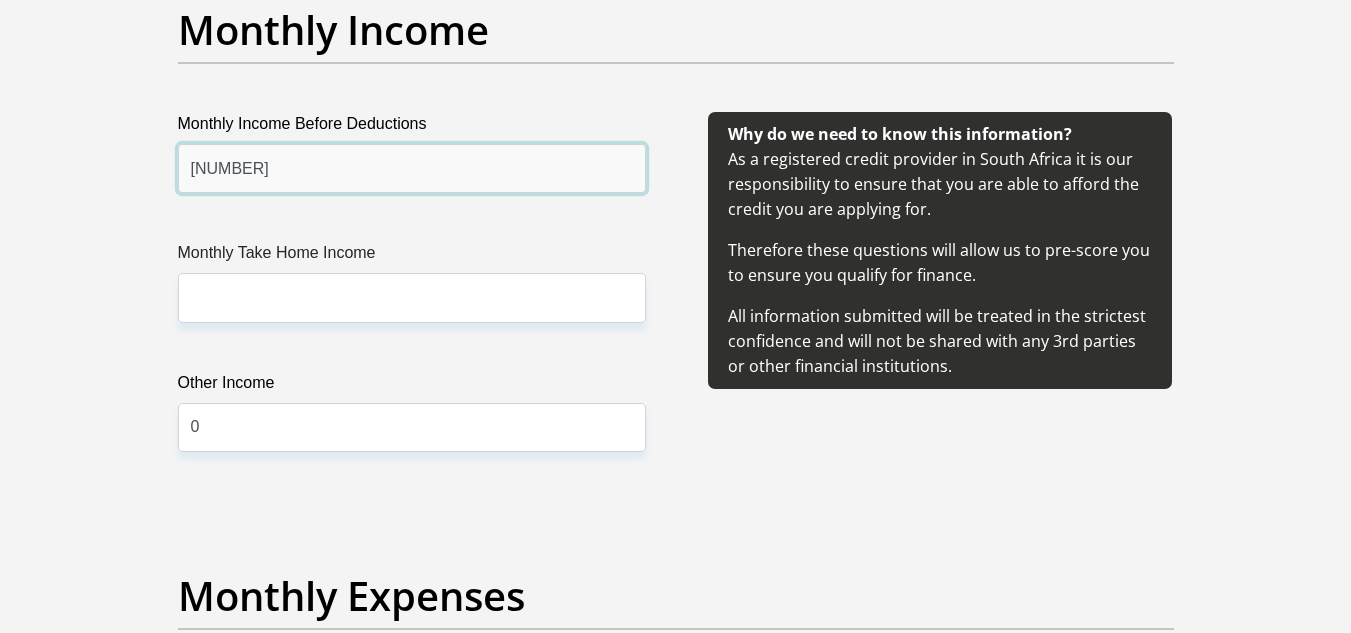 type on "68577.50" 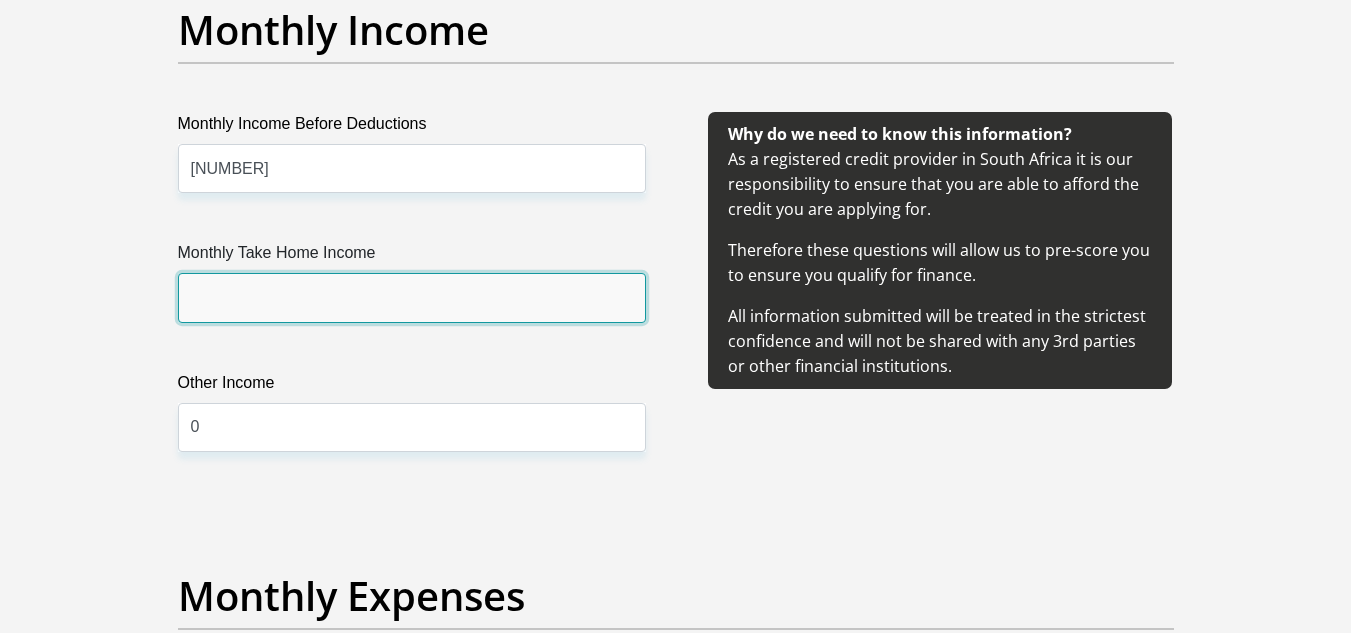 click on "Monthly Take Home Income" at bounding box center (412, 297) 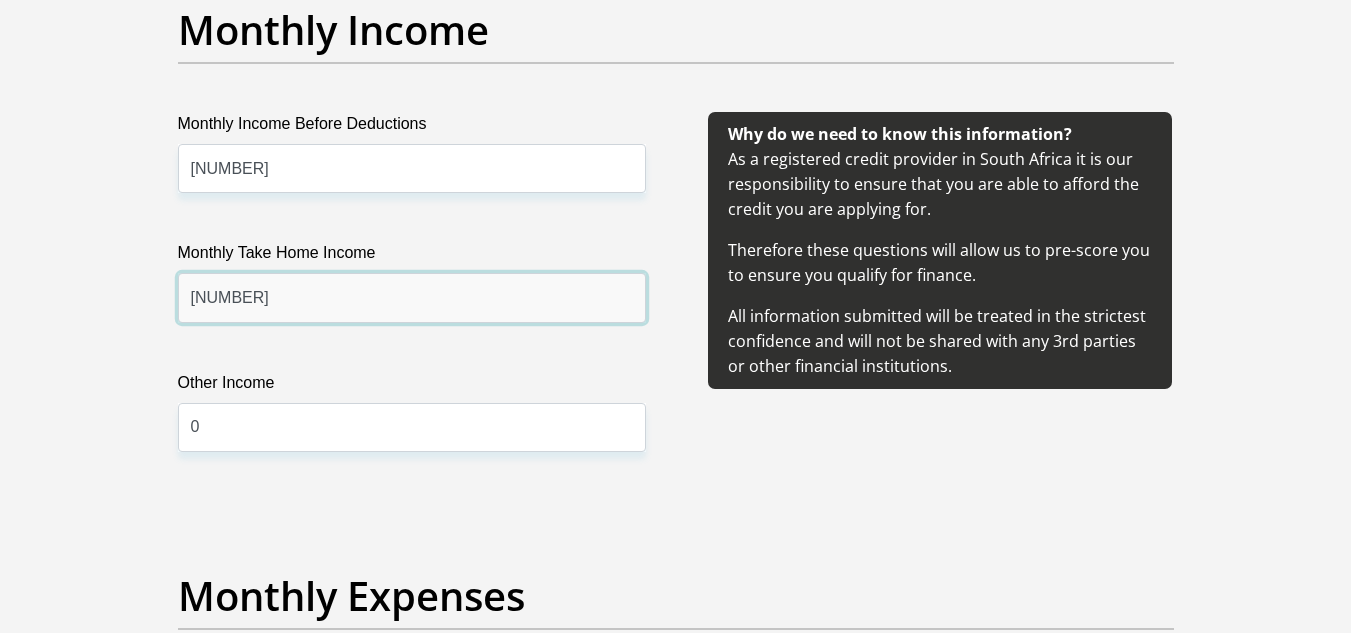 type on "43882" 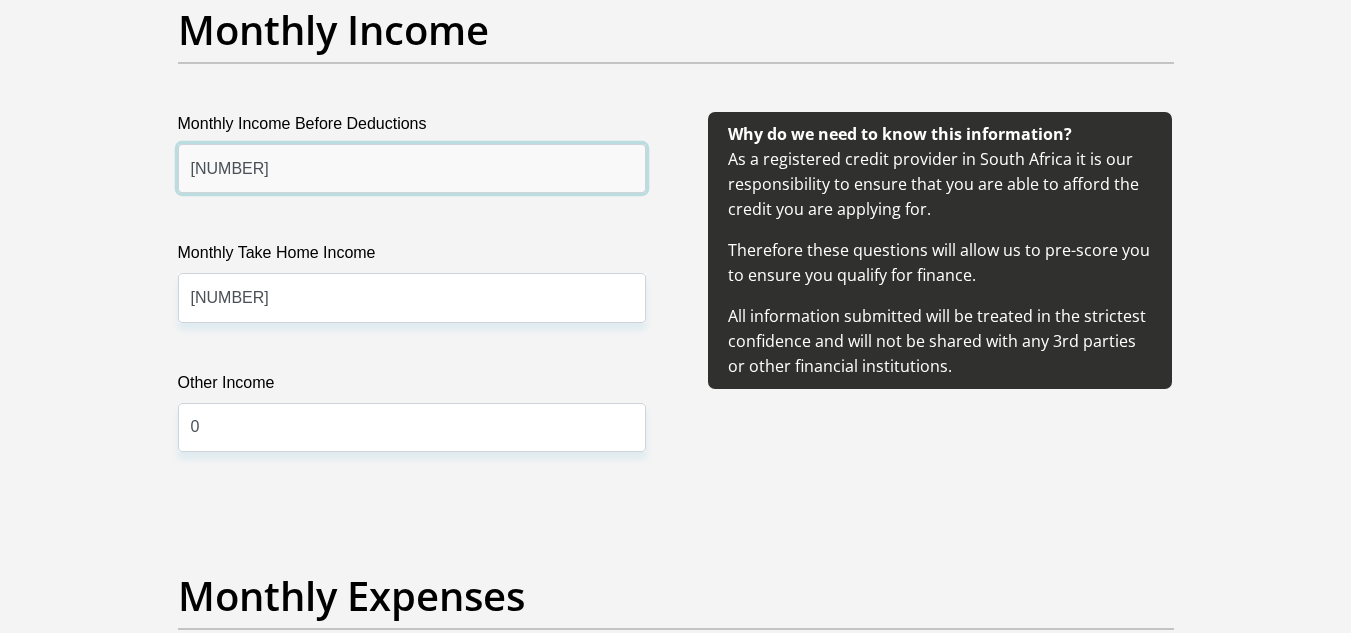 click on "68577.50" at bounding box center (412, 168) 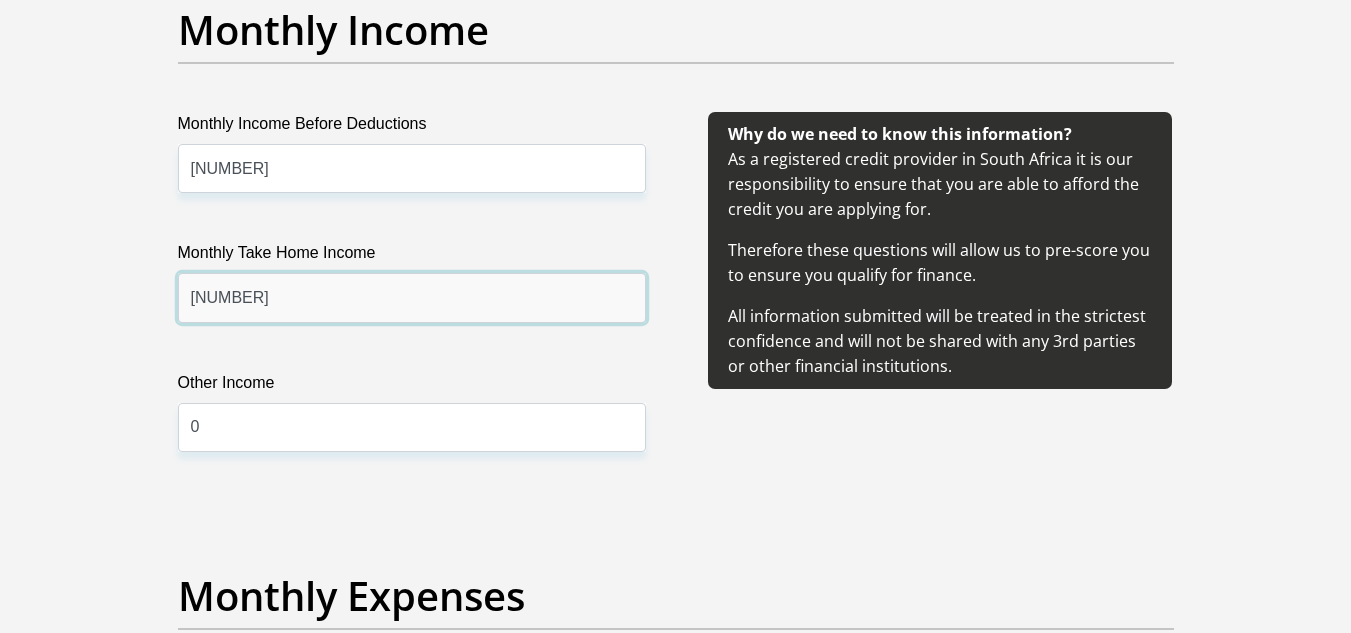 click on "43882" at bounding box center [412, 297] 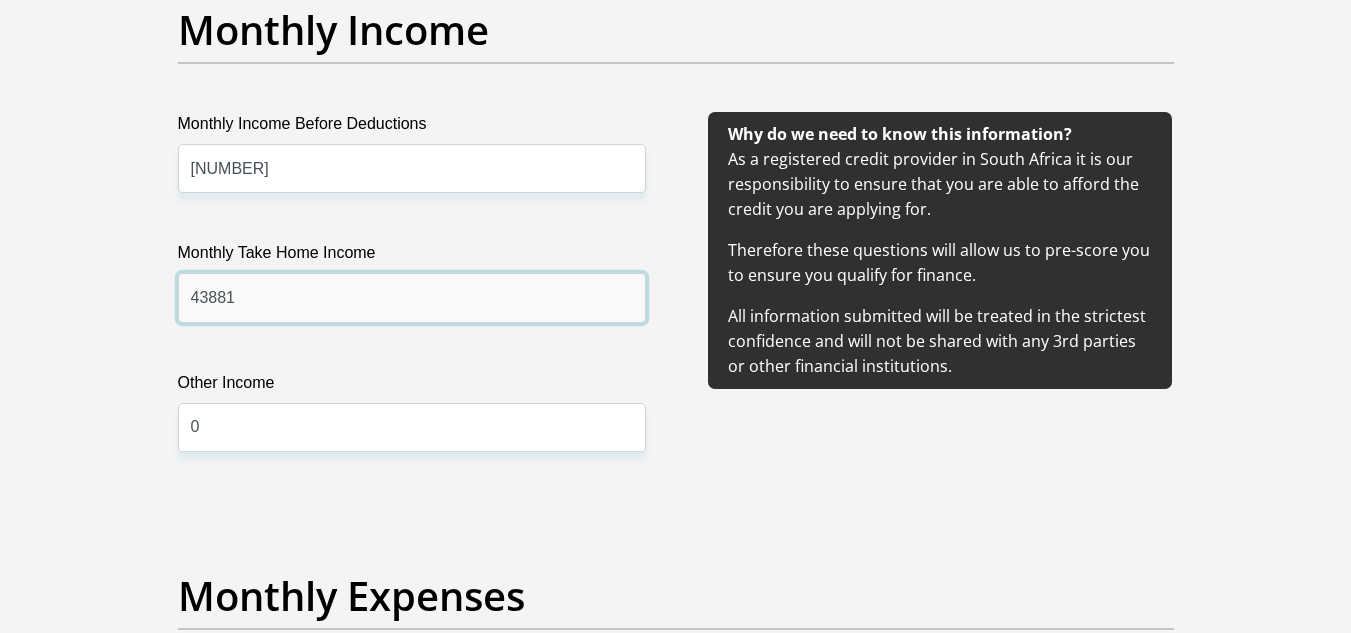 type on "43881" 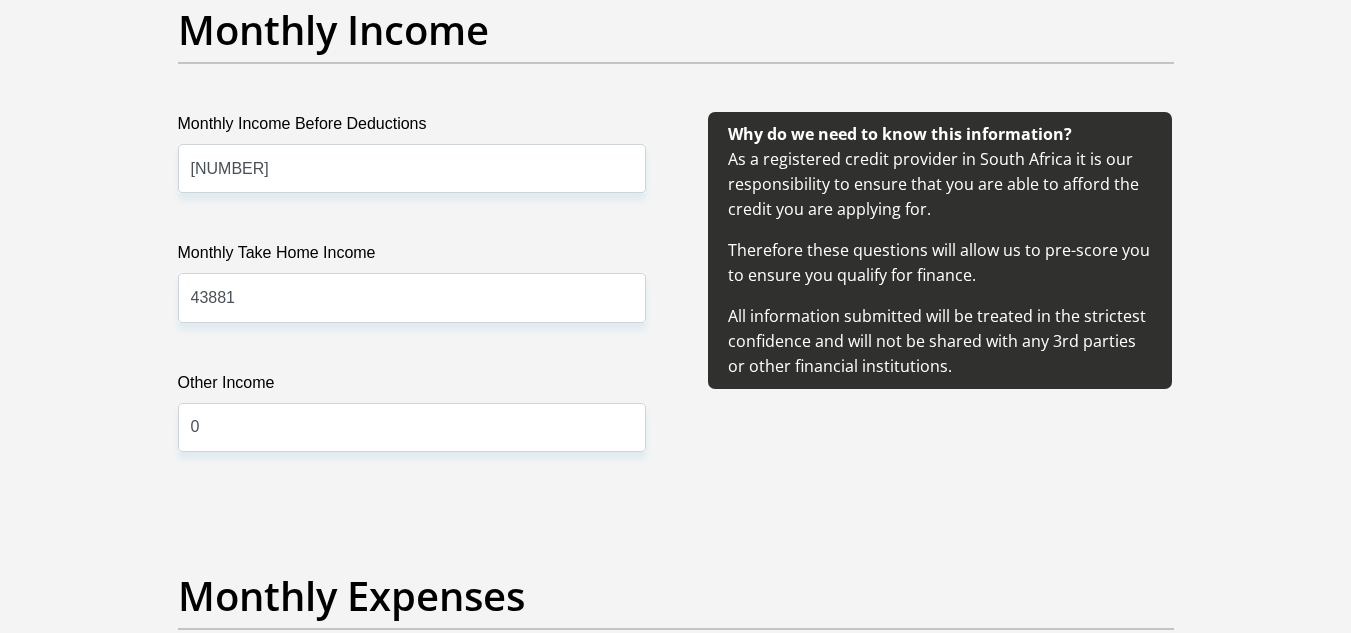 click on "Why do we need to know this information?
As a registered credit provider in South Africa it is our responsibility
to ensure that you are able to afford the credit you are applying for.
Therefore these questions will allow us to pre-score you to ensure you qualify for finance.
All information submitted will be treated in the strictest confidence
and will not be shared with any 3rd parties or other financial institutions." at bounding box center (940, 306) 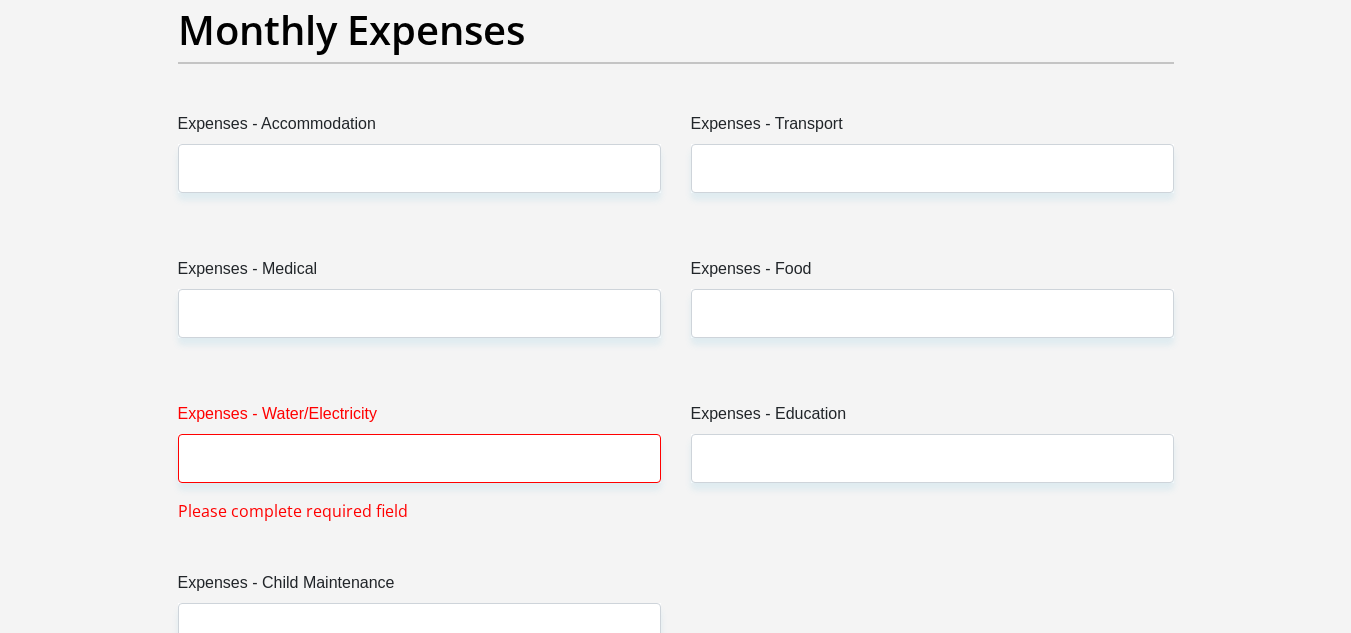 scroll, scrollTop: 2912, scrollLeft: 0, axis: vertical 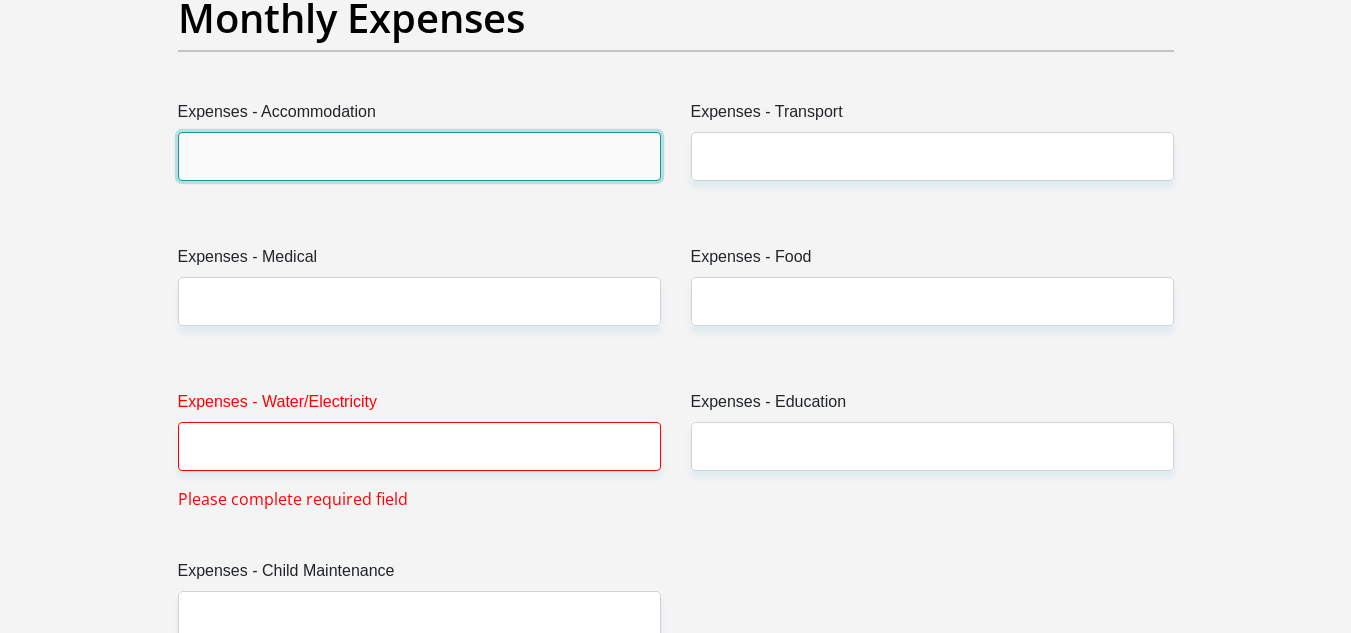 click on "Expenses - Accommodation" at bounding box center [419, 156] 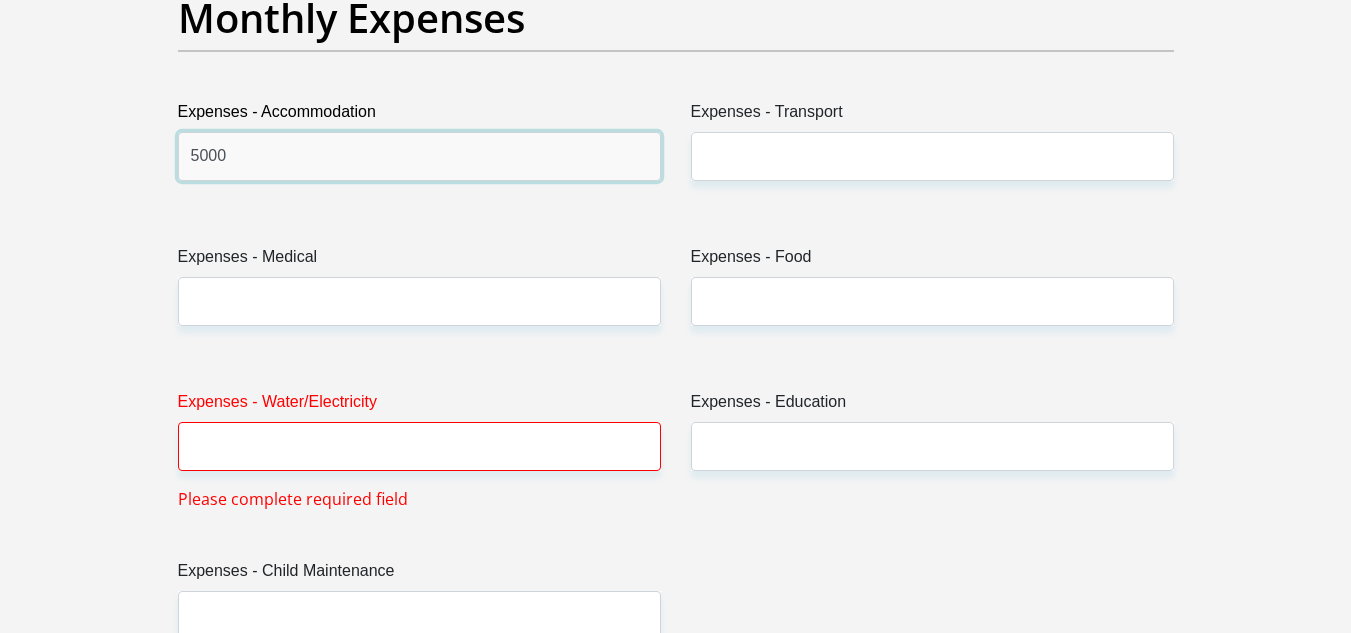 type on "5000" 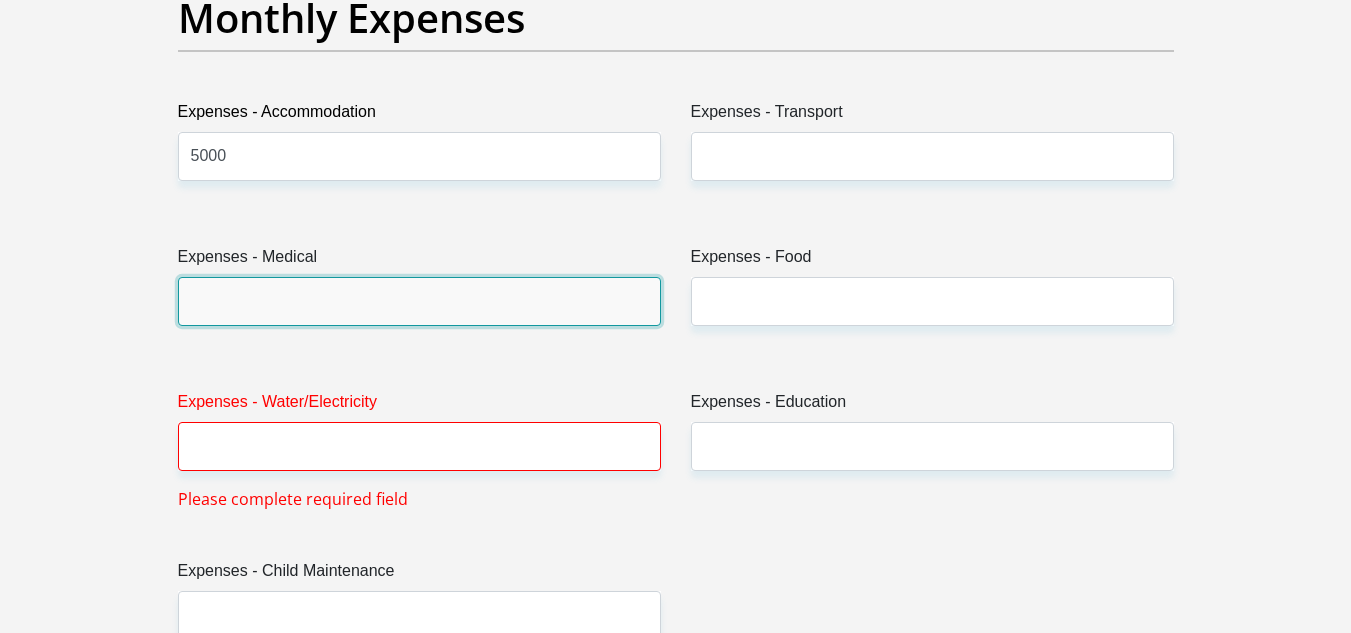 click on "Expenses - Medical" at bounding box center [419, 301] 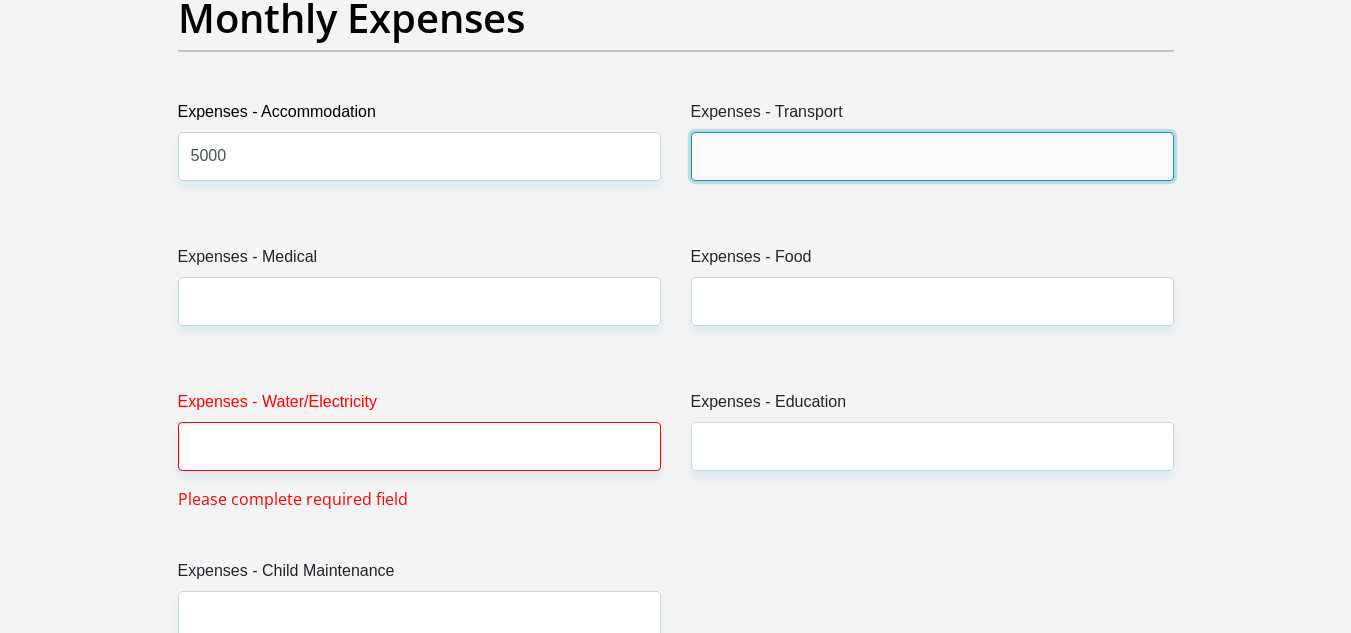 click on "Expenses - Transport" at bounding box center [932, 156] 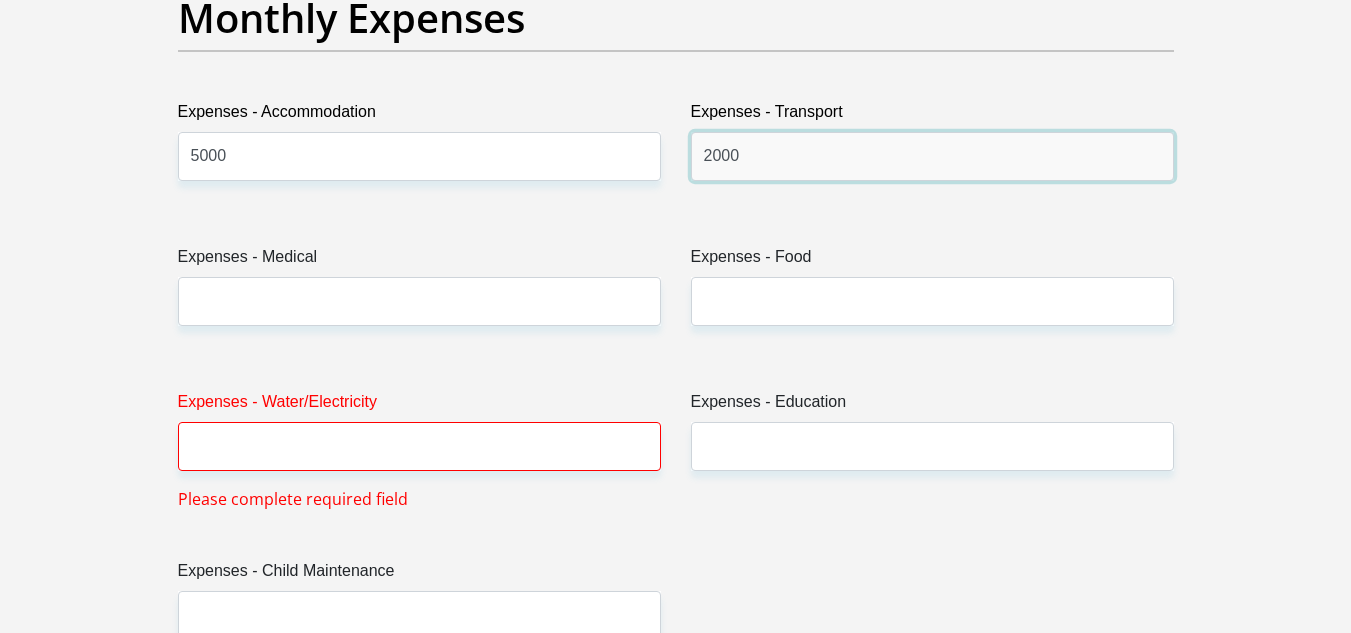 type on "2000" 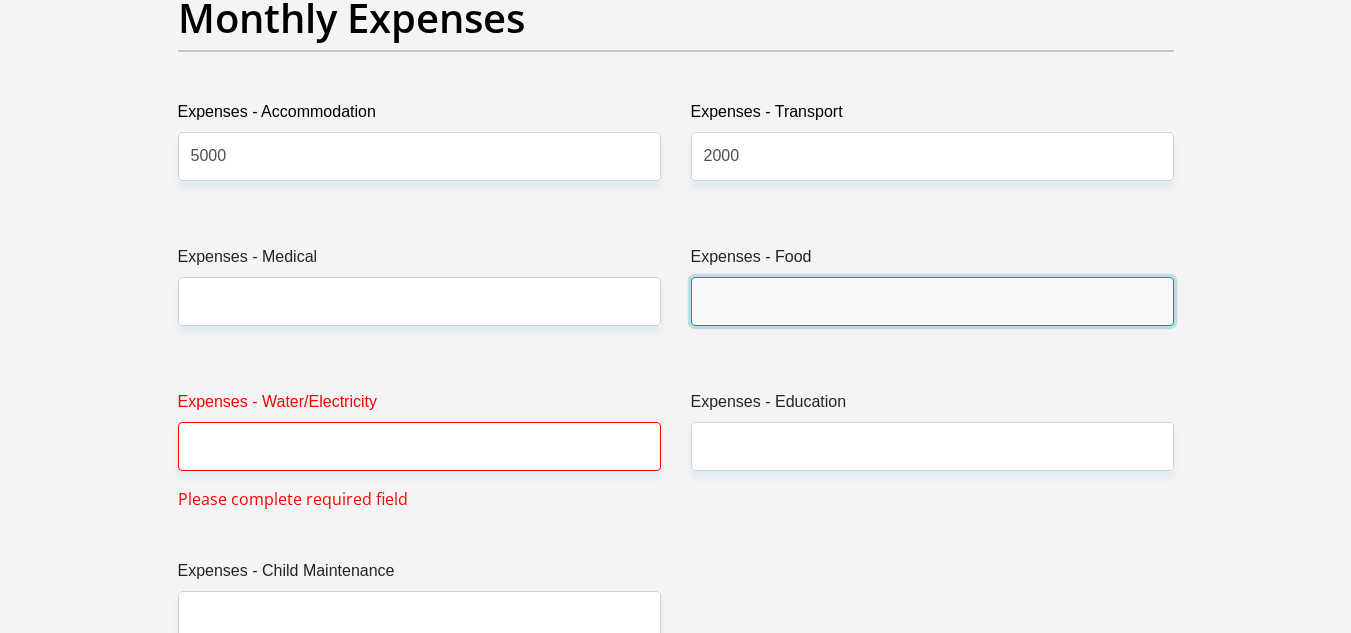 click on "Expenses - Food" at bounding box center [932, 301] 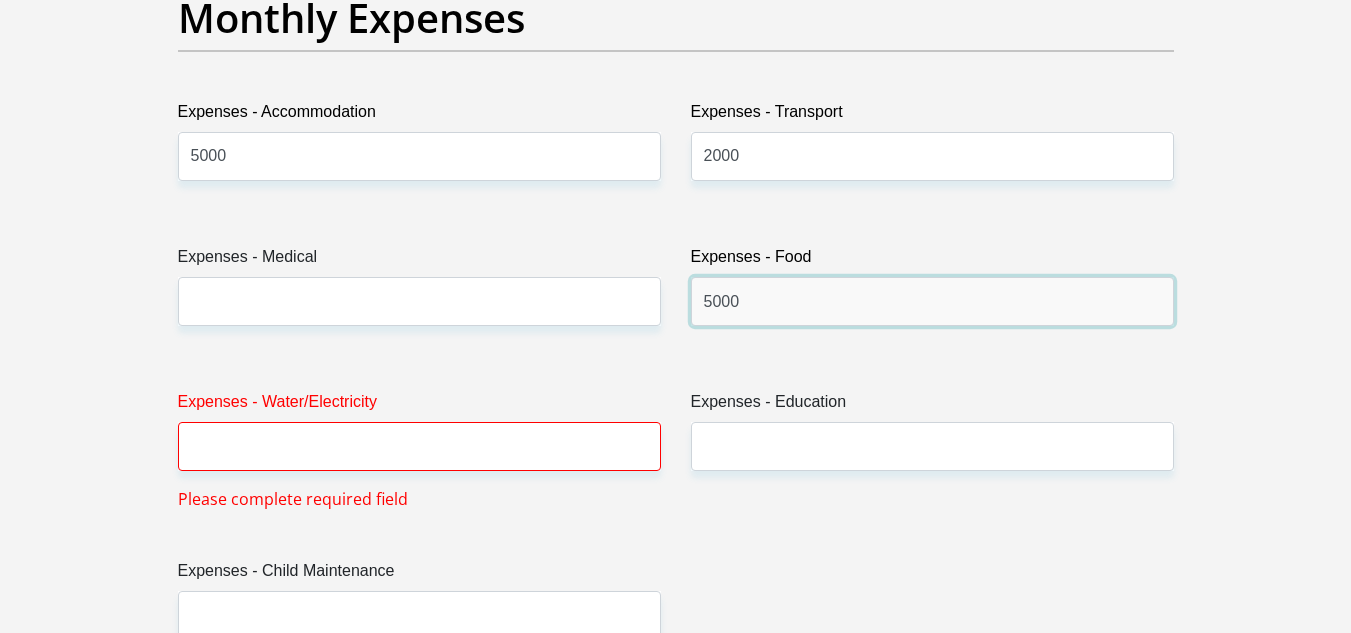 type on "5000" 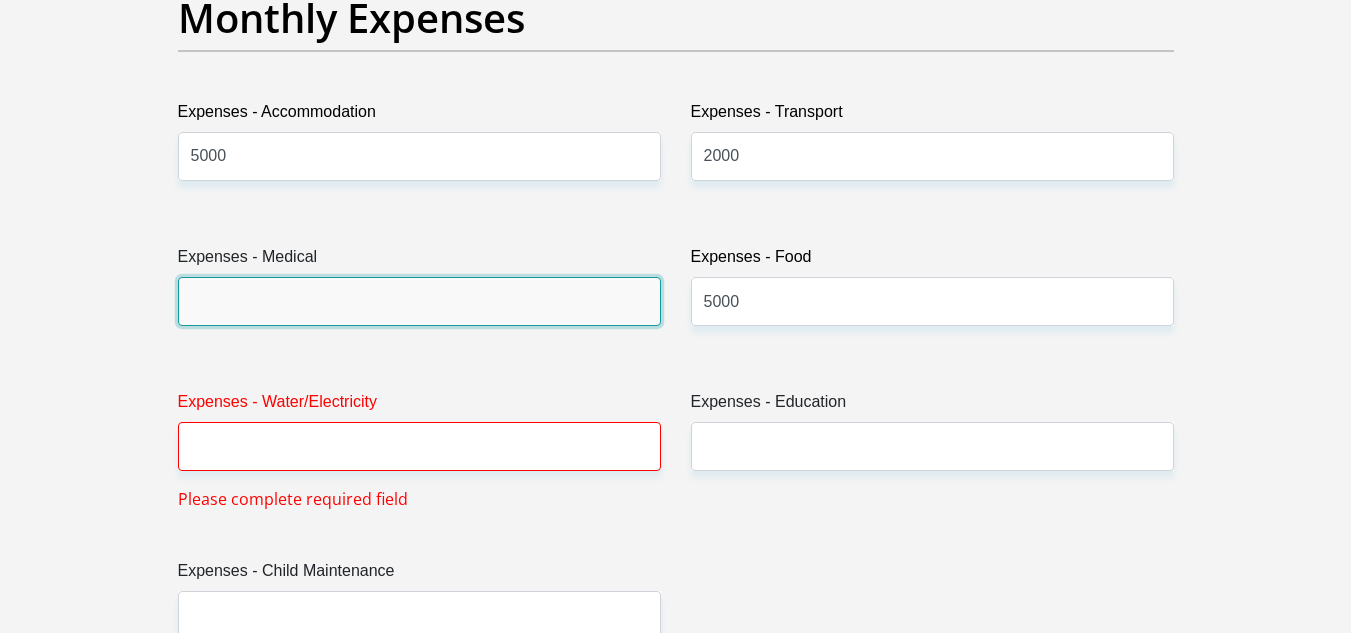 click on "Expenses - Medical" at bounding box center [419, 301] 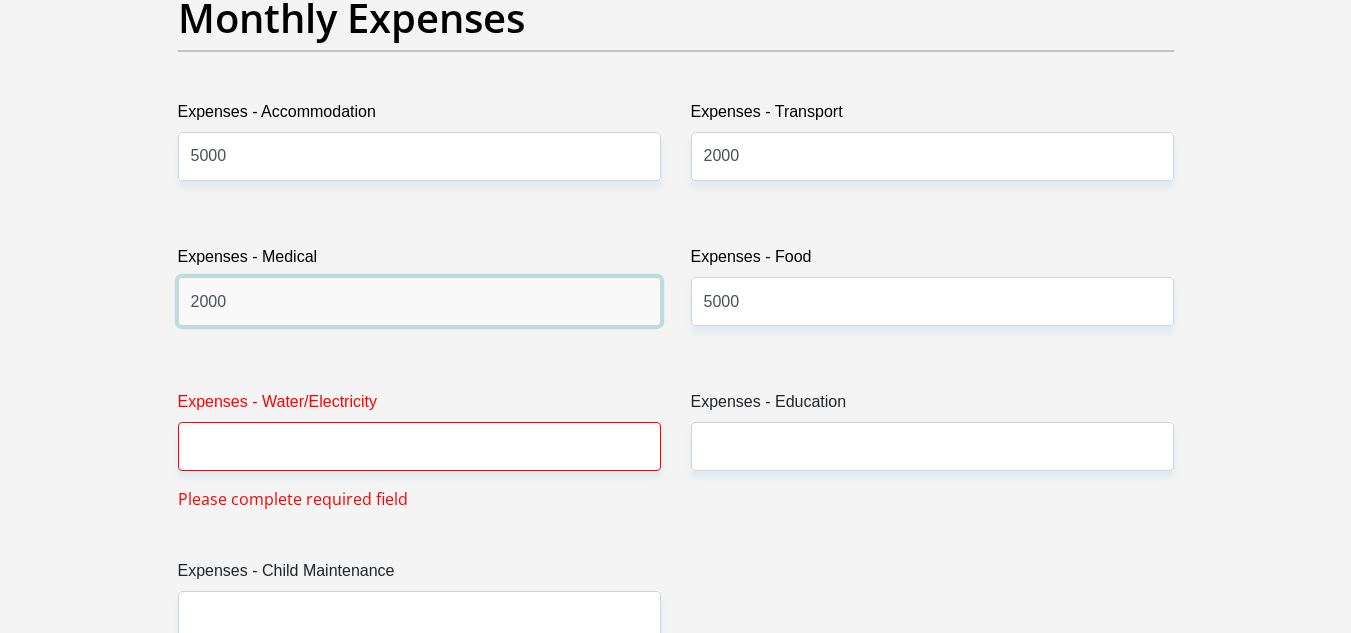 type on "2000" 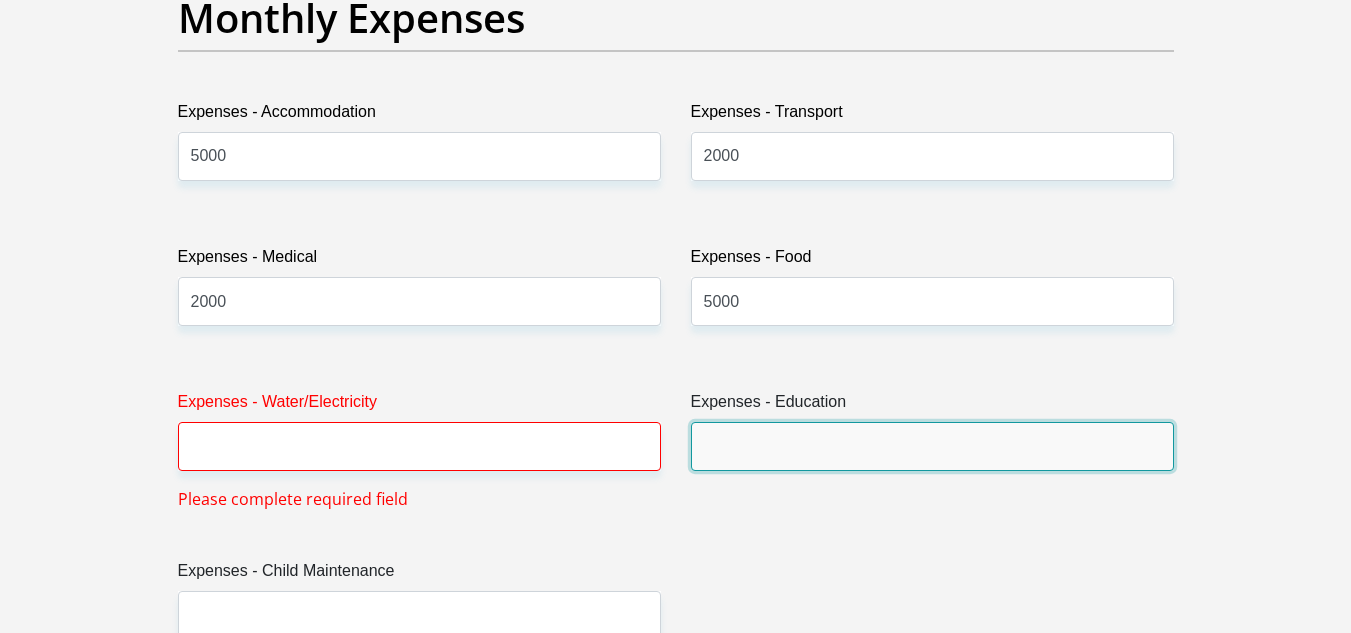 click on "Expenses - Education" at bounding box center (932, 446) 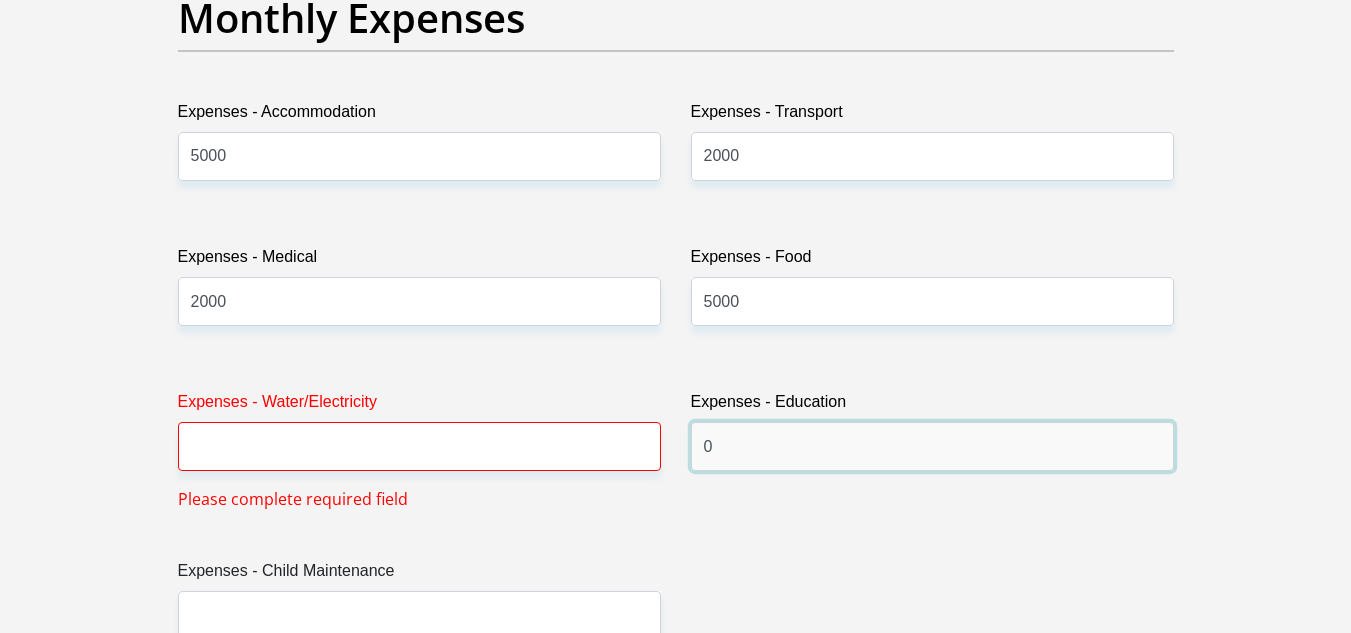 type on "0" 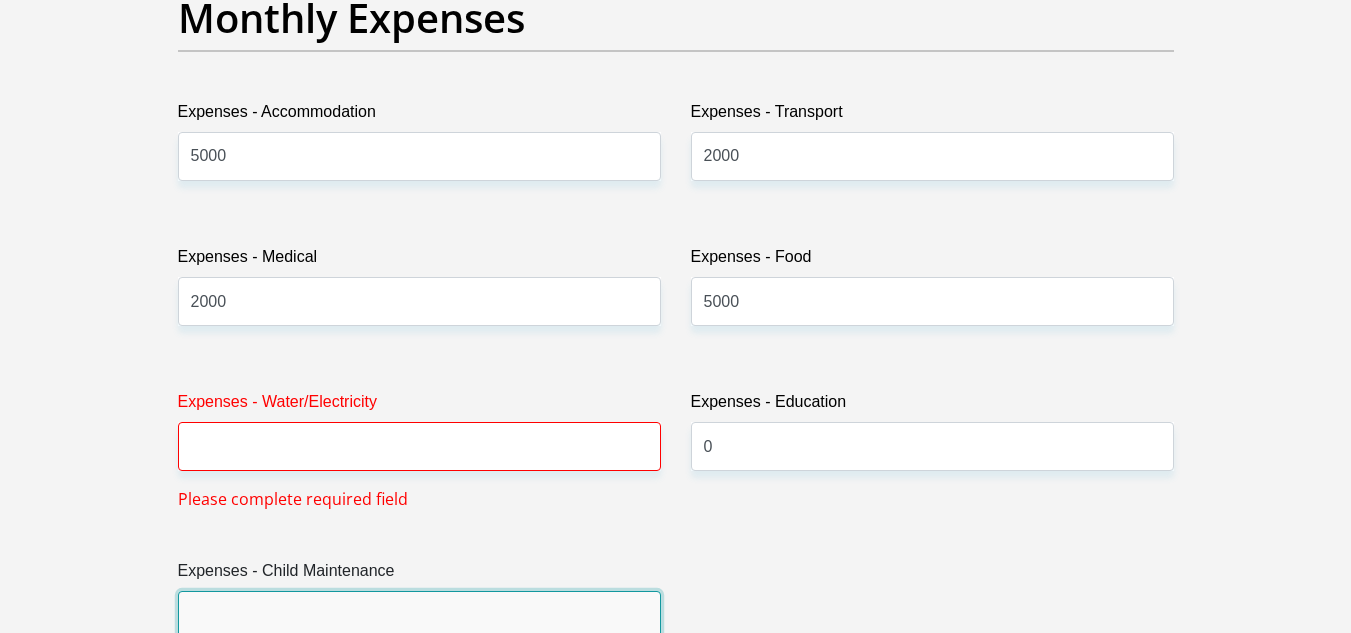 click on "Expenses - Child Maintenance" at bounding box center [419, 615] 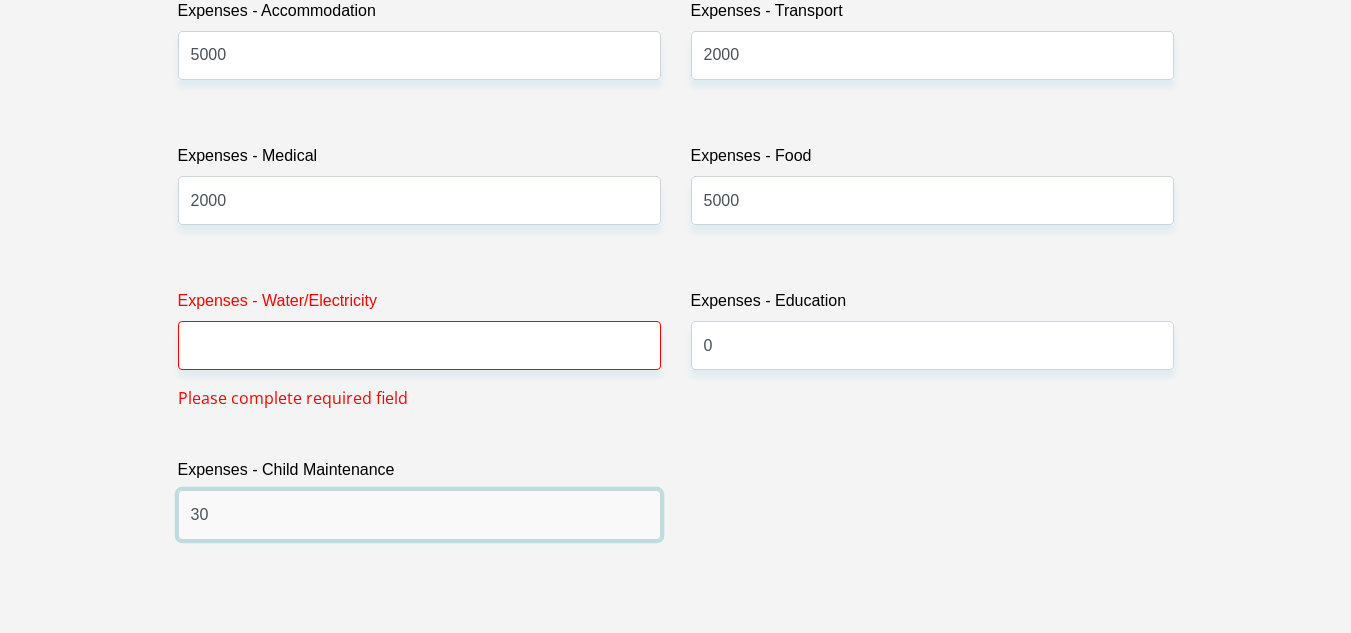 scroll, scrollTop: 3032, scrollLeft: 0, axis: vertical 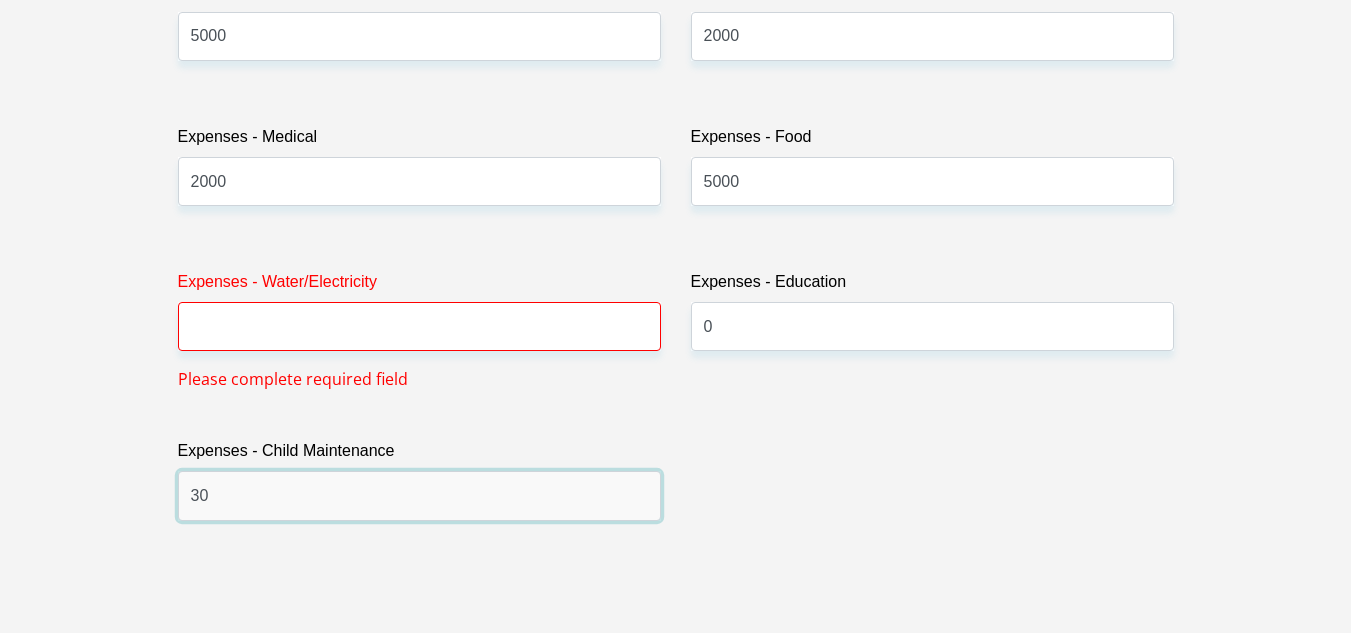 type on "3" 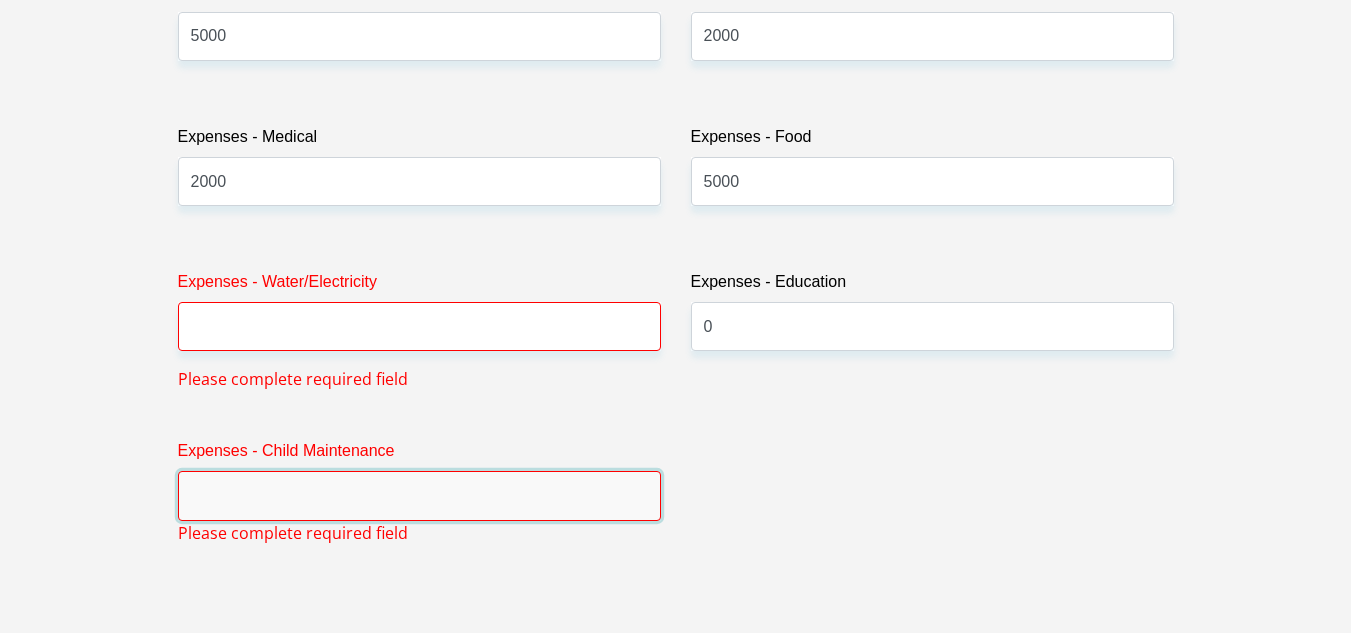 type on "." 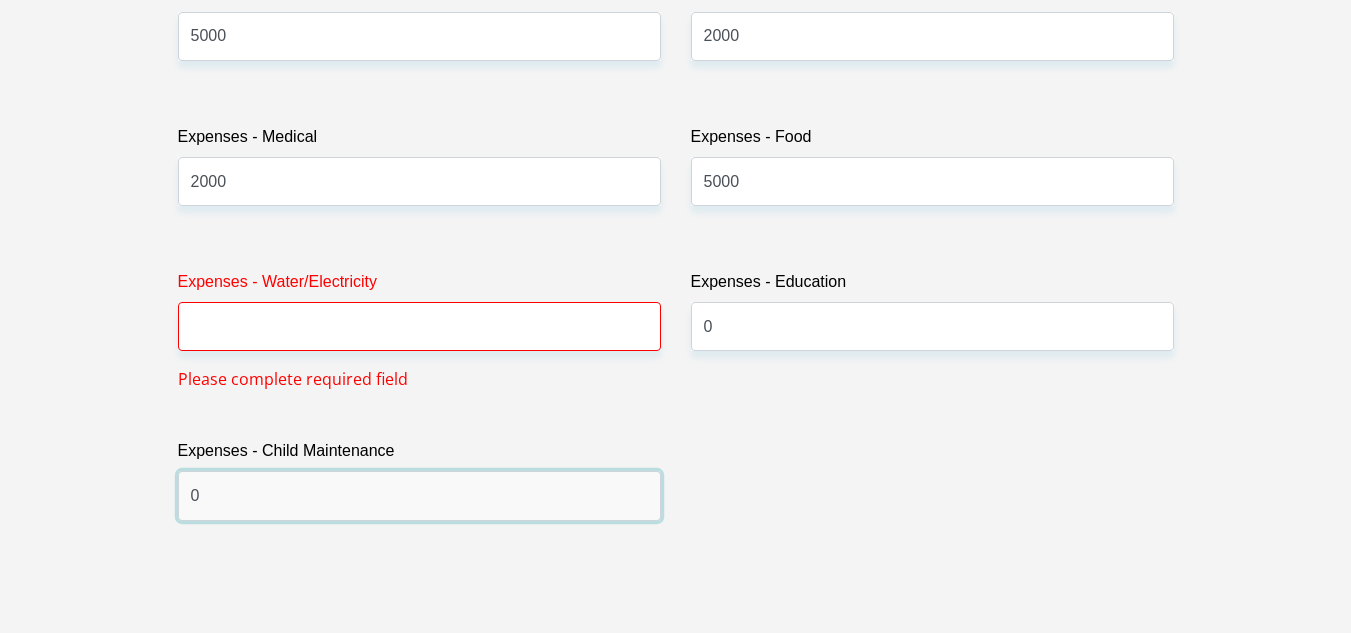 type on "0" 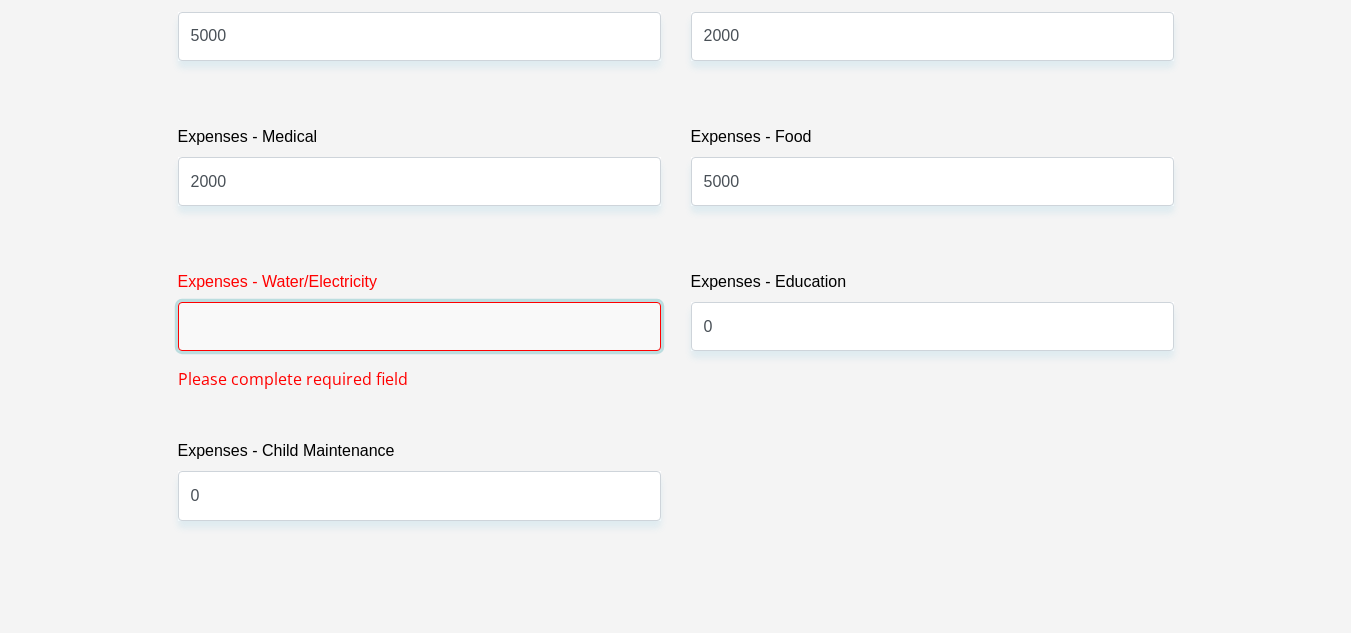 click on "Expenses - Water/Electricity" at bounding box center (419, 326) 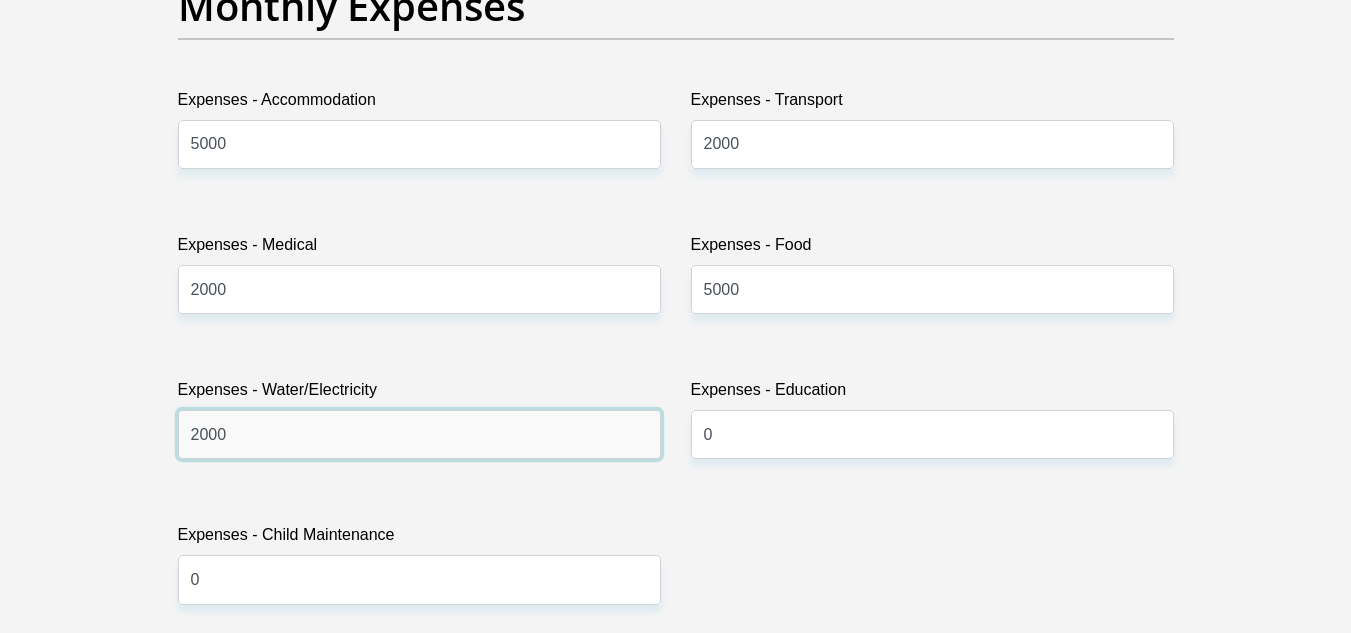 scroll, scrollTop: 2936, scrollLeft: 0, axis: vertical 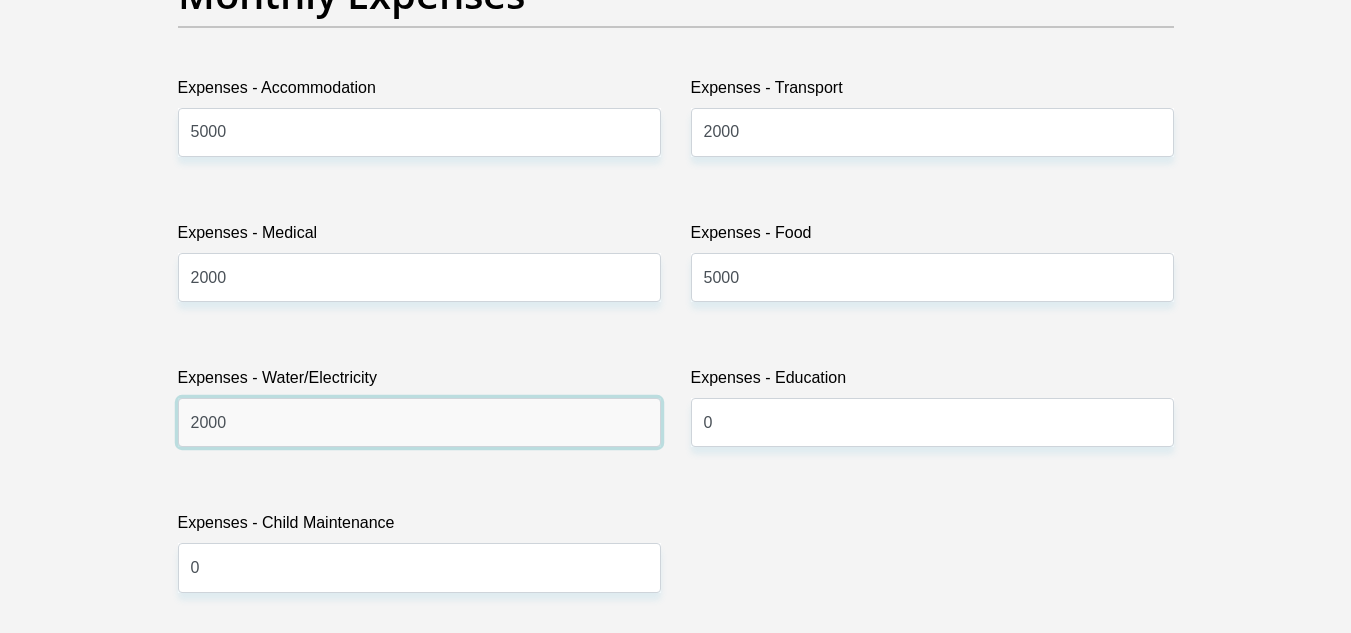type on "2000" 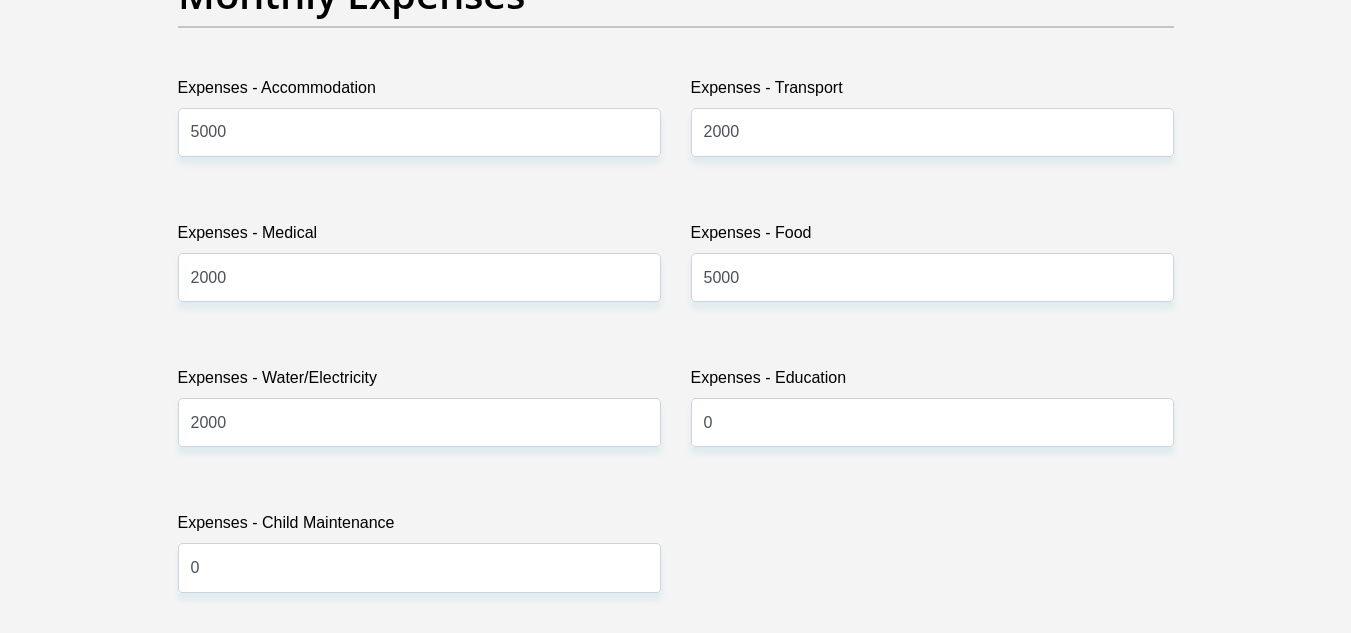 drag, startPoint x: 1350, startPoint y: 298, endPoint x: 1350, endPoint y: 324, distance: 26 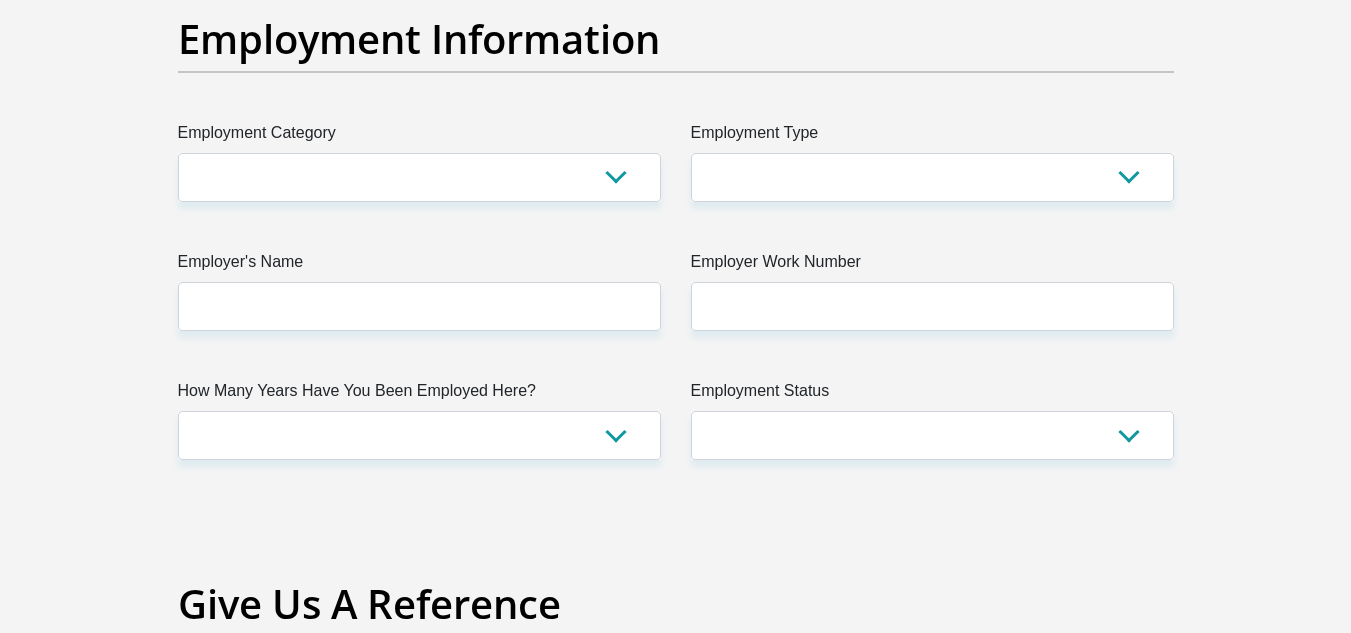 scroll, scrollTop: 3646, scrollLeft: 0, axis: vertical 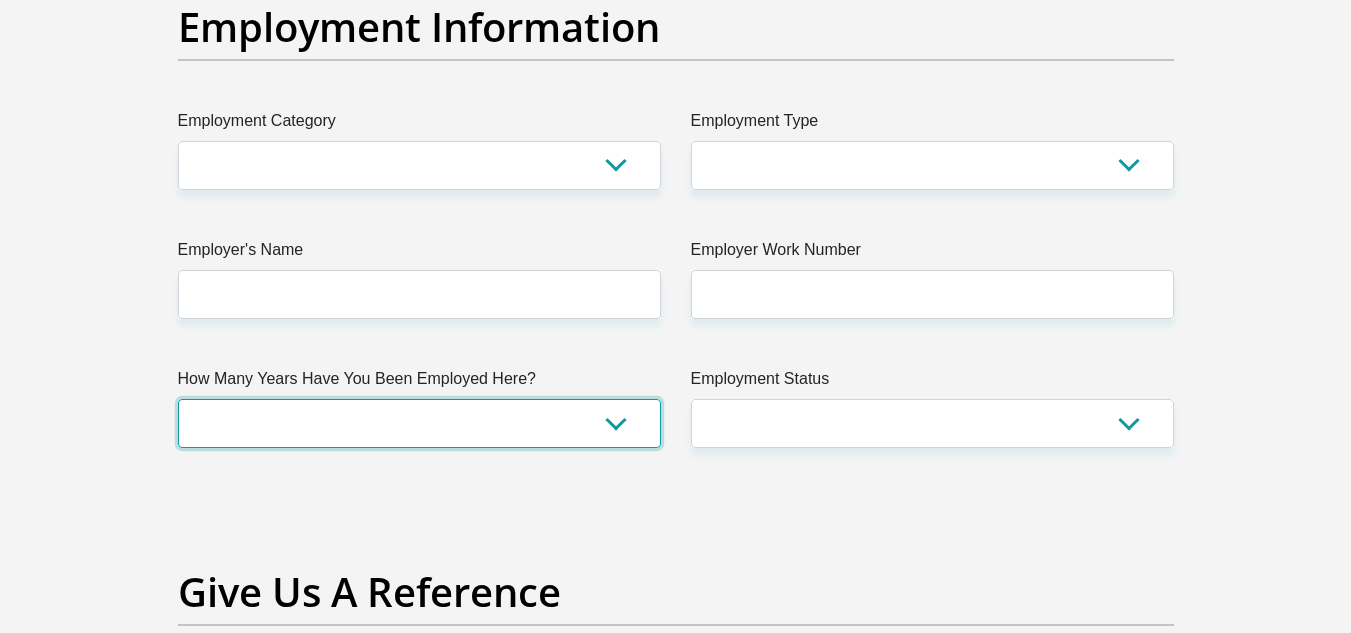 click on "less than 1 year
1-3 years
3-5 years
5+ years" at bounding box center (419, 423) 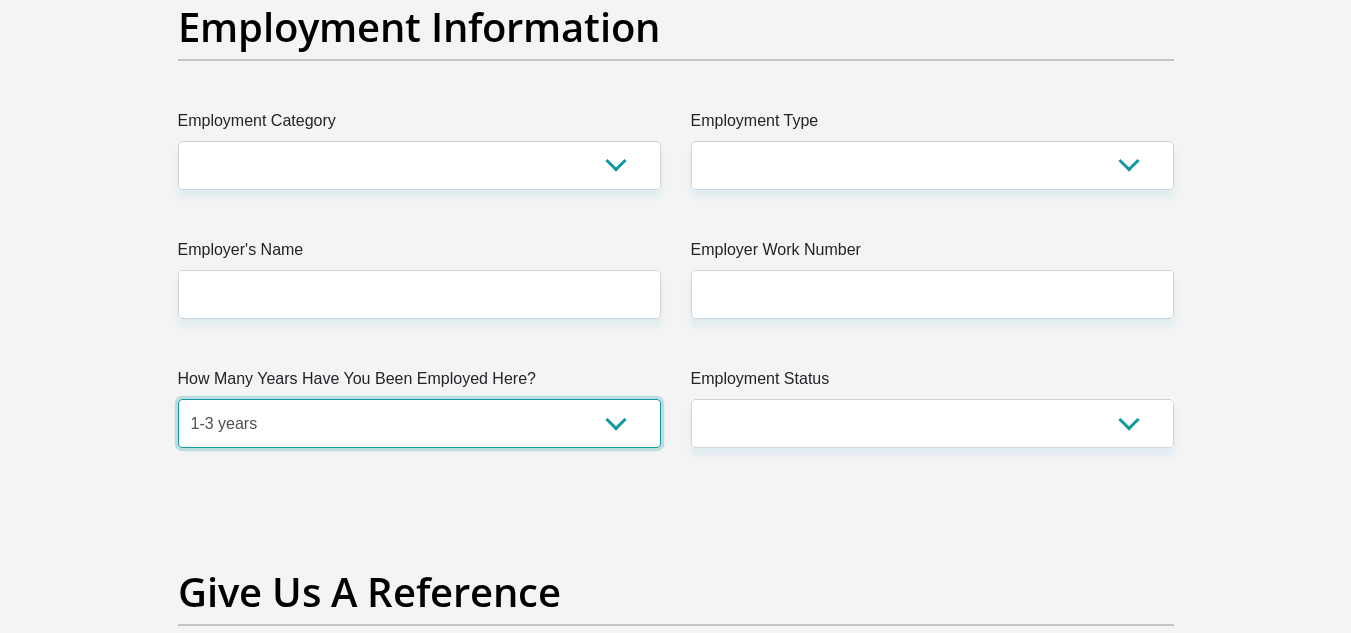 click on "less than 1 year
1-3 years
3-5 years
5+ years" at bounding box center [419, 423] 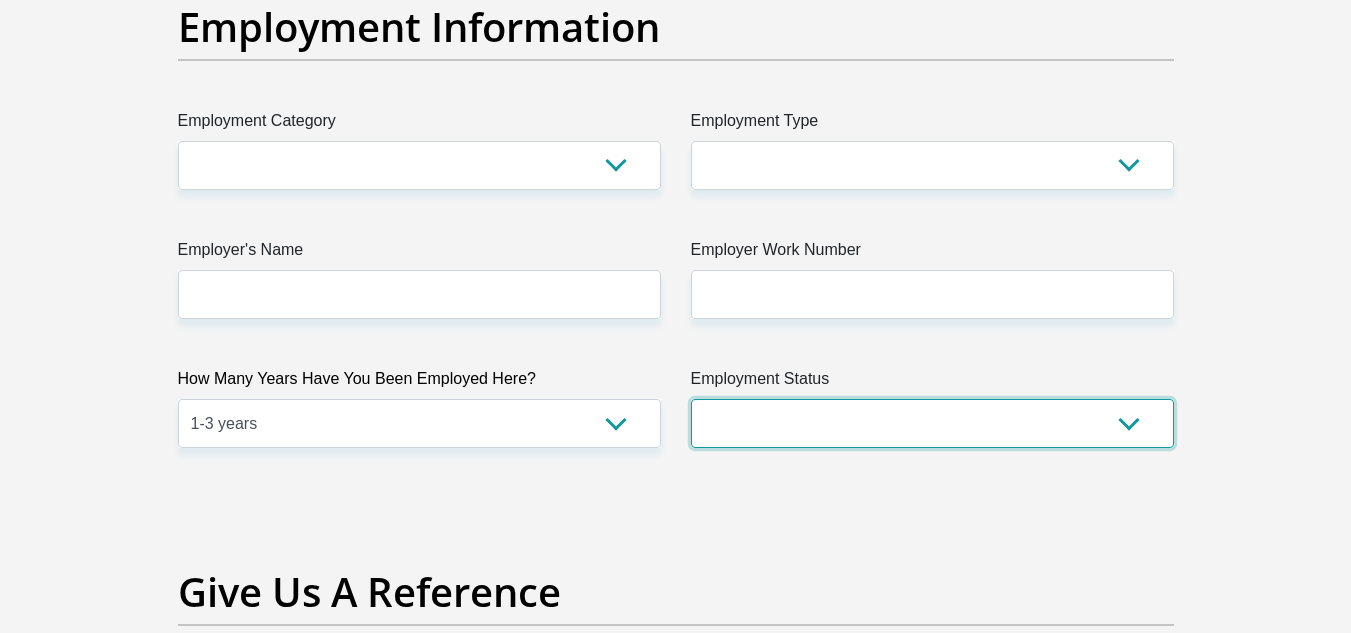 click on "Permanent/Full-time
Part-time/Casual
Contract Worker
Self-Employed
Housewife
Retired
Student
Medically Boarded
Disability
Unemployed" at bounding box center (932, 423) 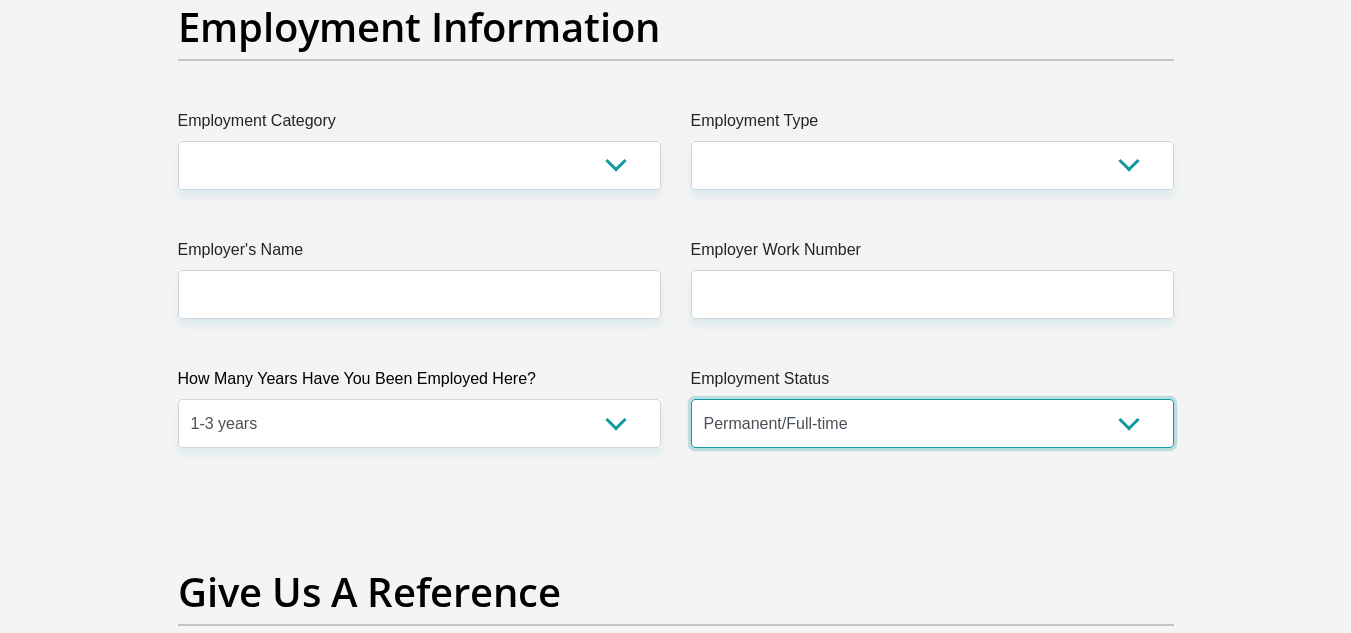 click on "Permanent/Full-time
Part-time/Casual
Contract Worker
Self-Employed
Housewife
Retired
Student
Medically Boarded
Disability
Unemployed" at bounding box center [932, 423] 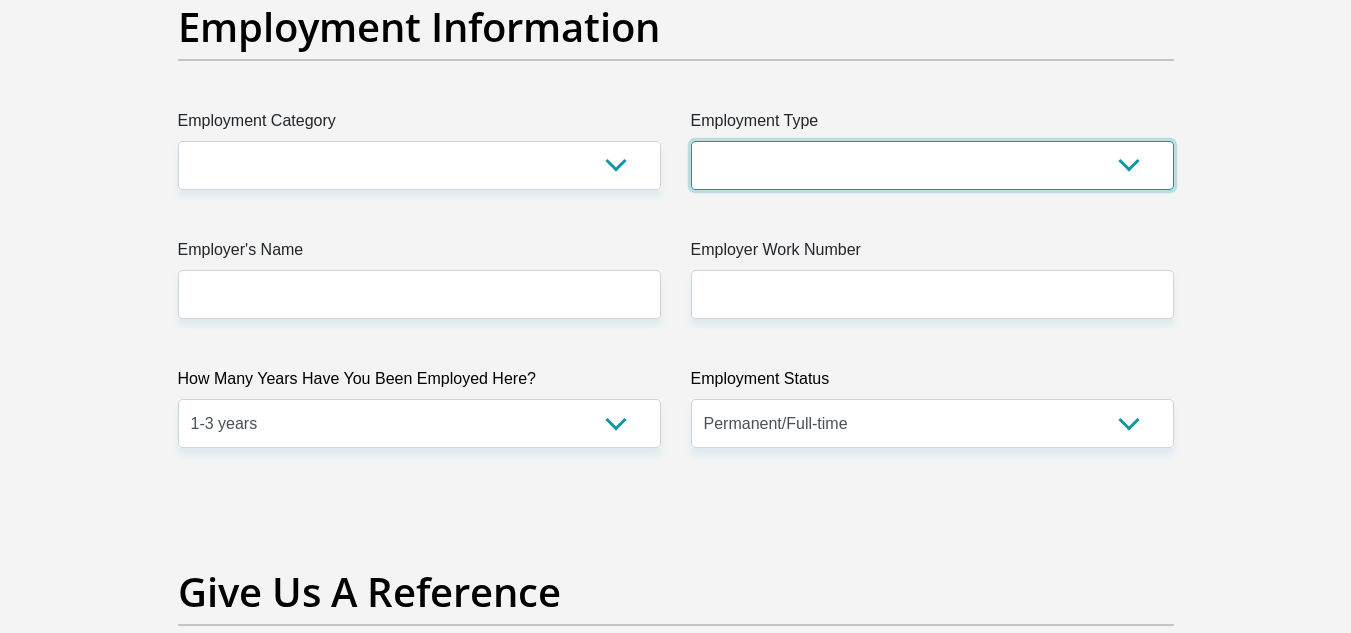 click on "College/Lecturer
Craft Seller
Creative
Driver
Executive
Farmer
Forces - Non Commissioned
Forces - Officer
Hawker
Housewife
Labourer
Licenced Professional
Manager
Miner
Non Licenced Professional
Office Staff/Clerk
Outside Worker
Pensioner
Permanent Teacher
Production/Manufacturing
Sales
Self-Employed
Semi-Professional Worker
Service Industry  Social Worker  Student" at bounding box center [932, 165] 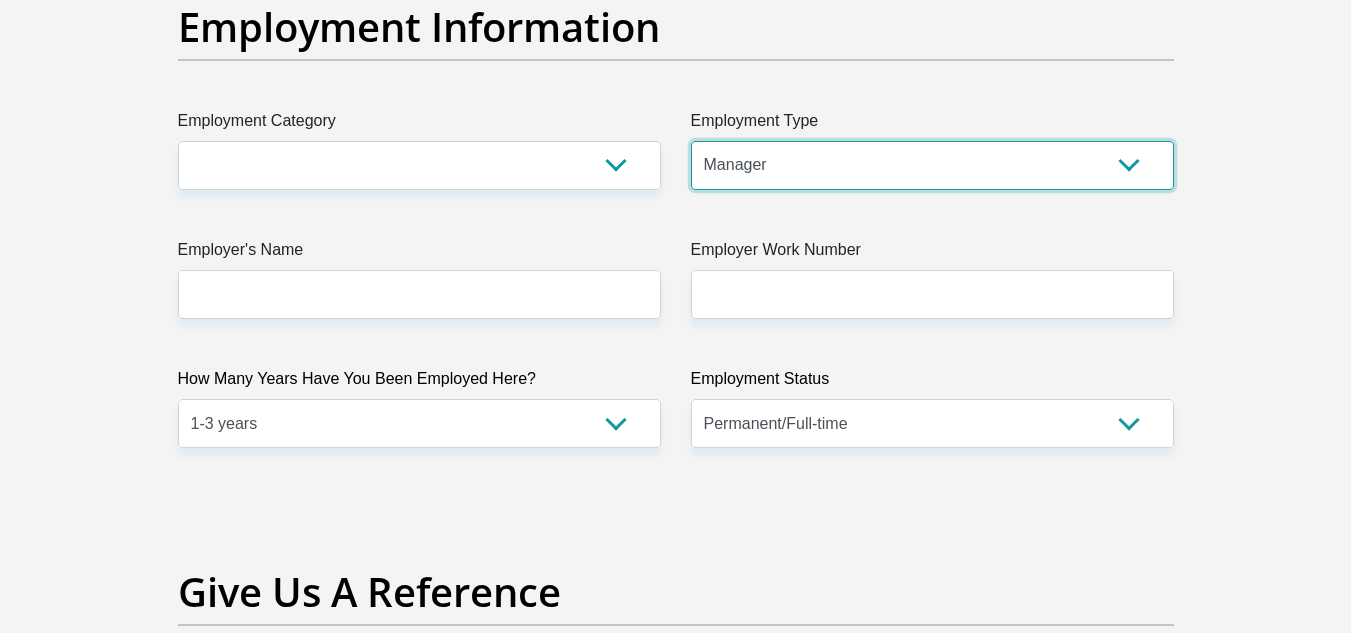 click on "College/Lecturer
Craft Seller
Creative
Driver
Executive
Farmer
Forces - Non Commissioned
Forces - Officer
Hawker
Housewife
Labourer
Licenced Professional
Manager
Miner
Non Licenced Professional
Office Staff/Clerk
Outside Worker
Pensioner
Permanent Teacher
Production/Manufacturing
Sales
Self-Employed
Semi-Professional Worker
Service Industry  Social Worker  Student" at bounding box center [932, 165] 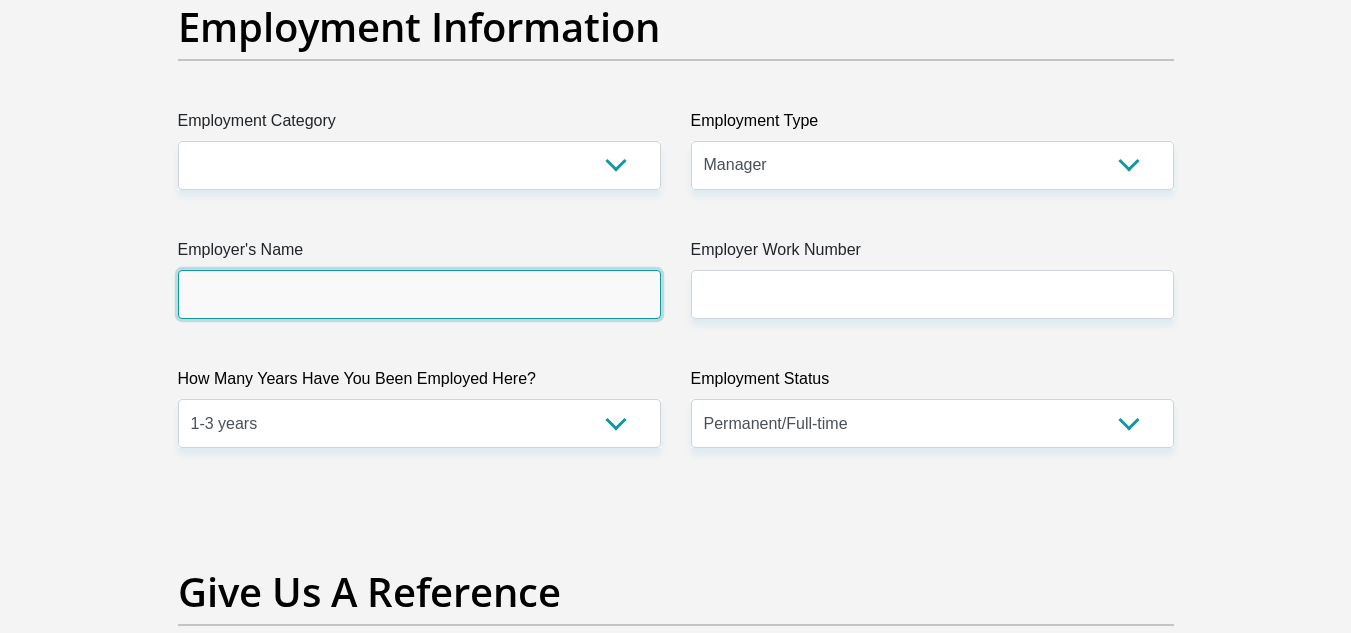 click on "Employer's Name" at bounding box center (419, 294) 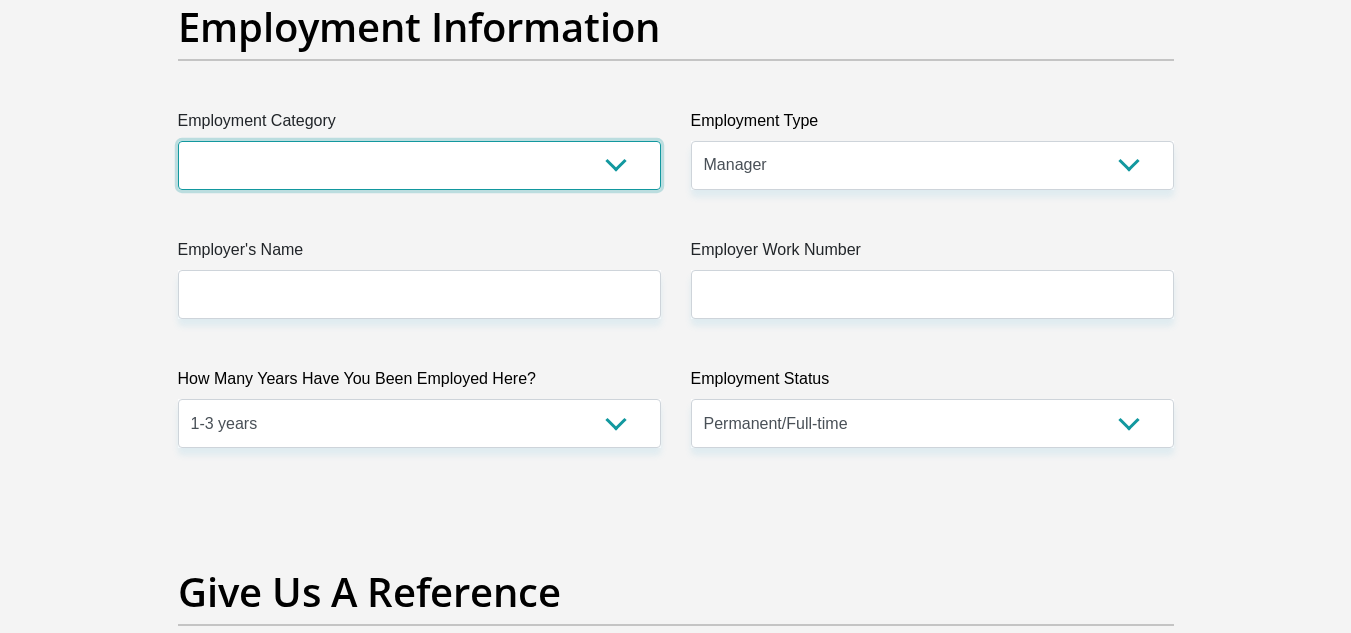 click on "AGRICULTURE
ALCOHOL & TOBACCO
CONSTRUCTION MATERIALS
METALLURGY
EQUIPMENT FOR RENEWABLE ENERGY
SPECIALIZED CONTRACTORS
CAR
GAMING (INCL. INTERNET
OTHER WHOLESALE
UNLICENSED PHARMACEUTICALS
CURRENCY EXCHANGE HOUSES
OTHER FINANCIAL INSTITUTIONS & INSURANCE
REAL ESTATE AGENTS
OIL & GAS
OTHER MATERIALS (E.G. IRON ORE)
PRECIOUS STONES & PRECIOUS METALS
POLITICAL ORGANIZATIONS
RELIGIOUS ORGANIZATIONS(NOT SECTS)
ACTI. HAVING BUSINESS DEAL WITH PUBLIC ADMINISTRATION
LAUNDROMATS" at bounding box center (419, 165) 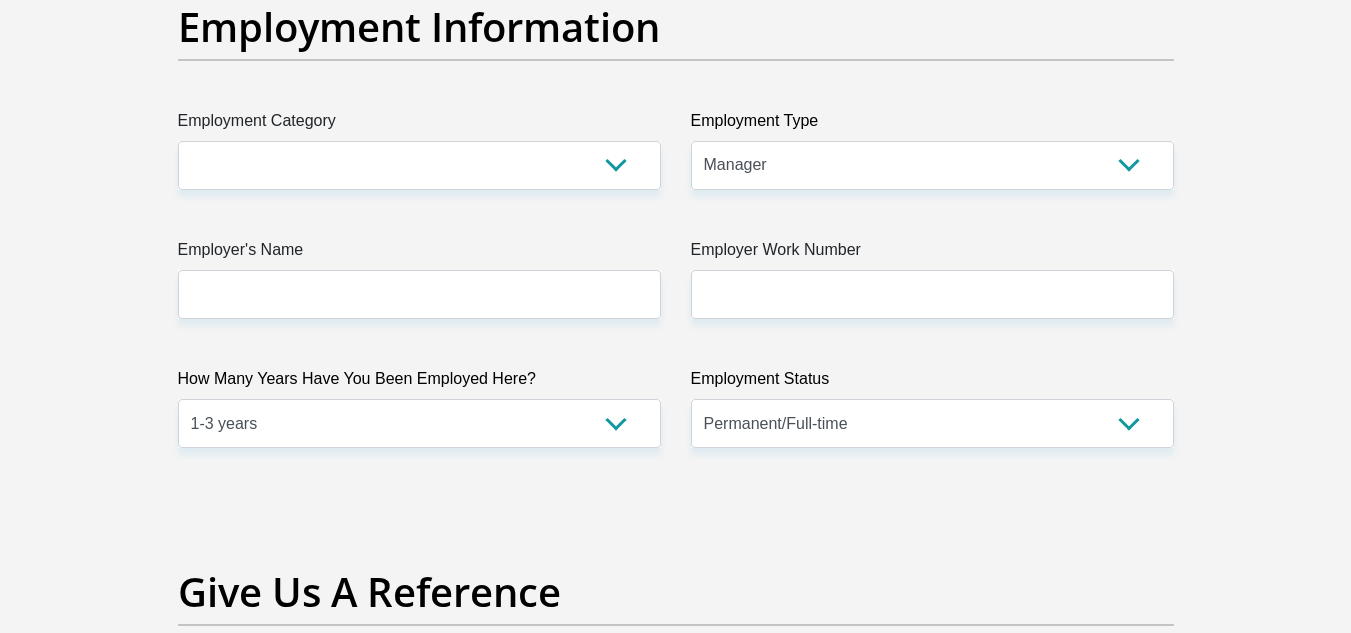 click on "Title
Mr
Ms
Mrs
Dr
Other
First Name
QhamaLizzy
Surname
Mtoba
ID Number
9306170176087
Please input valid ID number
Race
Black
Coloured
Indian
White
Other
Contact Number
0646193503
Please input valid contact number
Nationality
South Africa
Afghanistan
Aland Islands  Albania  Algeria" at bounding box center (676, -79) 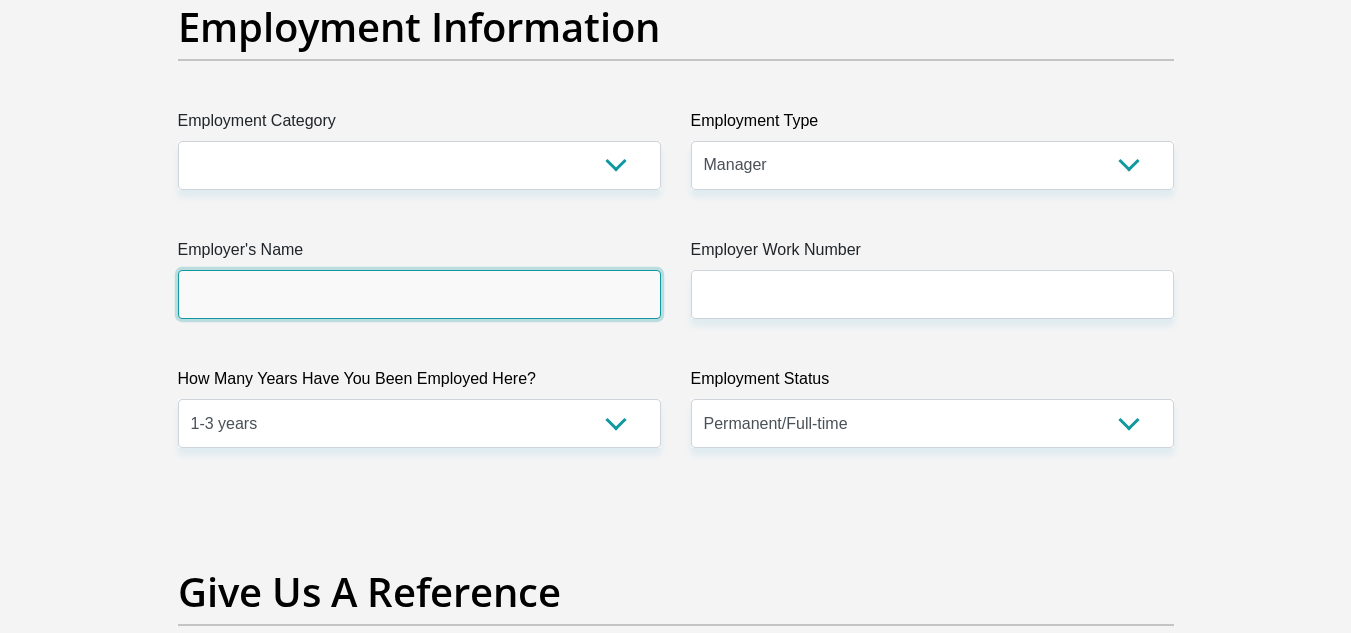 click on "Employer's Name" at bounding box center [419, 294] 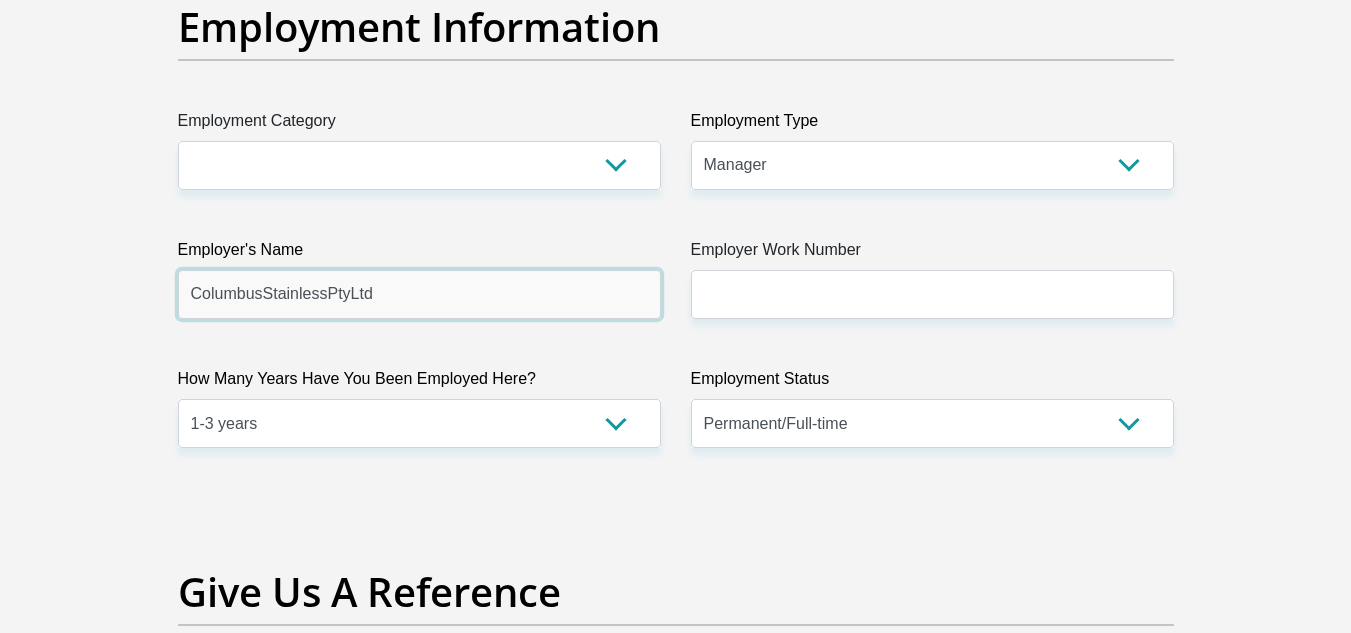 click on "ColumbusStainlessPtyLtd" at bounding box center (419, 294) 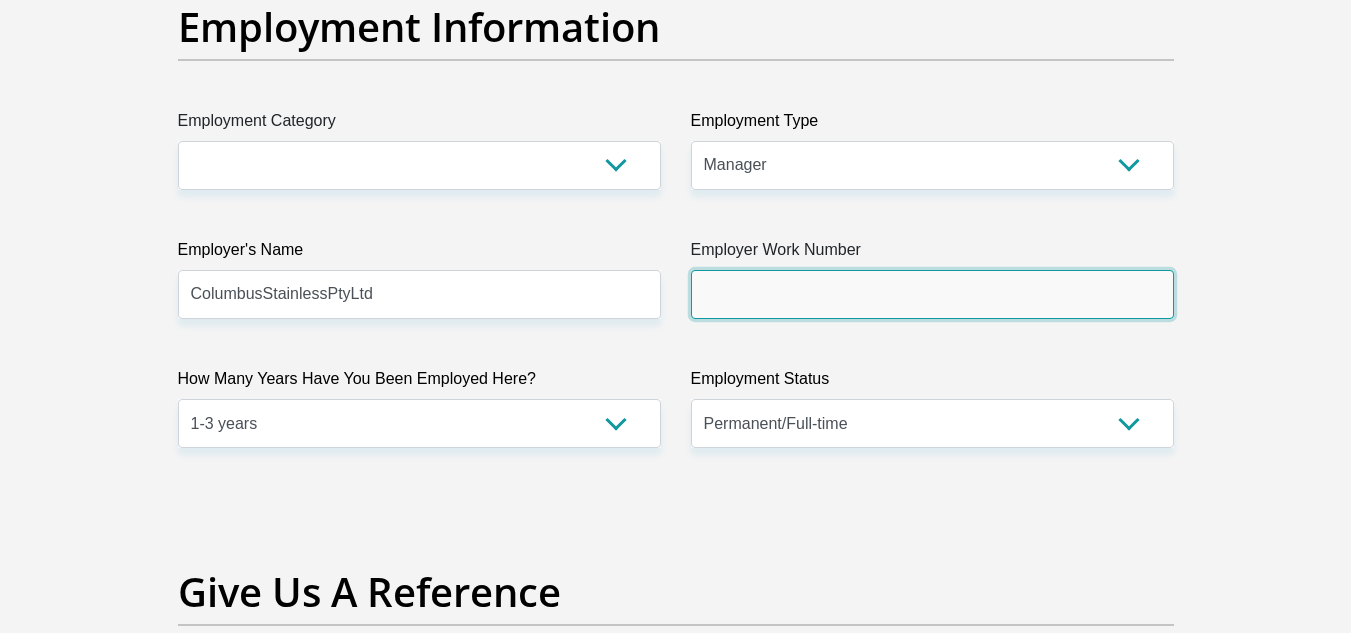 click on "Employer Work Number" at bounding box center (932, 294) 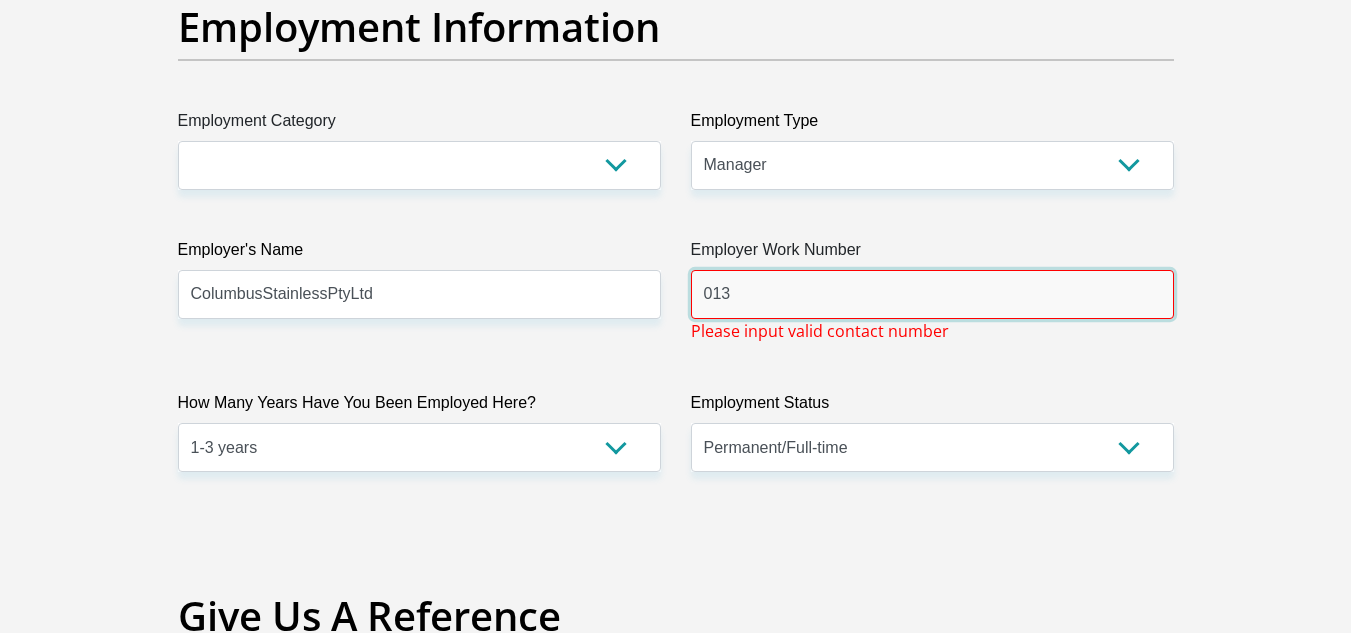 click on "013" at bounding box center [932, 294] 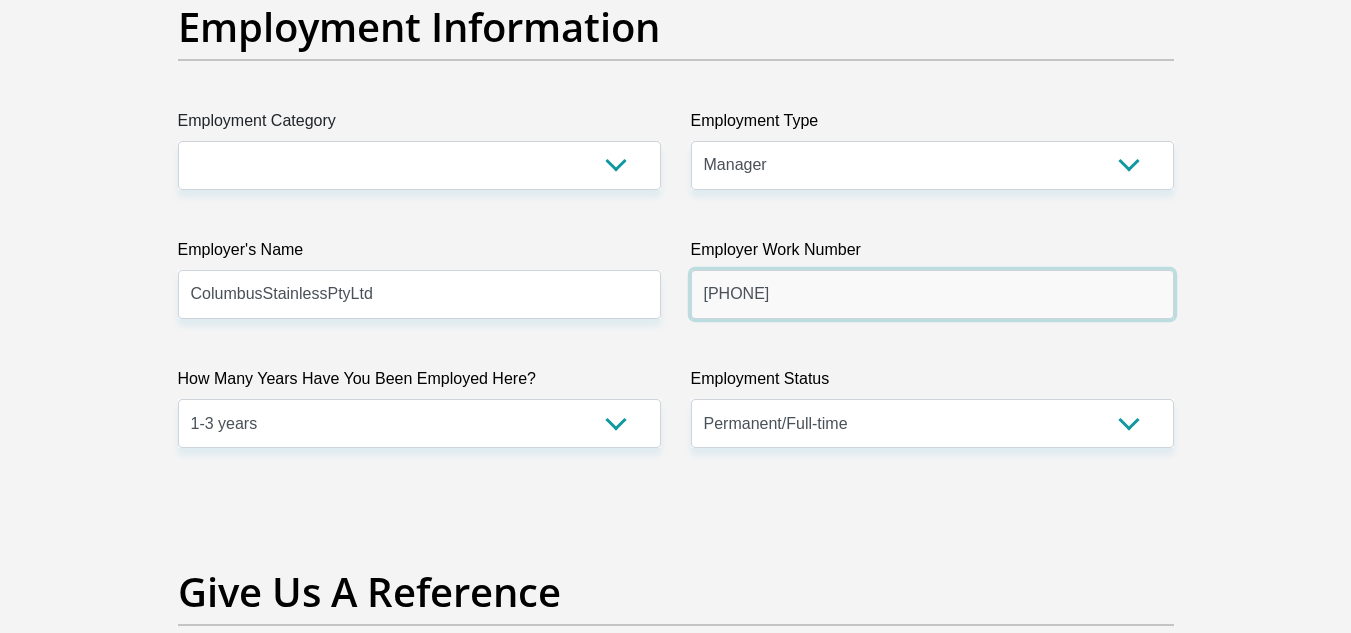 type on "0132472753" 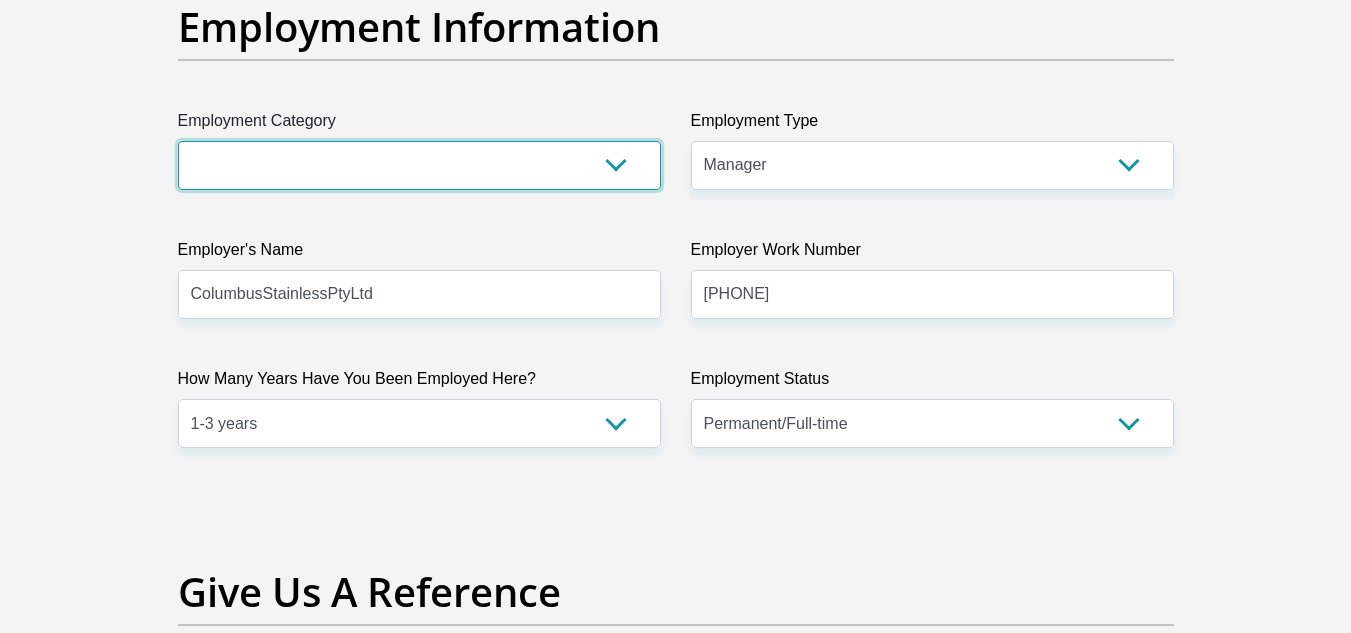 click on "AGRICULTURE
ALCOHOL & TOBACCO
CONSTRUCTION MATERIALS
METALLURGY
EQUIPMENT FOR RENEWABLE ENERGY
SPECIALIZED CONTRACTORS
CAR
GAMING (INCL. INTERNET
OTHER WHOLESALE
UNLICENSED PHARMACEUTICALS
CURRENCY EXCHANGE HOUSES
OTHER FINANCIAL INSTITUTIONS & INSURANCE
REAL ESTATE AGENTS
OIL & GAS
OTHER MATERIALS (E.G. IRON ORE)
PRECIOUS STONES & PRECIOUS METALS
POLITICAL ORGANIZATIONS
RELIGIOUS ORGANIZATIONS(NOT SECTS)
ACTI. HAVING BUSINESS DEAL WITH PUBLIC ADMINISTRATION
LAUNDROMATS" at bounding box center [419, 165] 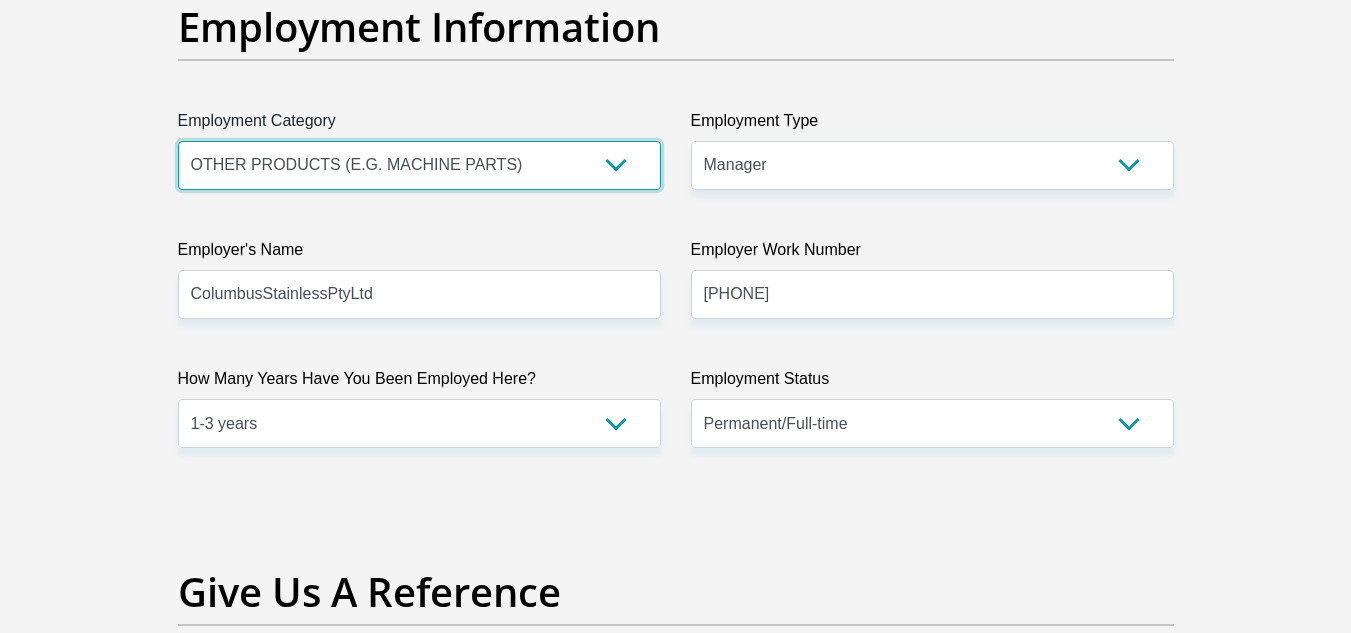 click on "AGRICULTURE
ALCOHOL & TOBACCO
CONSTRUCTION MATERIALS
METALLURGY
EQUIPMENT FOR RENEWABLE ENERGY
SPECIALIZED CONTRACTORS
CAR
GAMING (INCL. INTERNET
OTHER WHOLESALE
UNLICENSED PHARMACEUTICALS
CURRENCY EXCHANGE HOUSES
OTHER FINANCIAL INSTITUTIONS & INSURANCE
REAL ESTATE AGENTS
OIL & GAS
OTHER MATERIALS (E.G. IRON ORE)
PRECIOUS STONES & PRECIOUS METALS
POLITICAL ORGANIZATIONS
RELIGIOUS ORGANIZATIONS(NOT SECTS)
ACTI. HAVING BUSINESS DEAL WITH PUBLIC ADMINISTRATION
LAUNDROMATS" at bounding box center [419, 165] 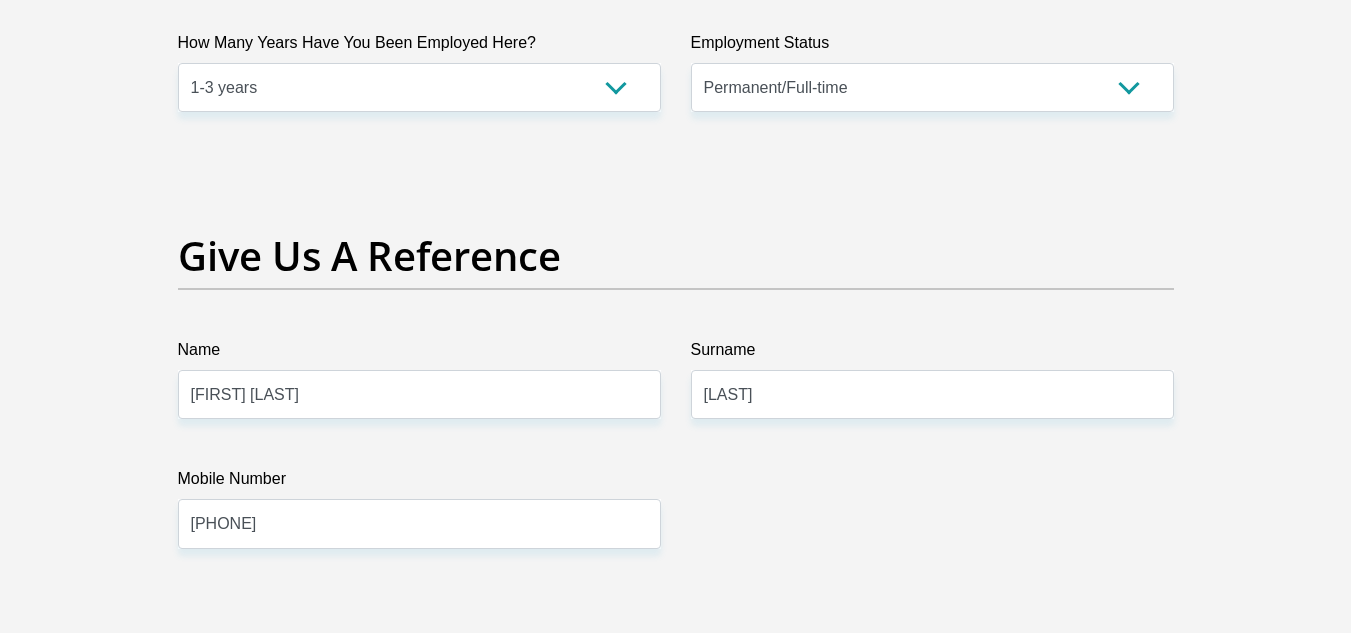scroll, scrollTop: 3970, scrollLeft: 0, axis: vertical 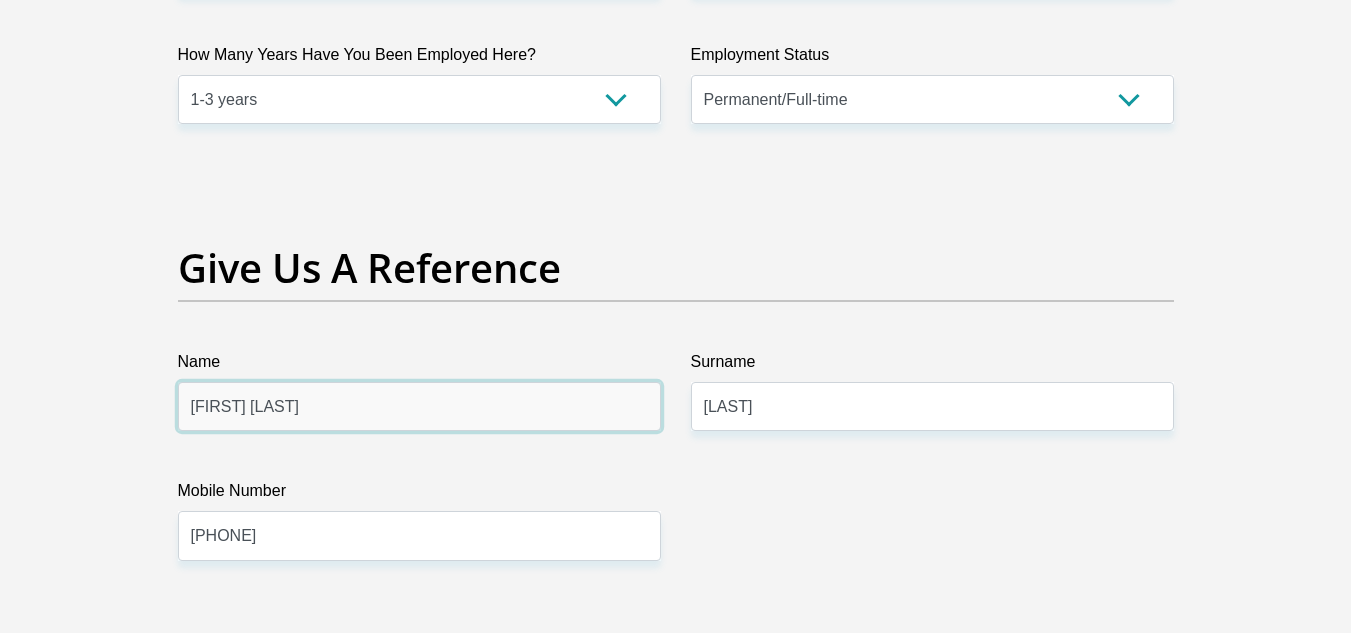 click on "[FIRST] [LAST]" at bounding box center [419, 406] 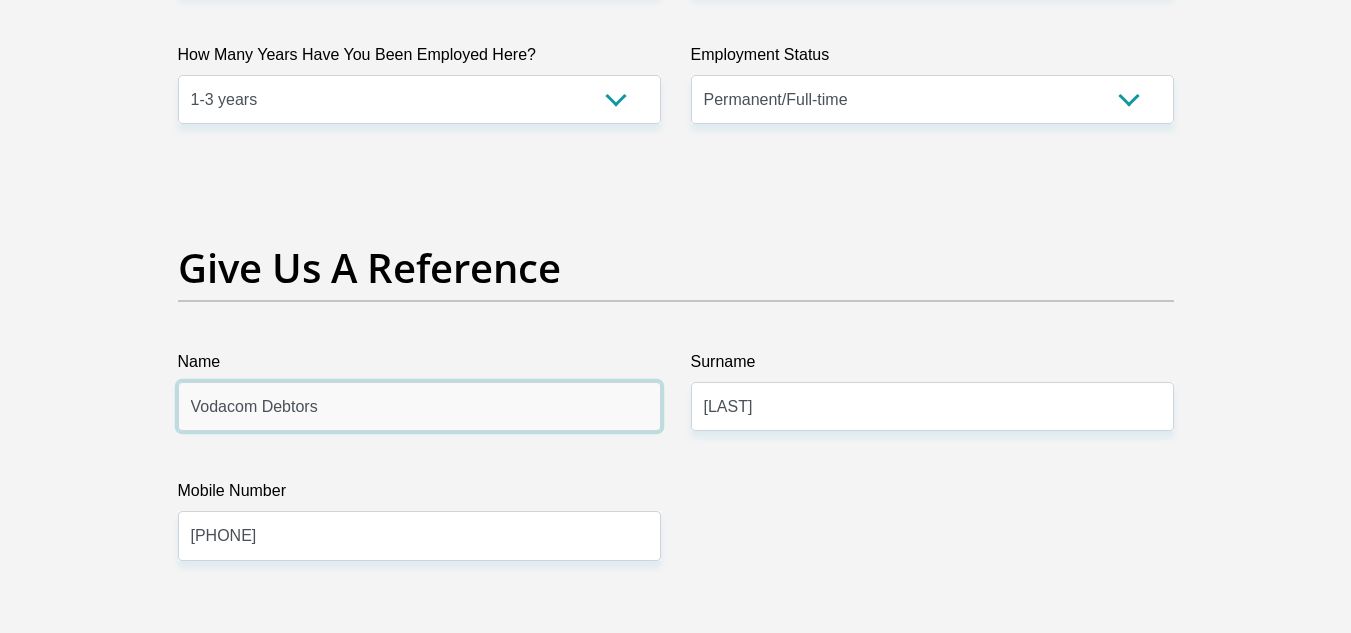 drag, startPoint x: 322, startPoint y: 411, endPoint x: 270, endPoint y: 410, distance: 52.009613 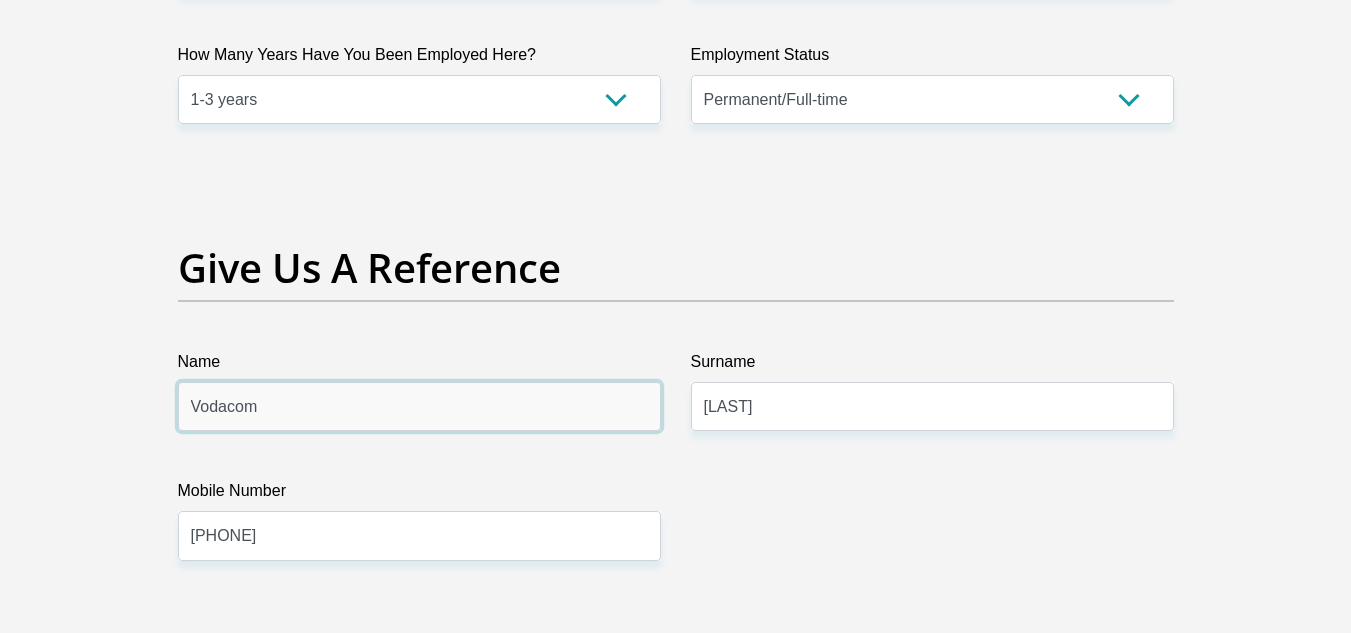 type on "Vodacom" 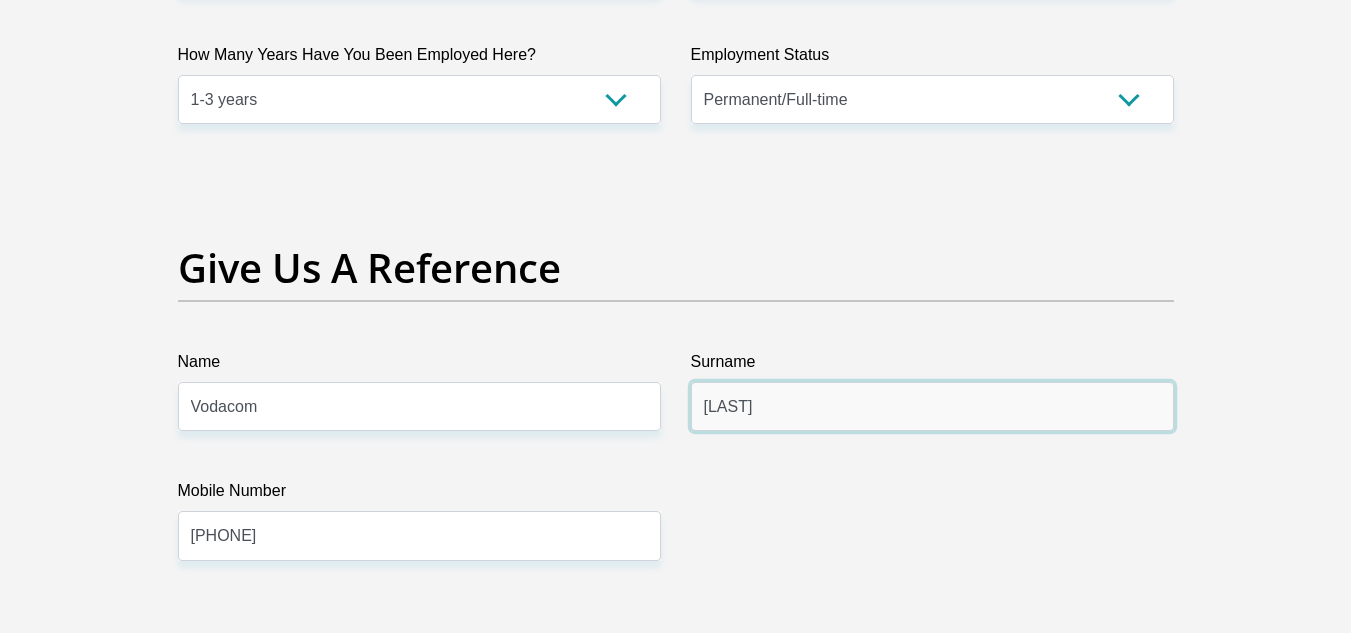 click on "Mtoba" at bounding box center [932, 406] 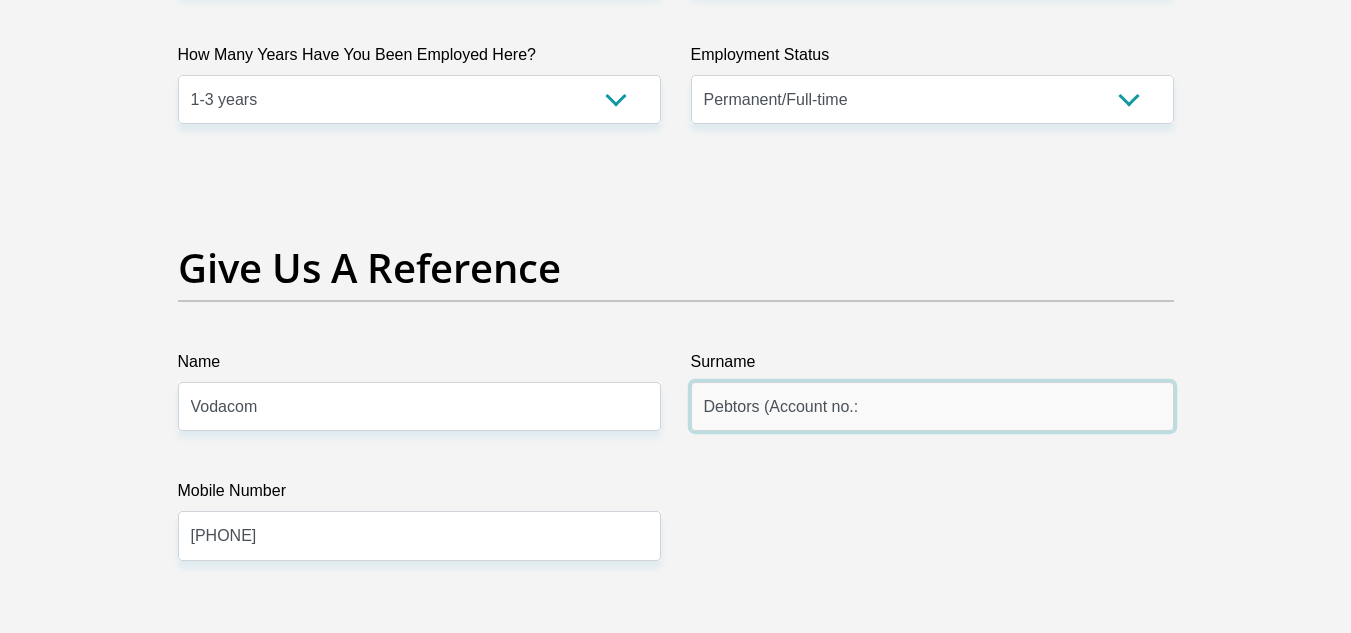 paste on "I4798076-1" 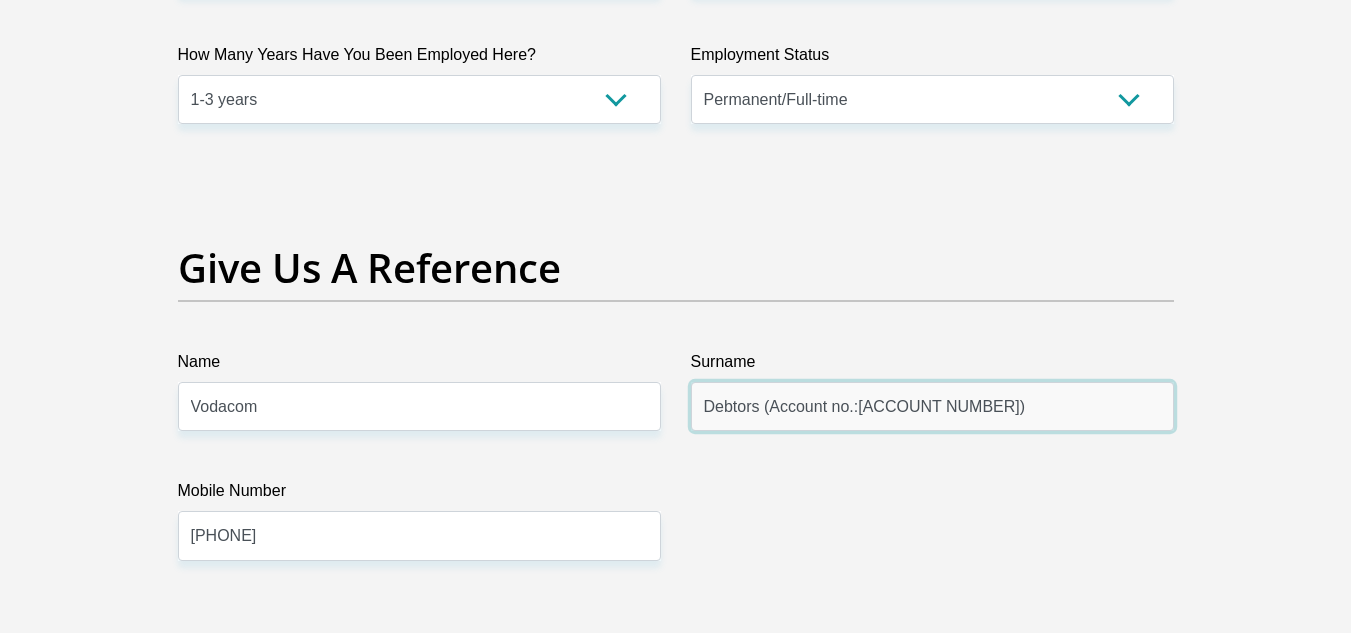type on "Debtors (Account no.:I4798076-1)" 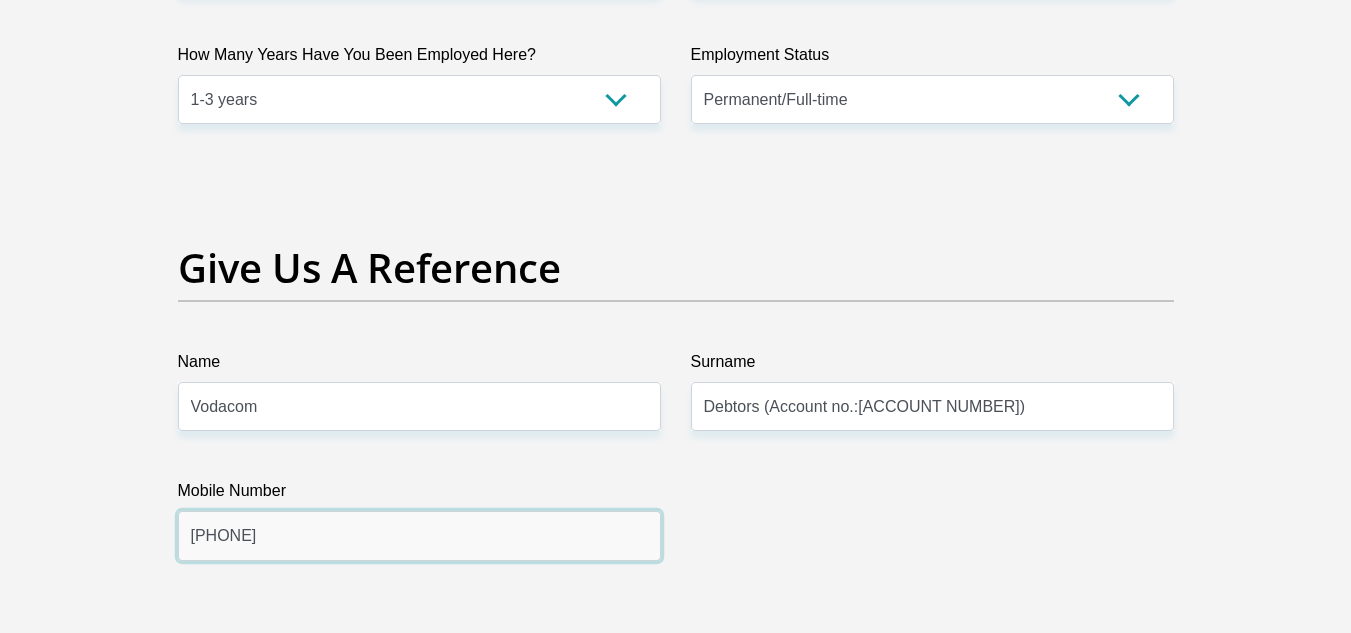 drag, startPoint x: 402, startPoint y: 523, endPoint x: 200, endPoint y: 523, distance: 202 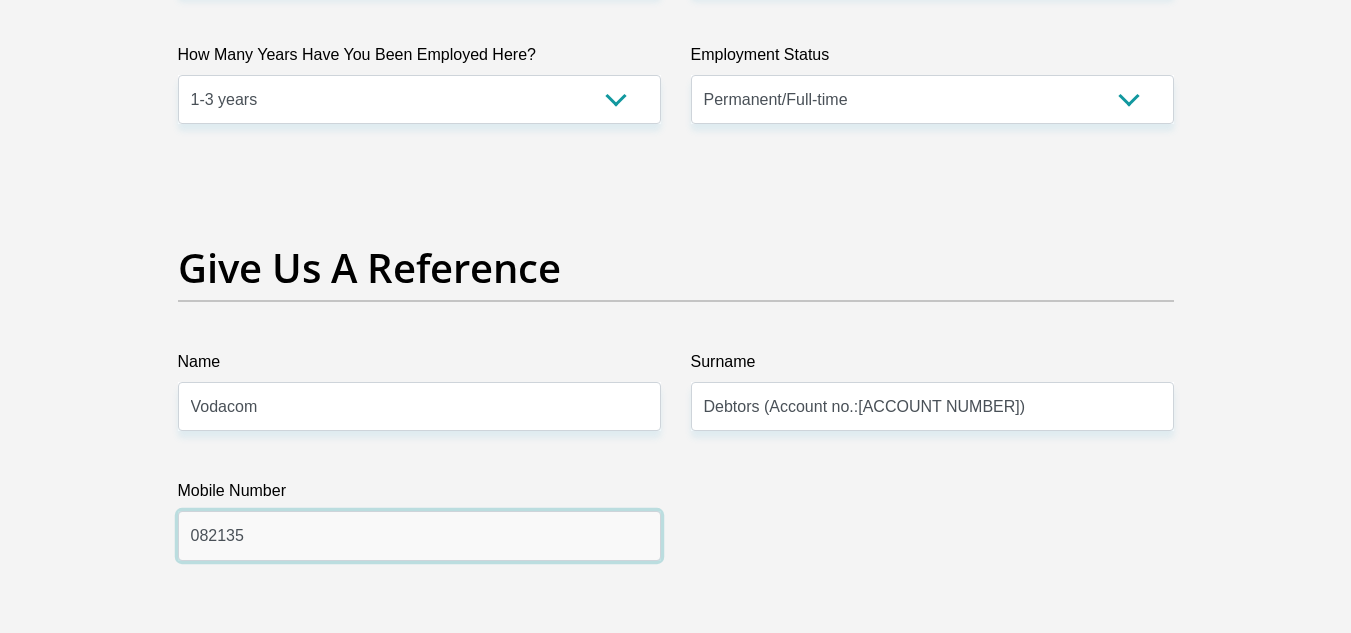 type on "082135" 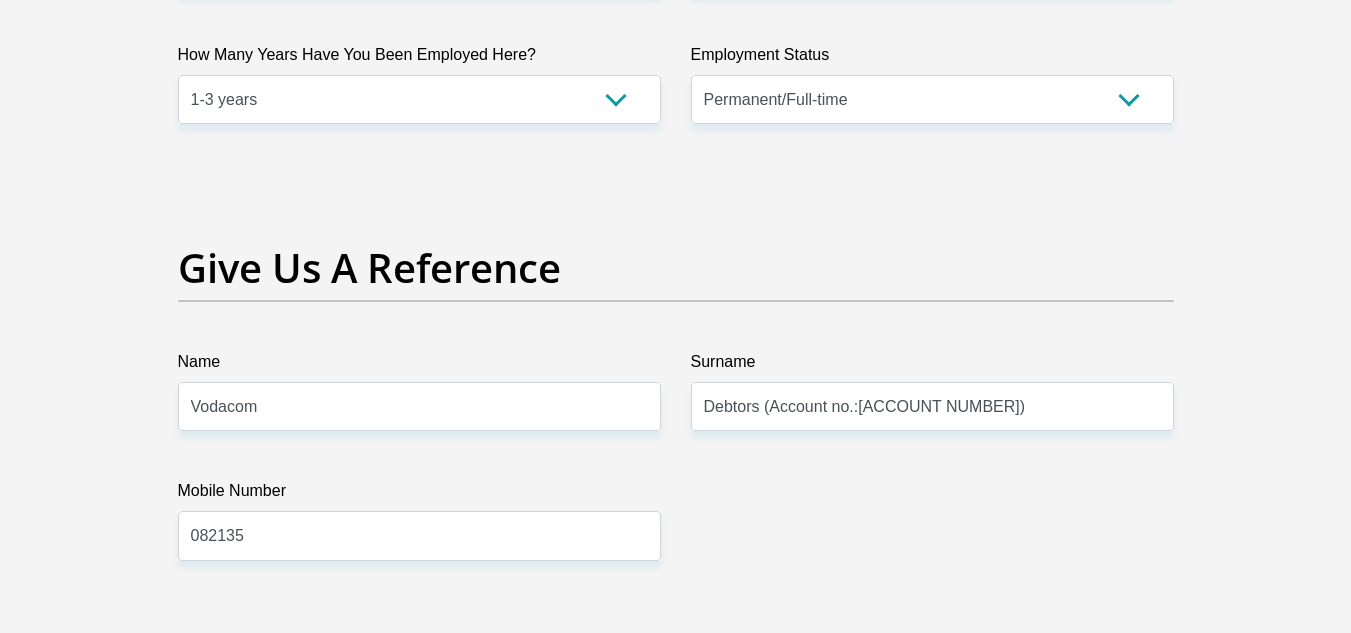 click on "Title
Mr
Ms
Mrs
Dr
Other
First Name
QhamaLizzy
Surname
Mtoba
ID Number
9306170176087
Please input valid ID number
Race
Black
Coloured
Indian
White
Other
Contact Number
0646193503
Please input valid contact number
Nationality
South Africa
Afghanistan
Aland Islands  Albania  Algeria" at bounding box center [676, -403] 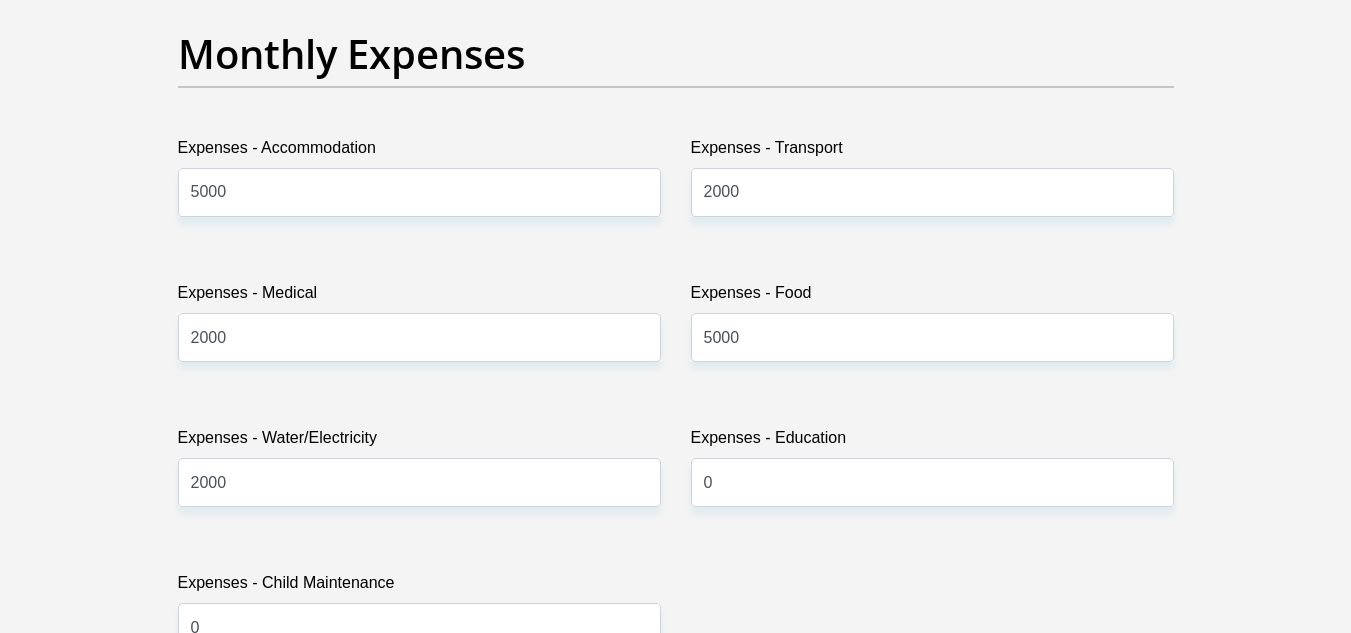 scroll, scrollTop: 2864, scrollLeft: 0, axis: vertical 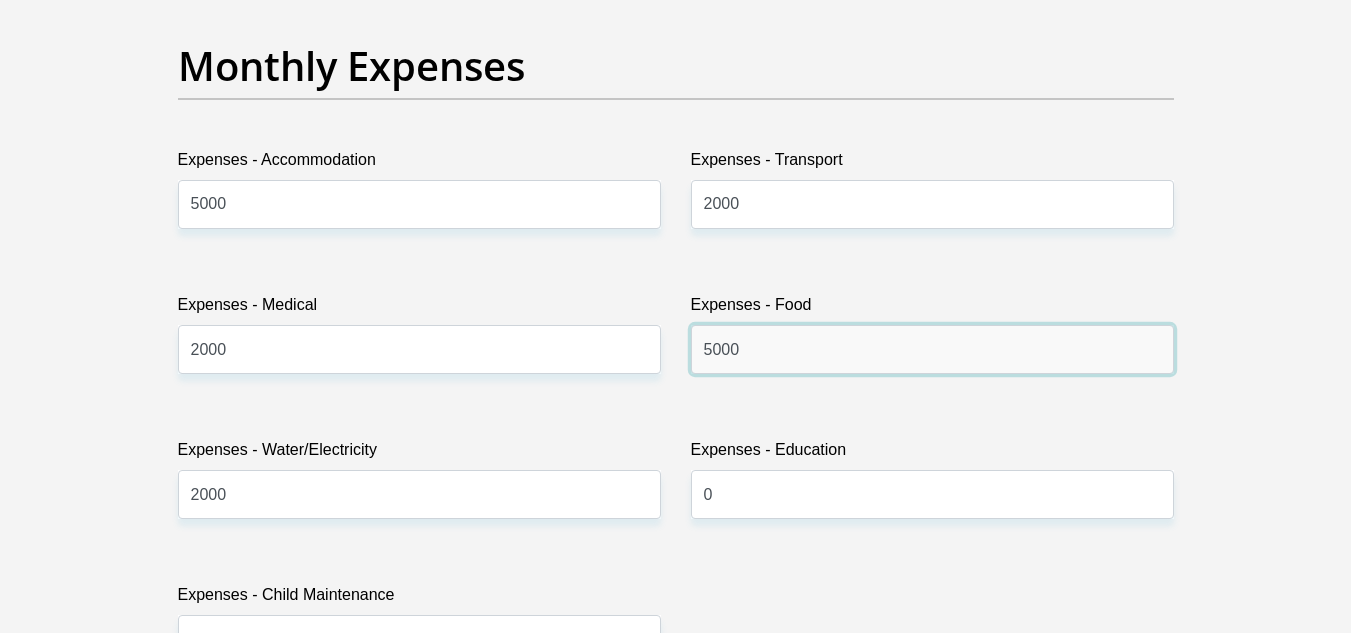 click on "5000" at bounding box center (932, 349) 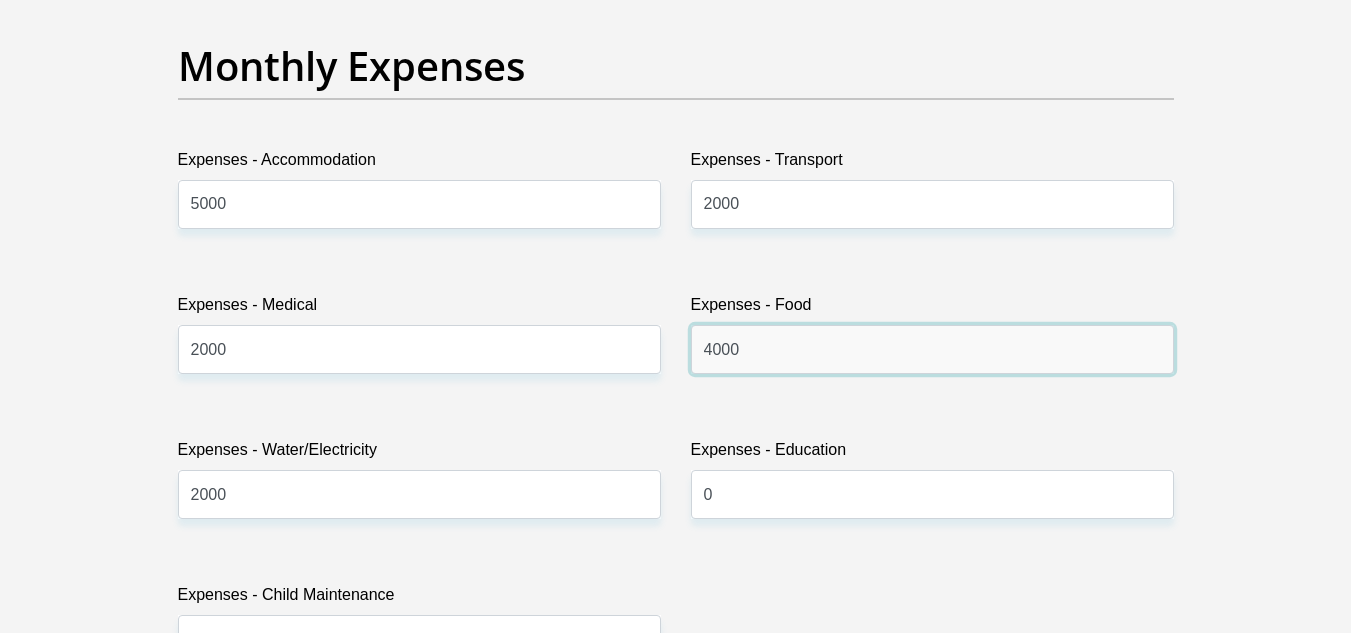 type on "4000" 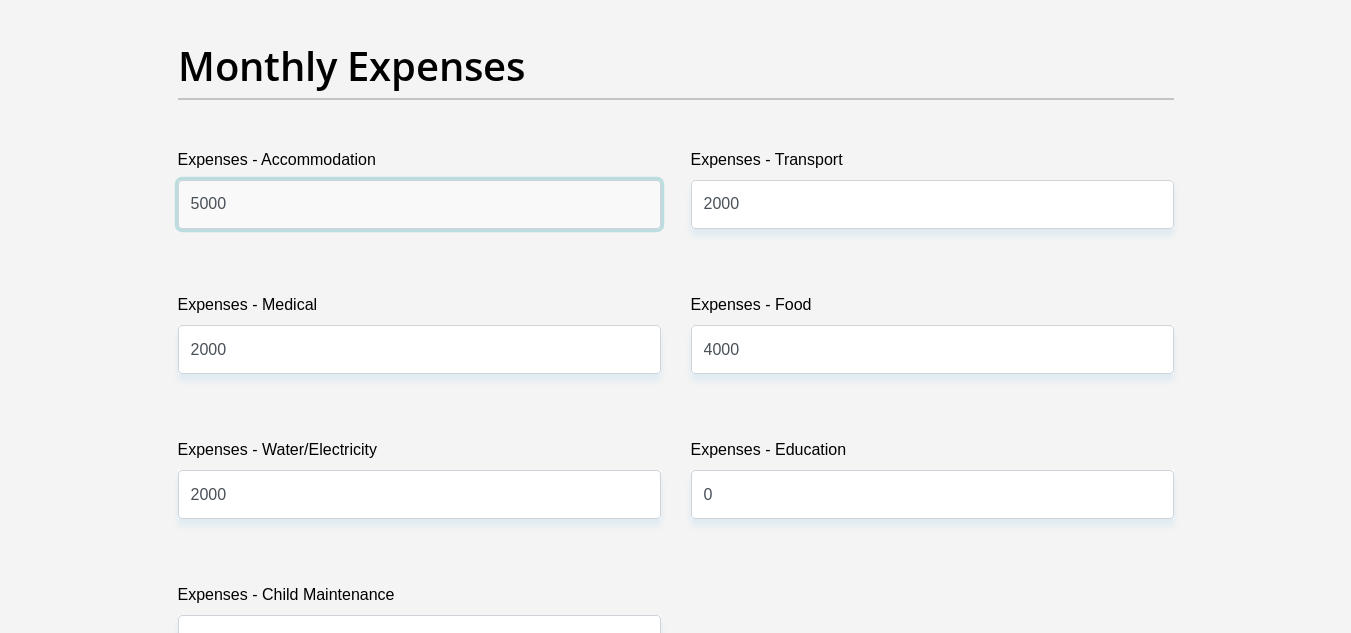 click on "5000" at bounding box center [419, 204] 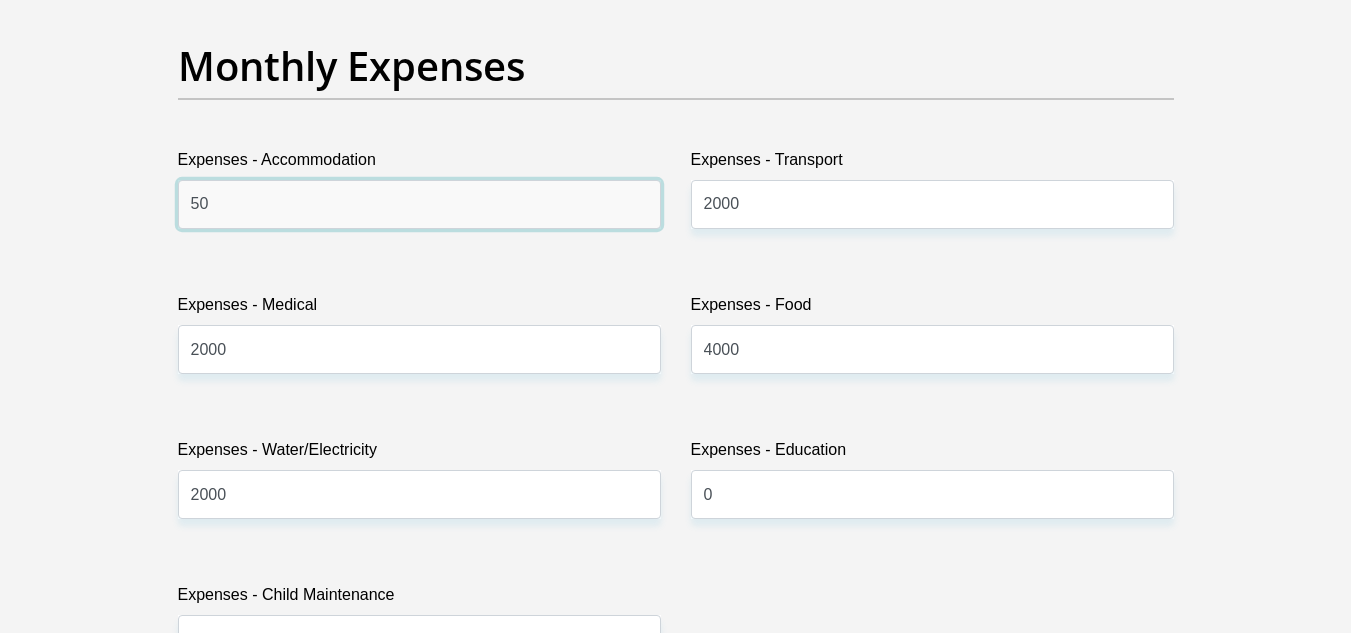 type on "5" 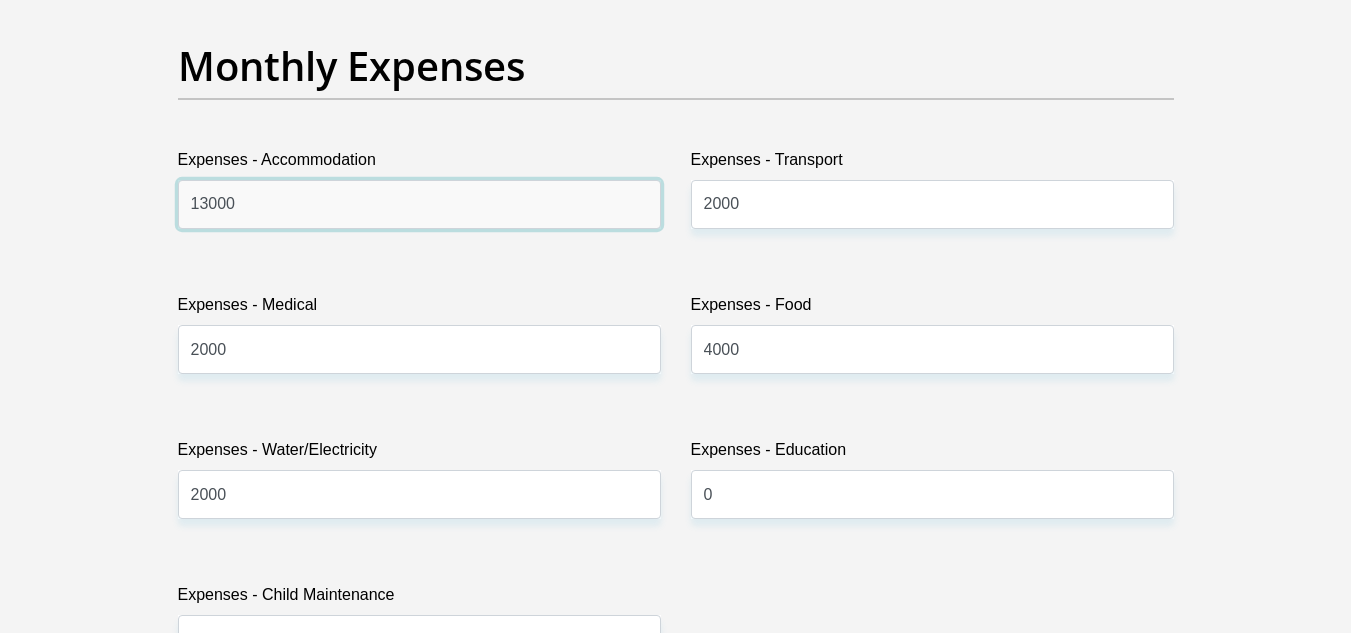type on "13000" 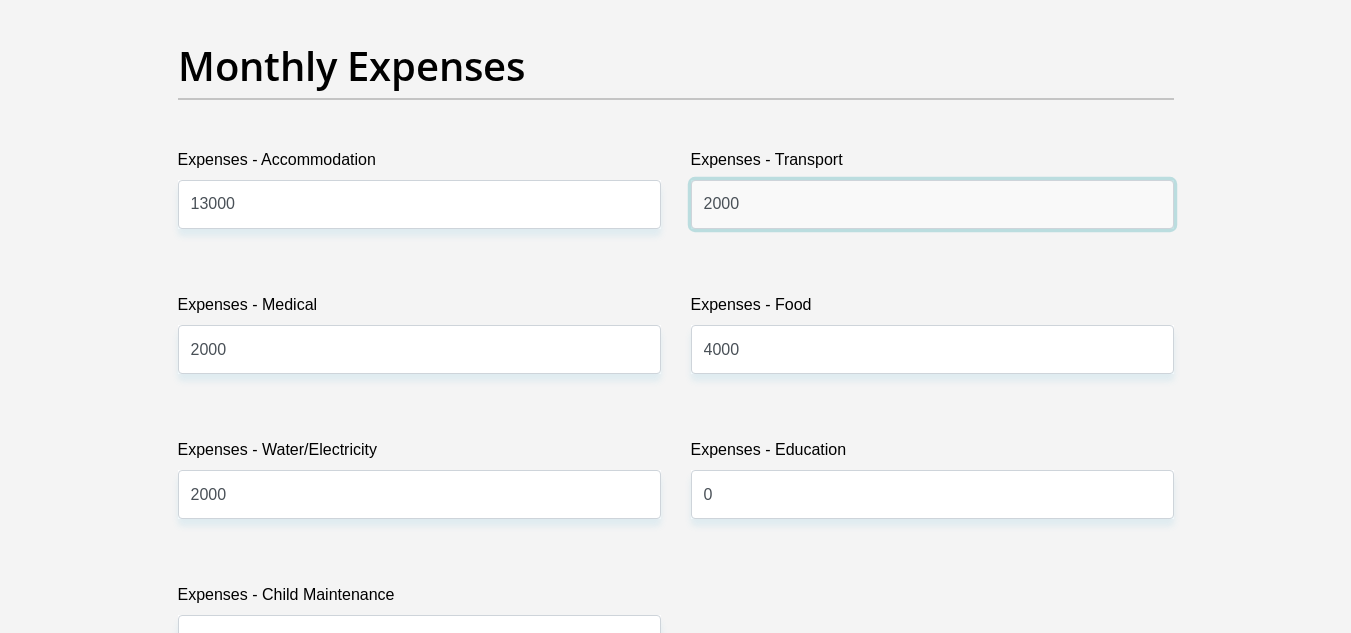 click on "2000" at bounding box center (932, 204) 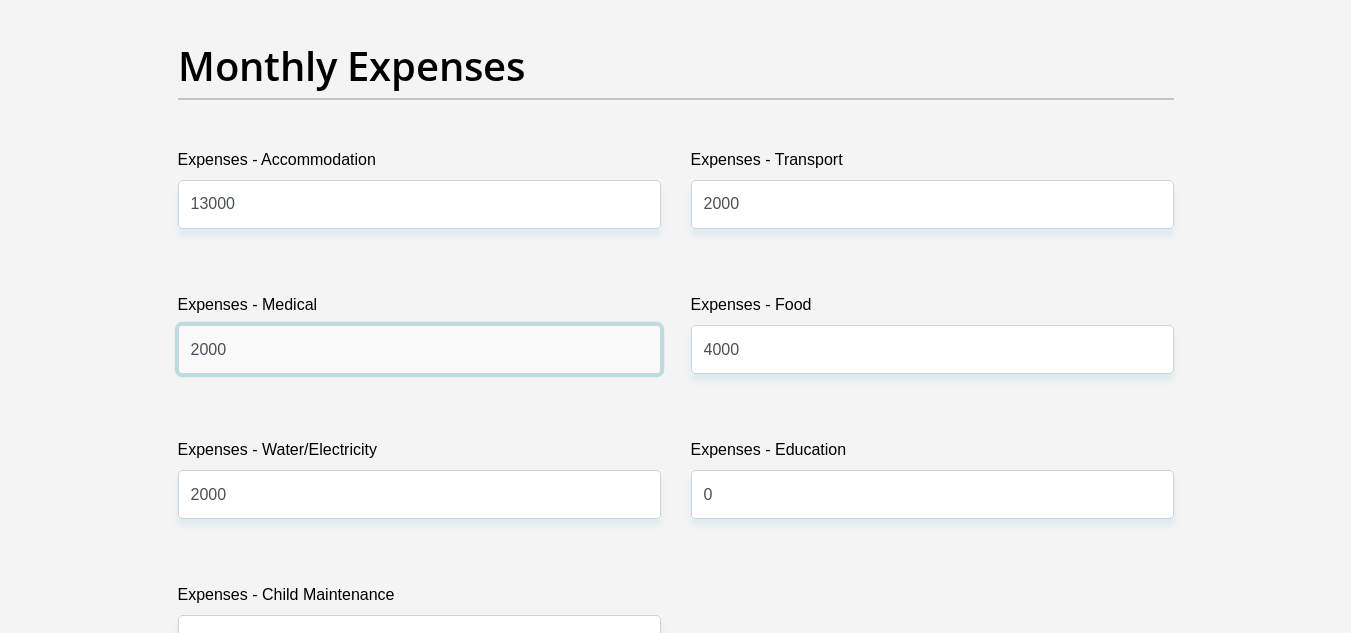 click on "2000" at bounding box center [419, 349] 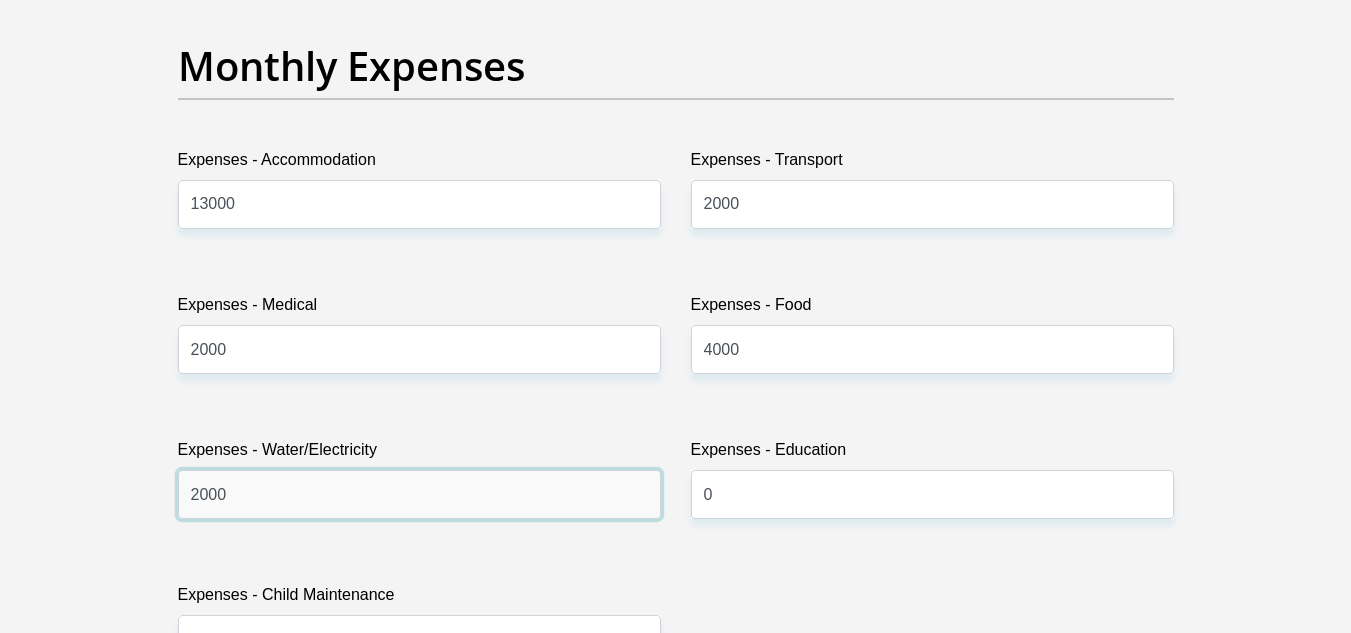 click on "2000" at bounding box center (419, 494) 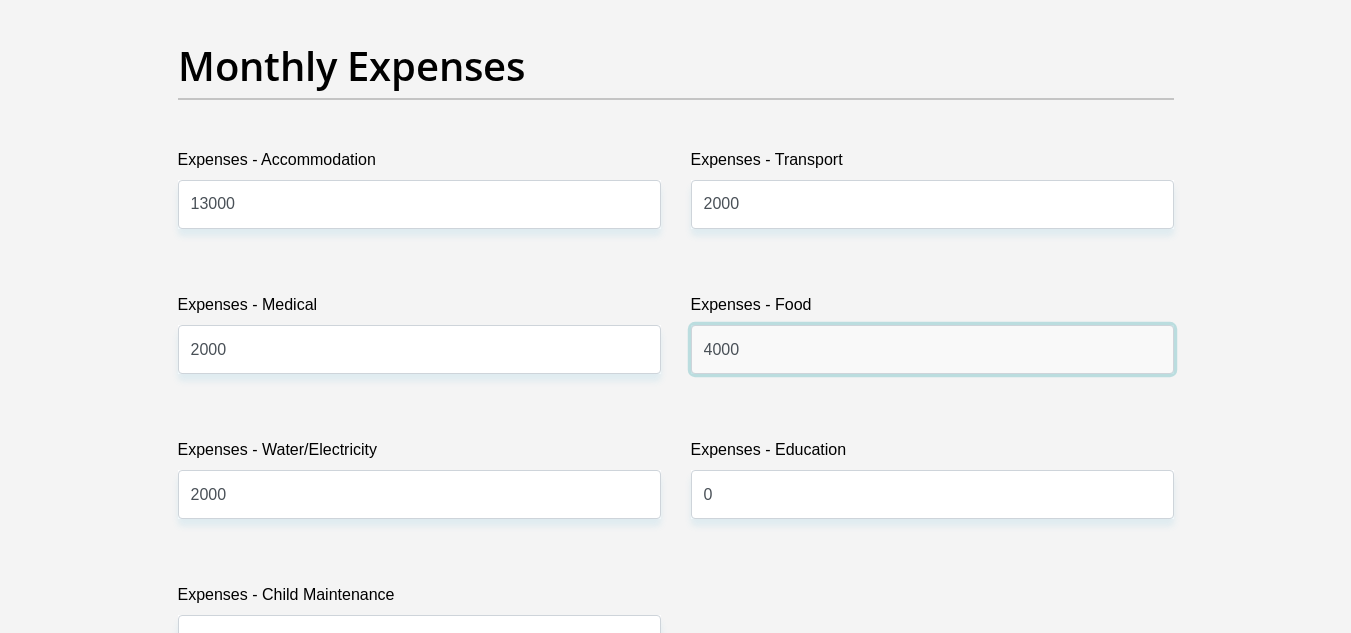 click on "4000" at bounding box center [932, 349] 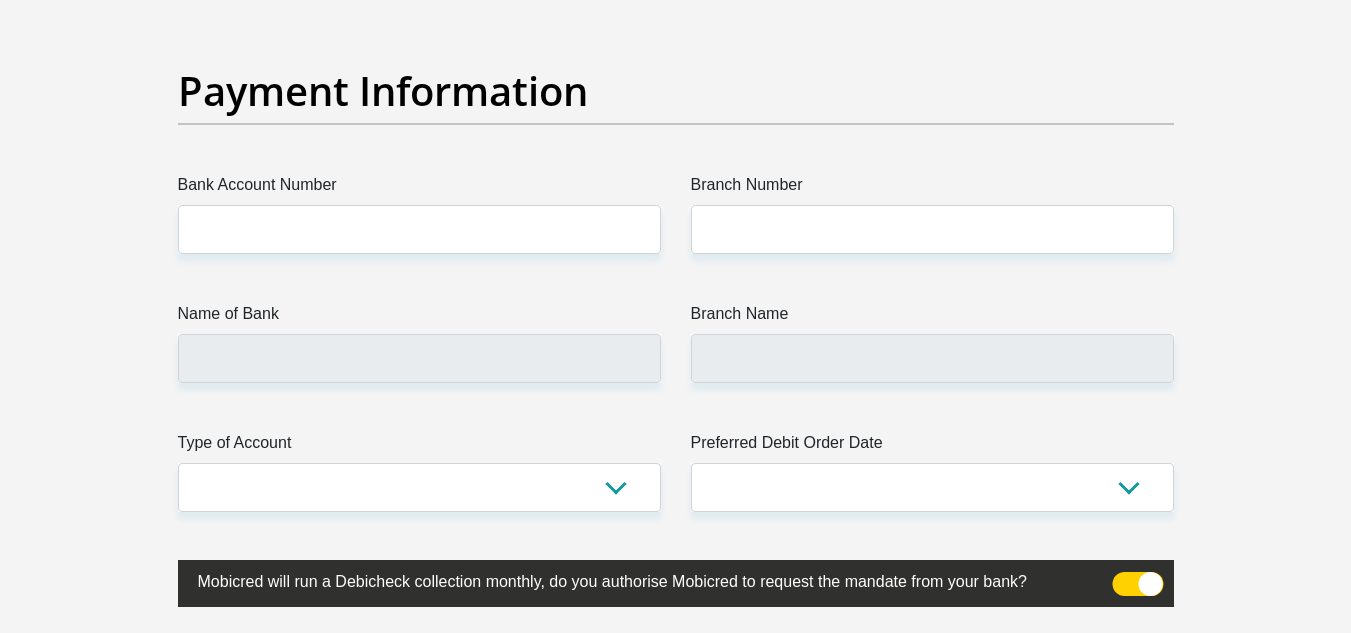 scroll, scrollTop: 4608, scrollLeft: 0, axis: vertical 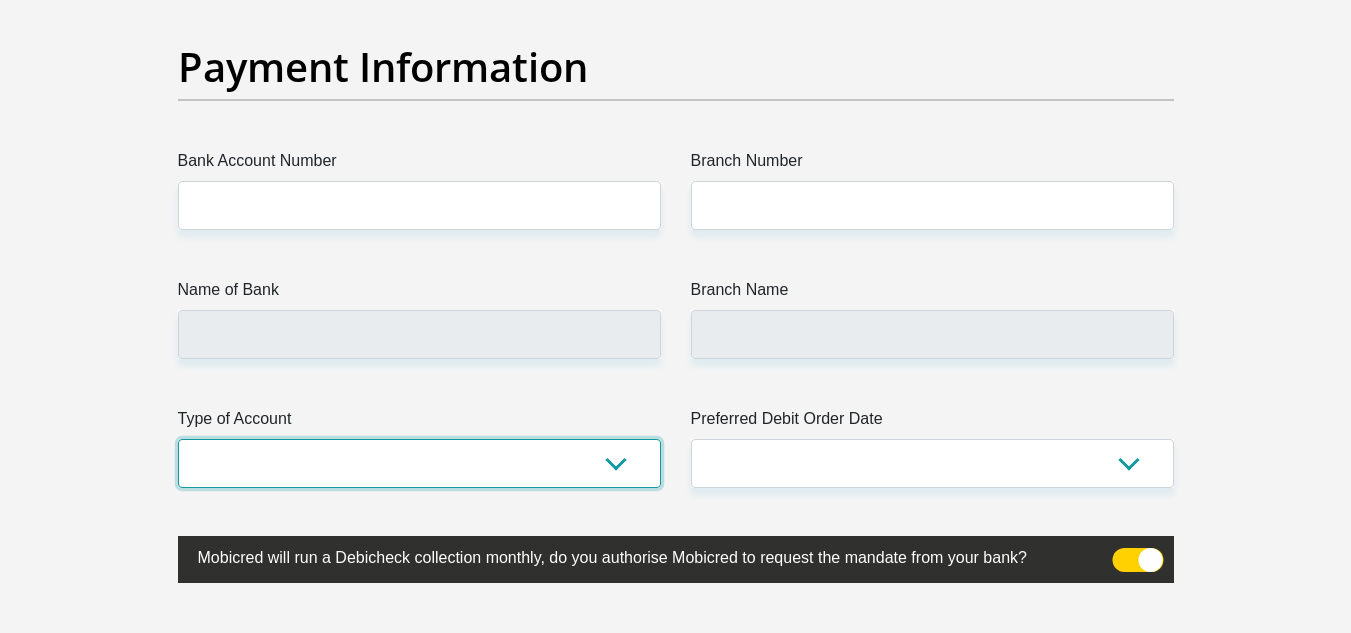 click on "Cheque
Savings" at bounding box center [419, 463] 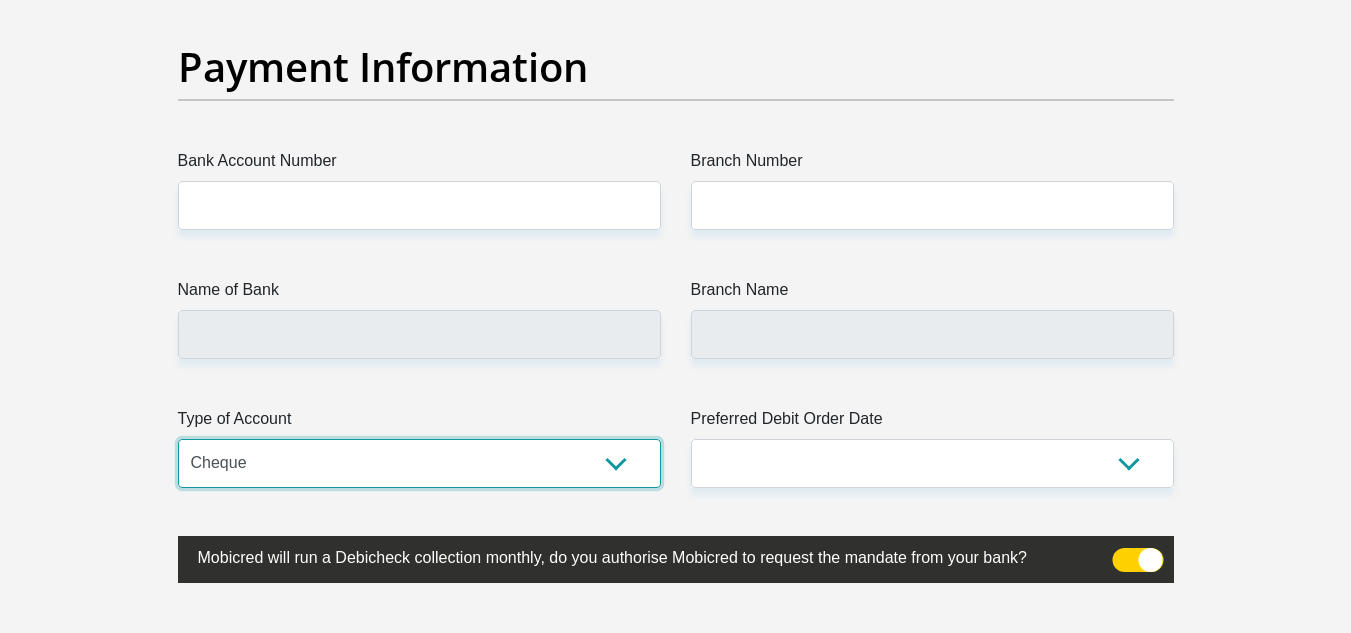 click on "Cheque
Savings" at bounding box center [419, 463] 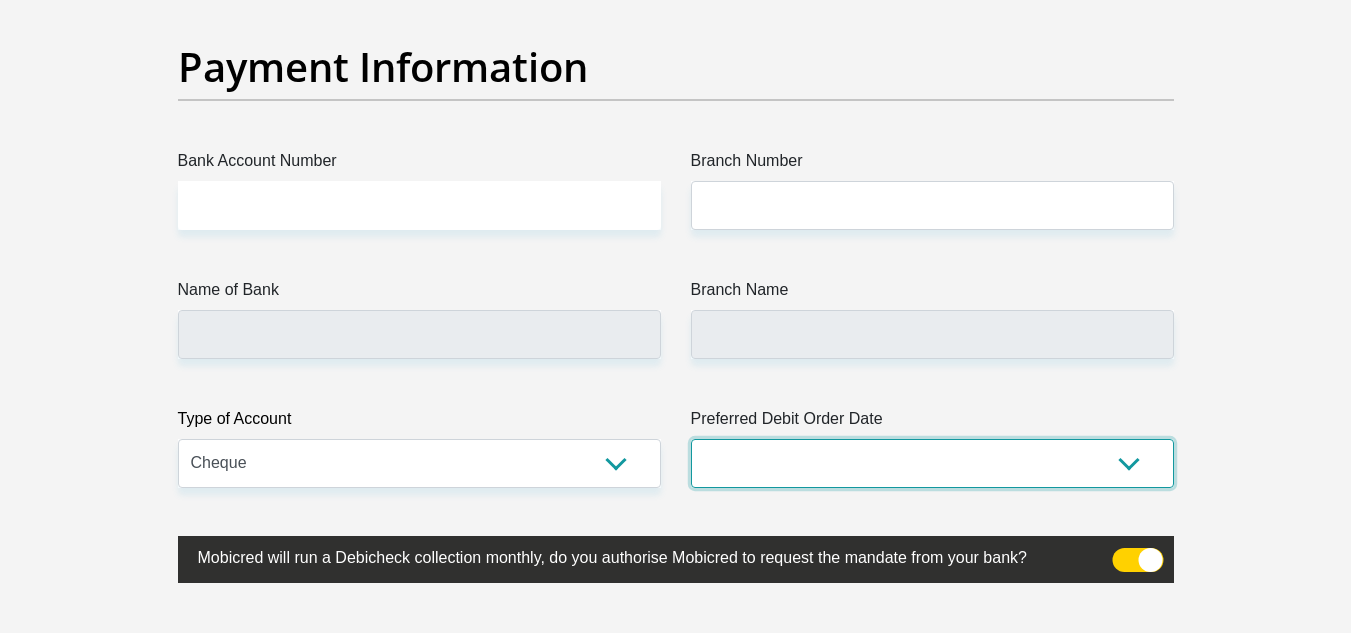click on "1st
2nd
3rd
4th
5th
7th
18th
19th
20th
21st
22nd
23rd
24th
25th
26th
27th
28th
29th
30th" at bounding box center (932, 463) 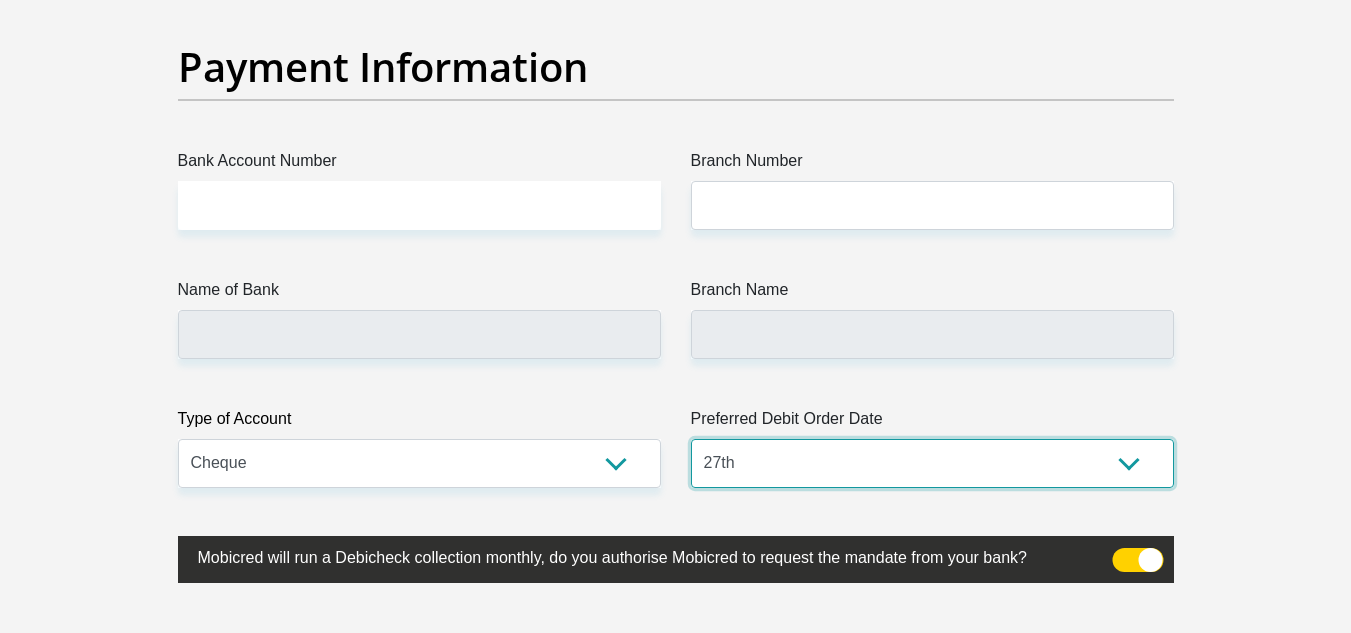 click on "1st
2nd
3rd
4th
5th
7th
18th
19th
20th
21st
22nd
23rd
24th
25th
26th
27th
28th
29th
30th" at bounding box center [932, 463] 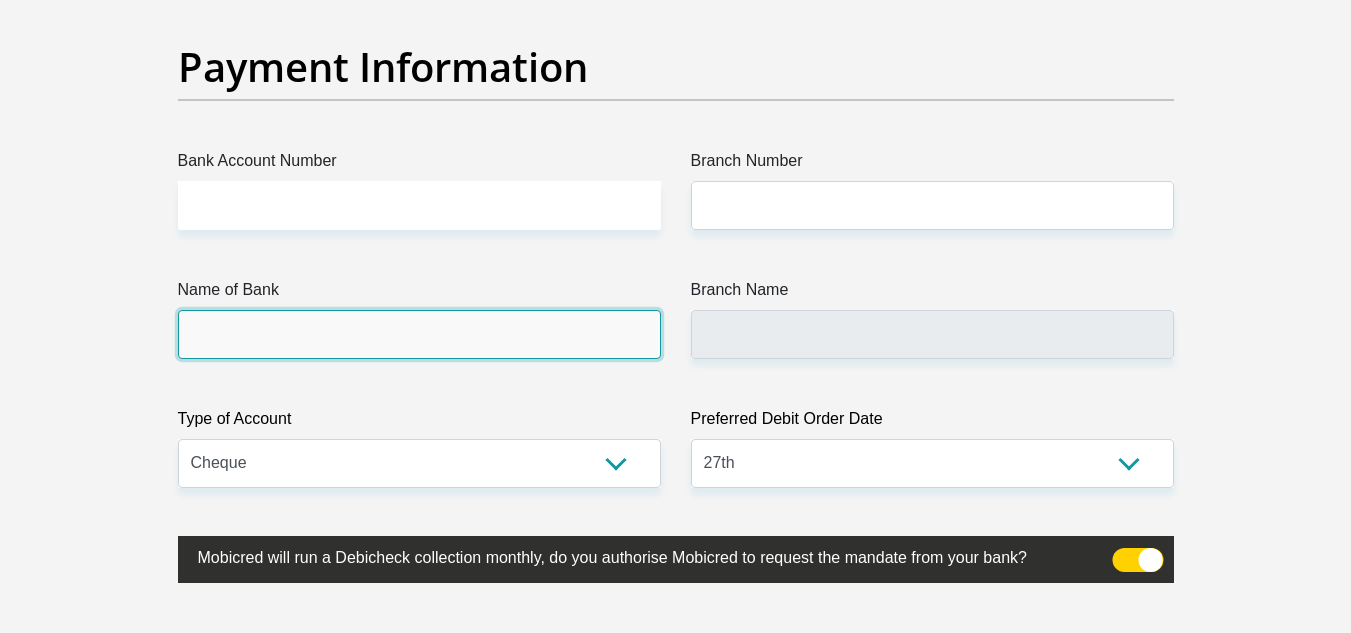 click on "Name of Bank" at bounding box center (419, 334) 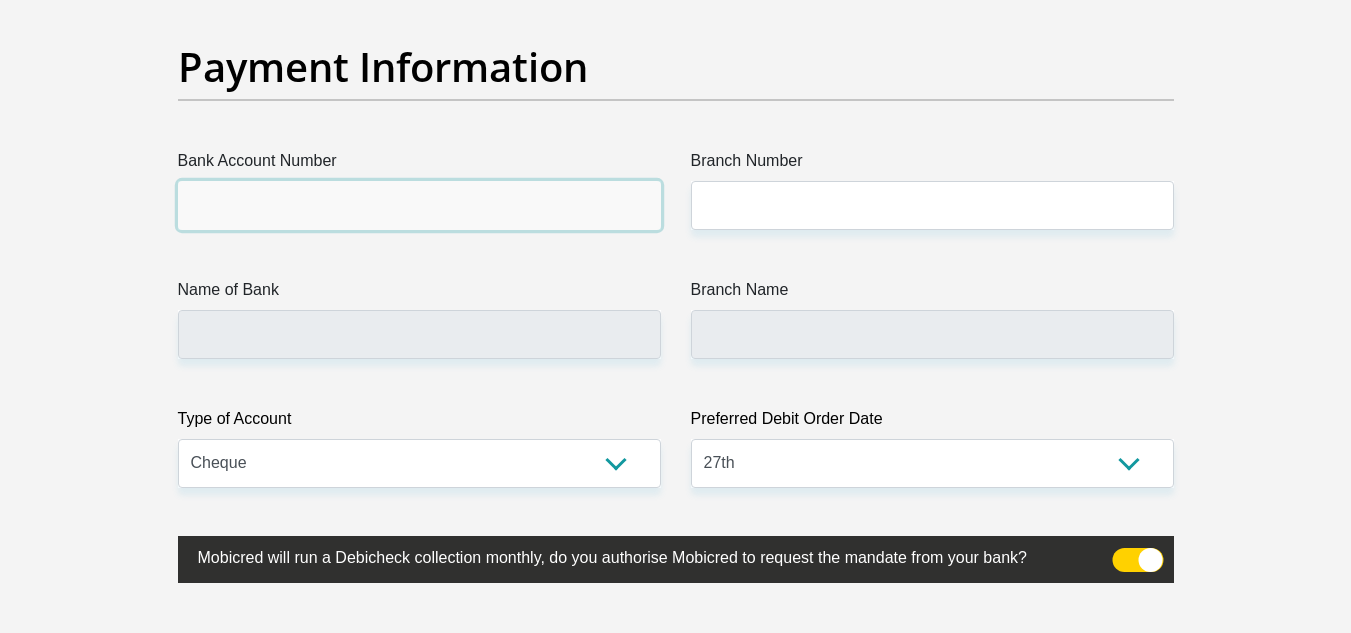 click on "Bank Account Number" at bounding box center [419, 205] 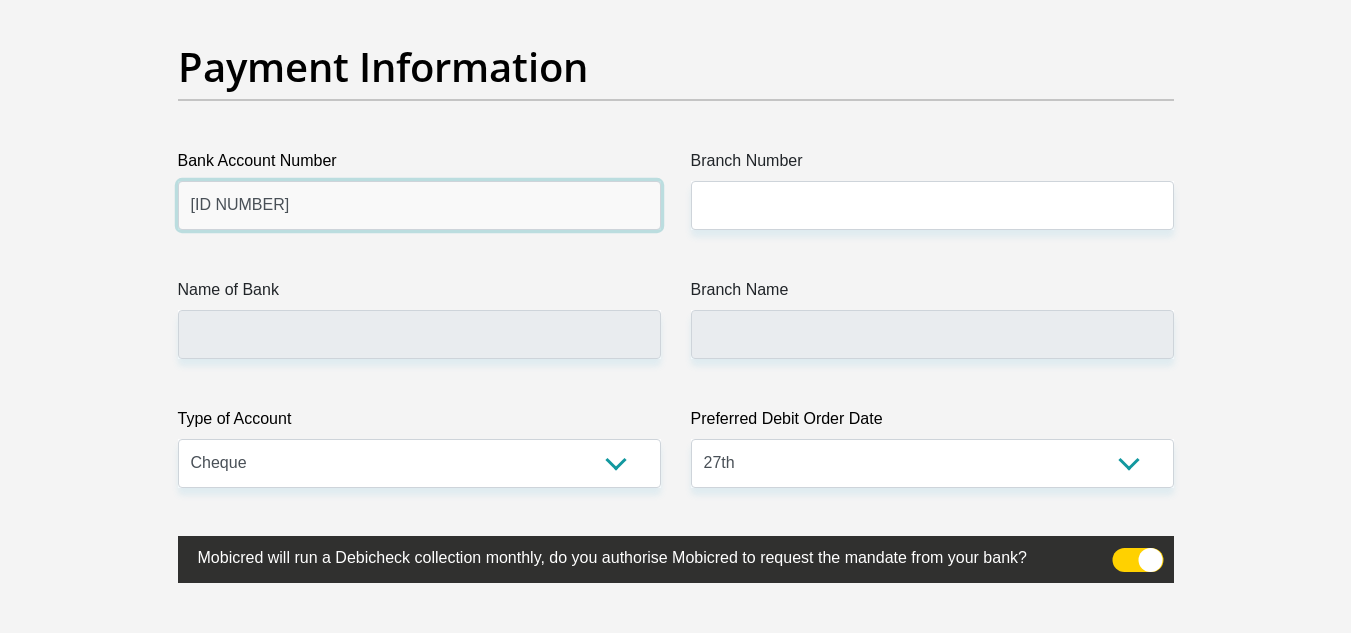 type on "10011997309" 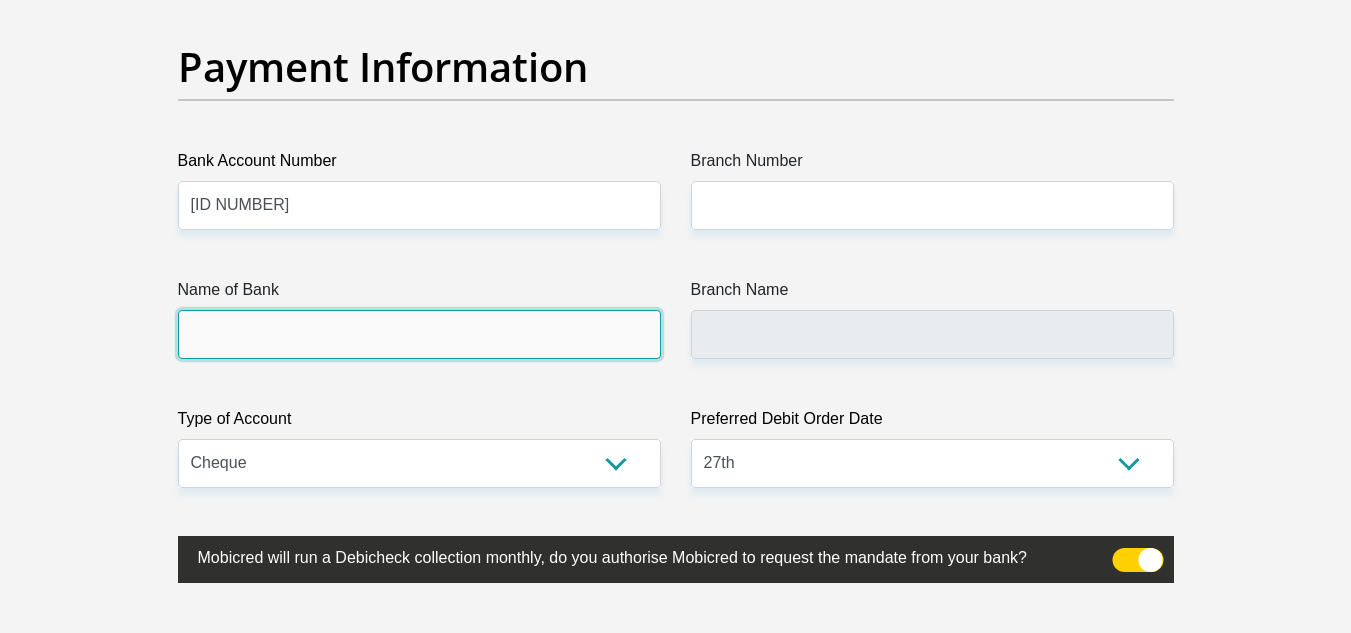 click on "Name of Bank" at bounding box center [419, 334] 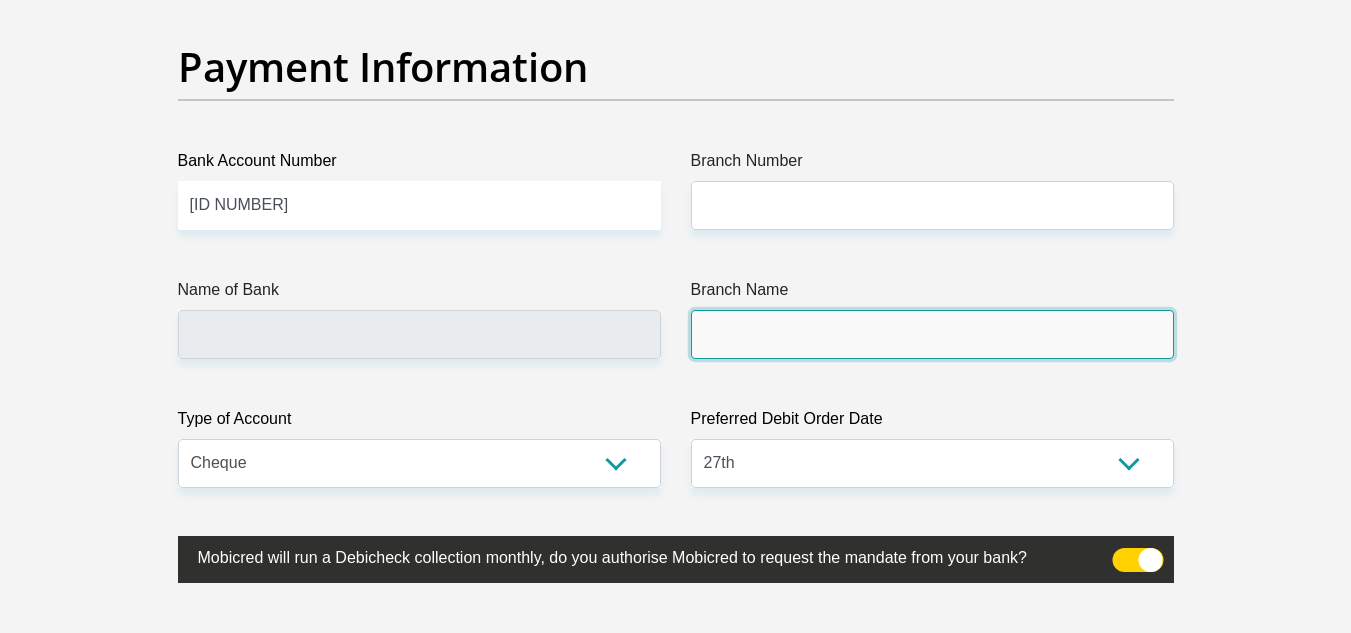 click on "Branch Name" at bounding box center [932, 334] 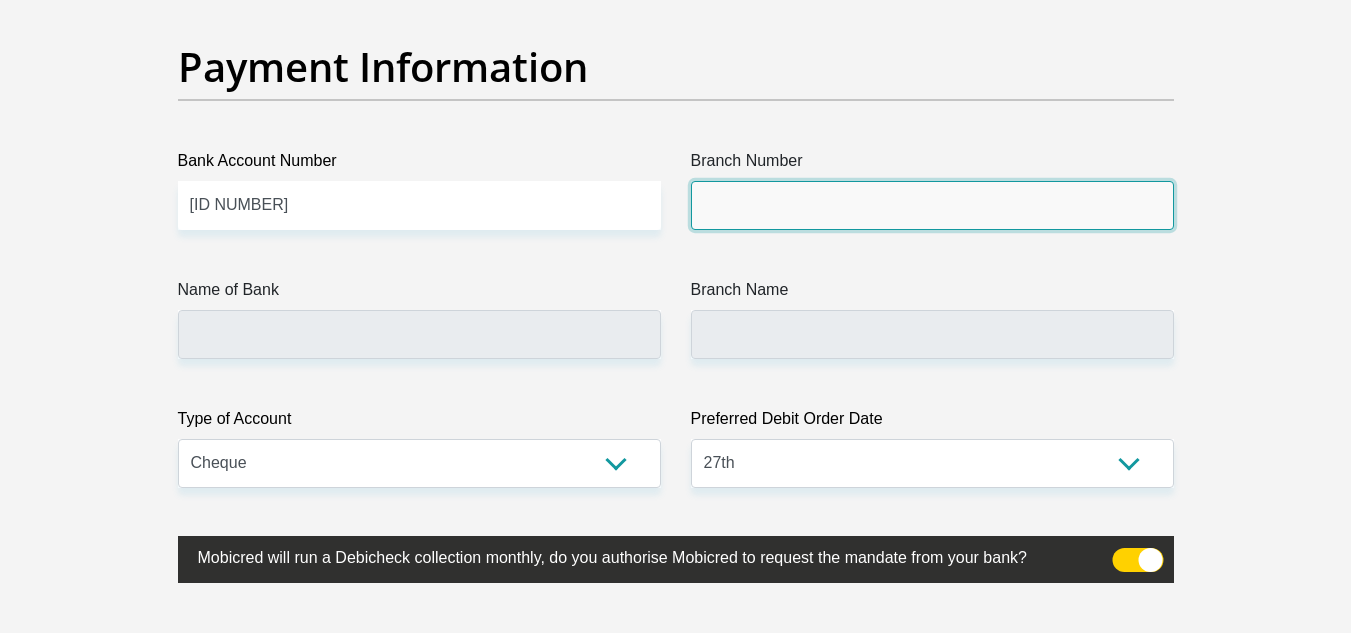click on "Branch Number" at bounding box center (932, 205) 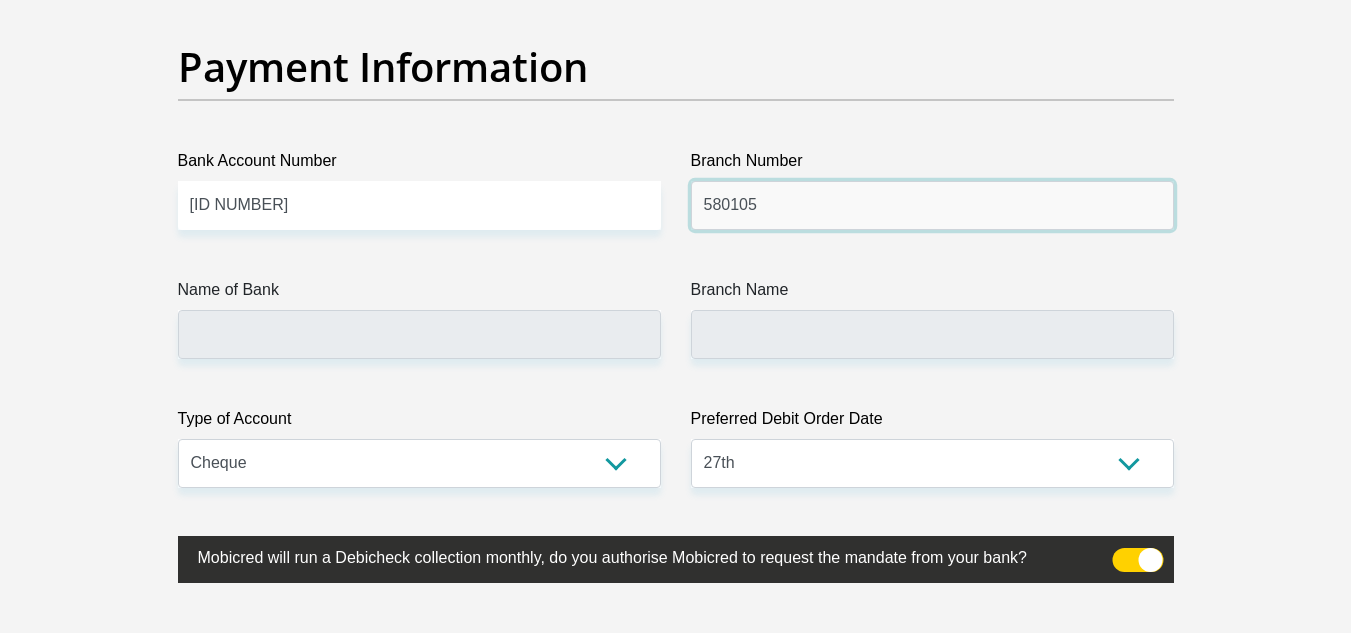 type on "580105" 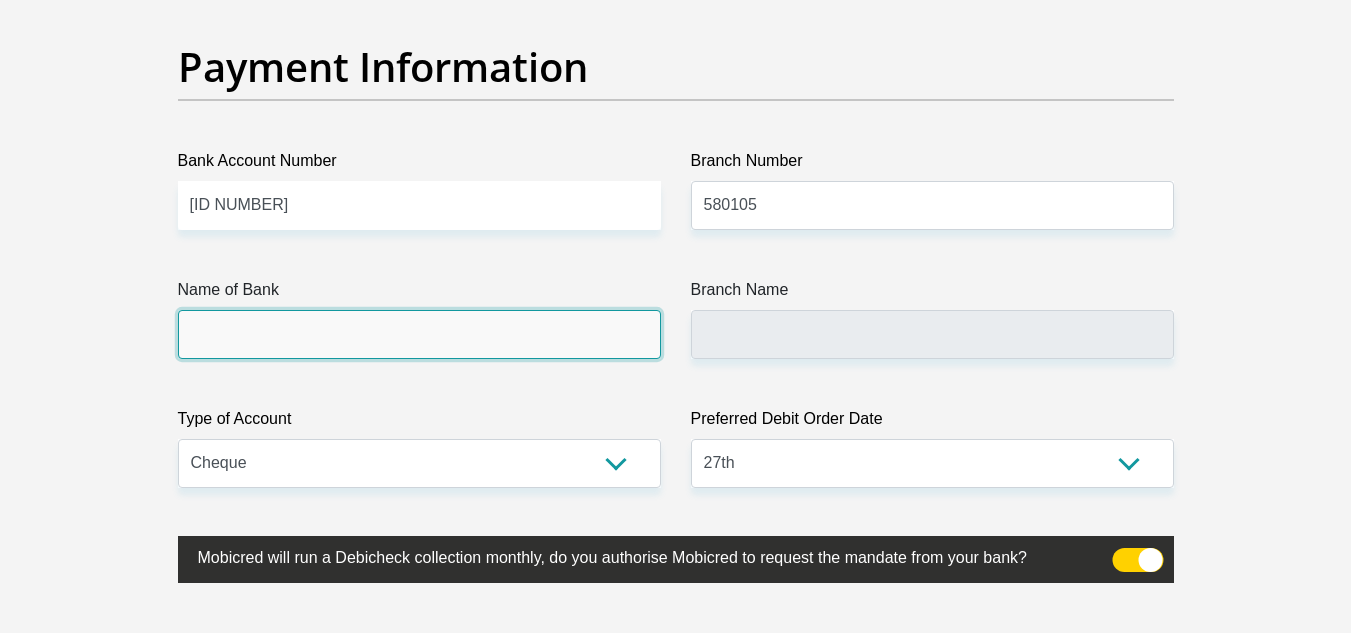 click on "Name of Bank" at bounding box center [419, 334] 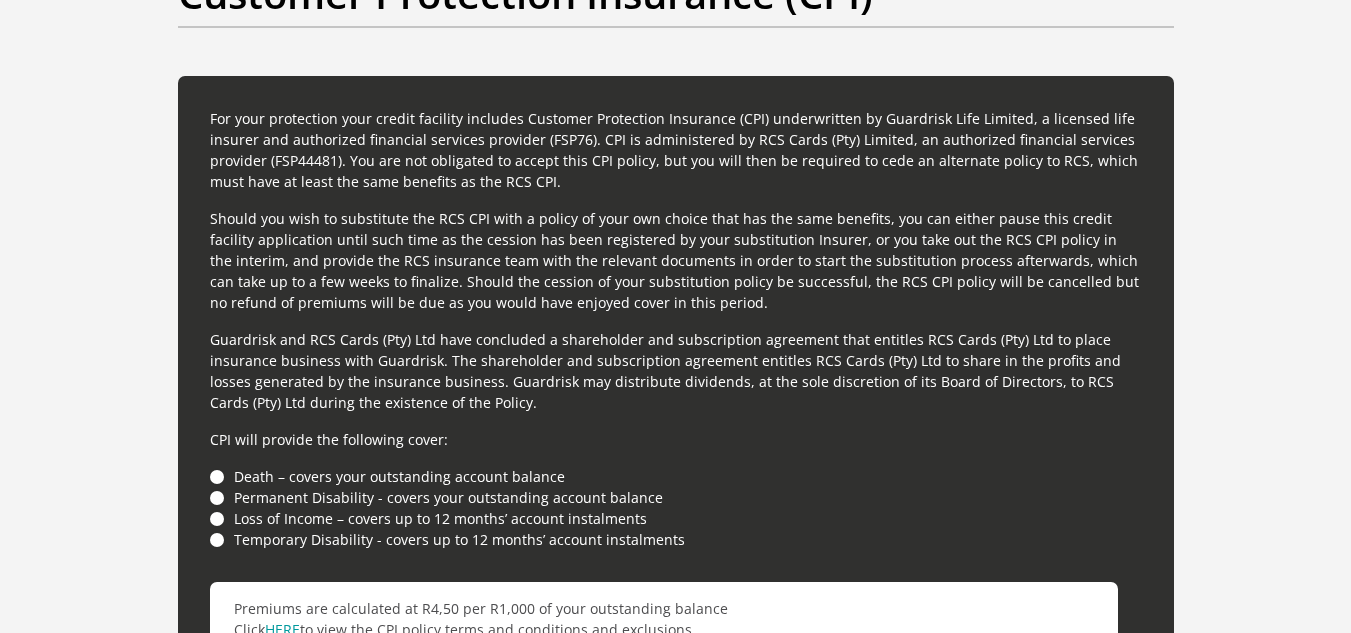 scroll, scrollTop: 5305, scrollLeft: 0, axis: vertical 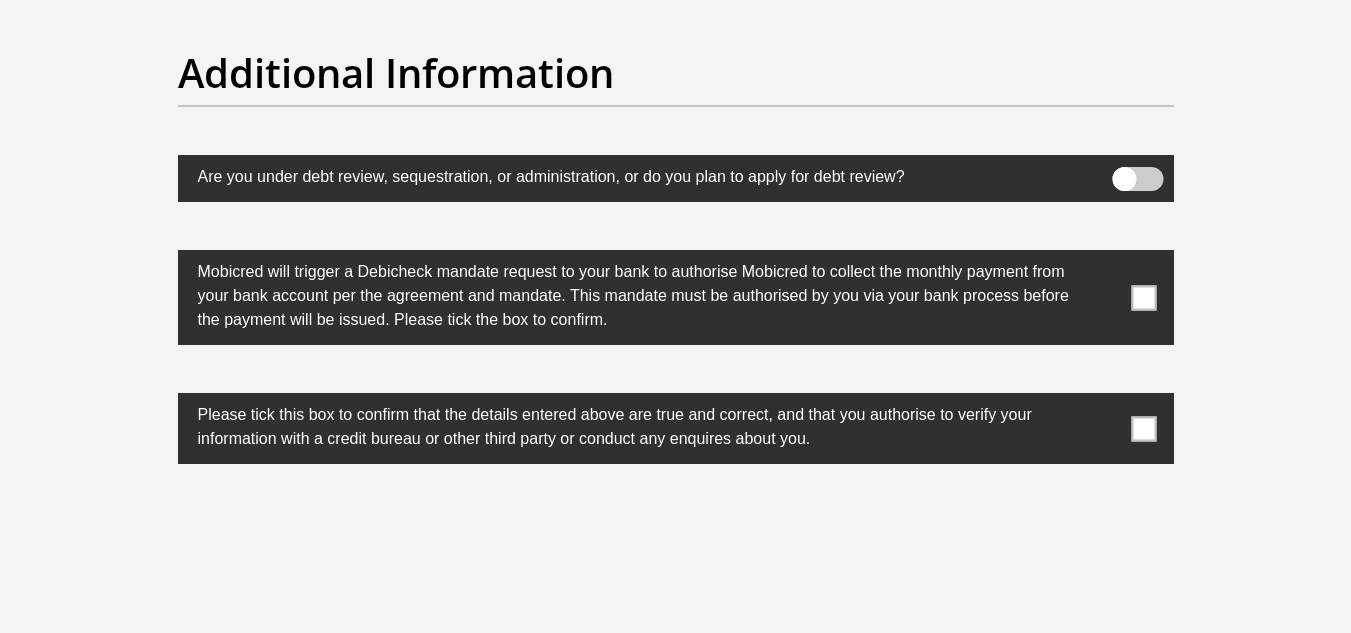 click at bounding box center (1143, 297) 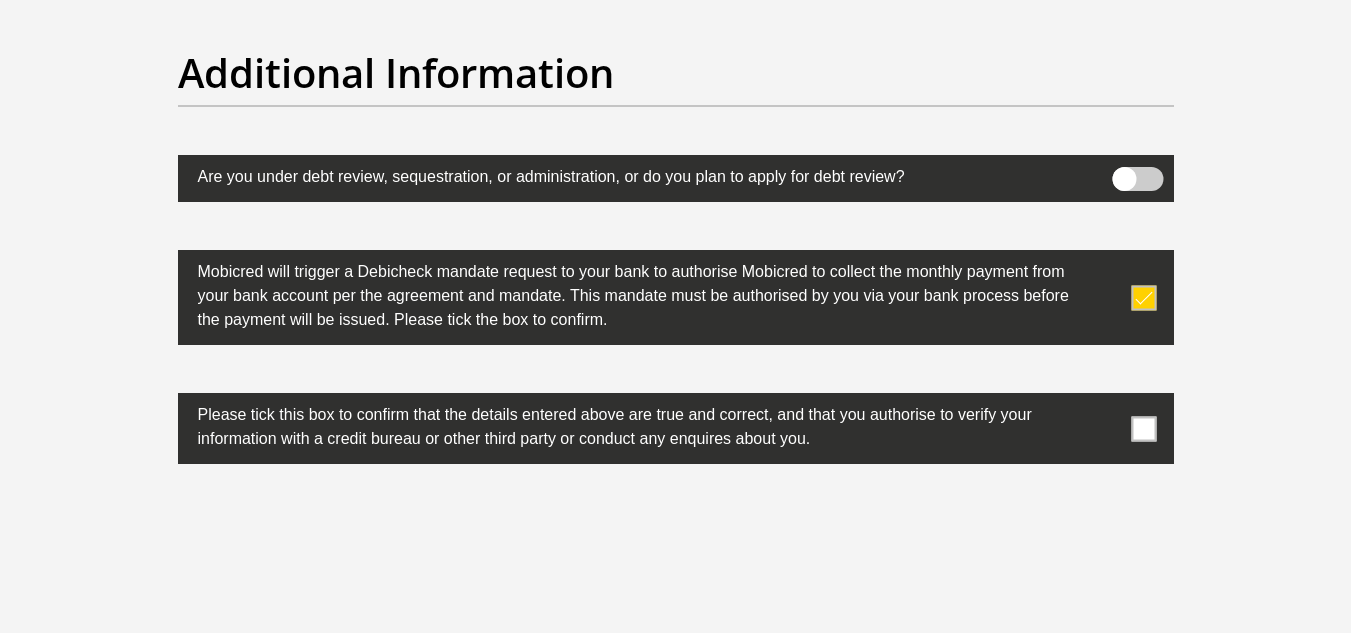 click at bounding box center [1143, 428] 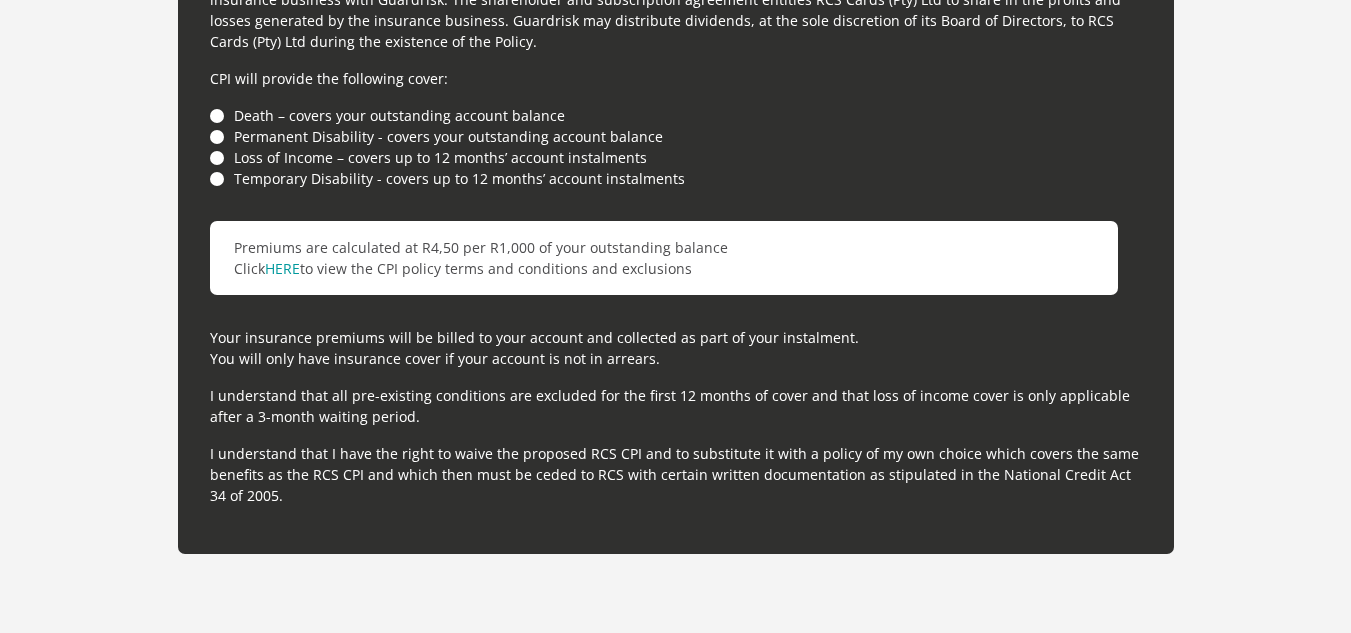 scroll, scrollTop: 5702, scrollLeft: 0, axis: vertical 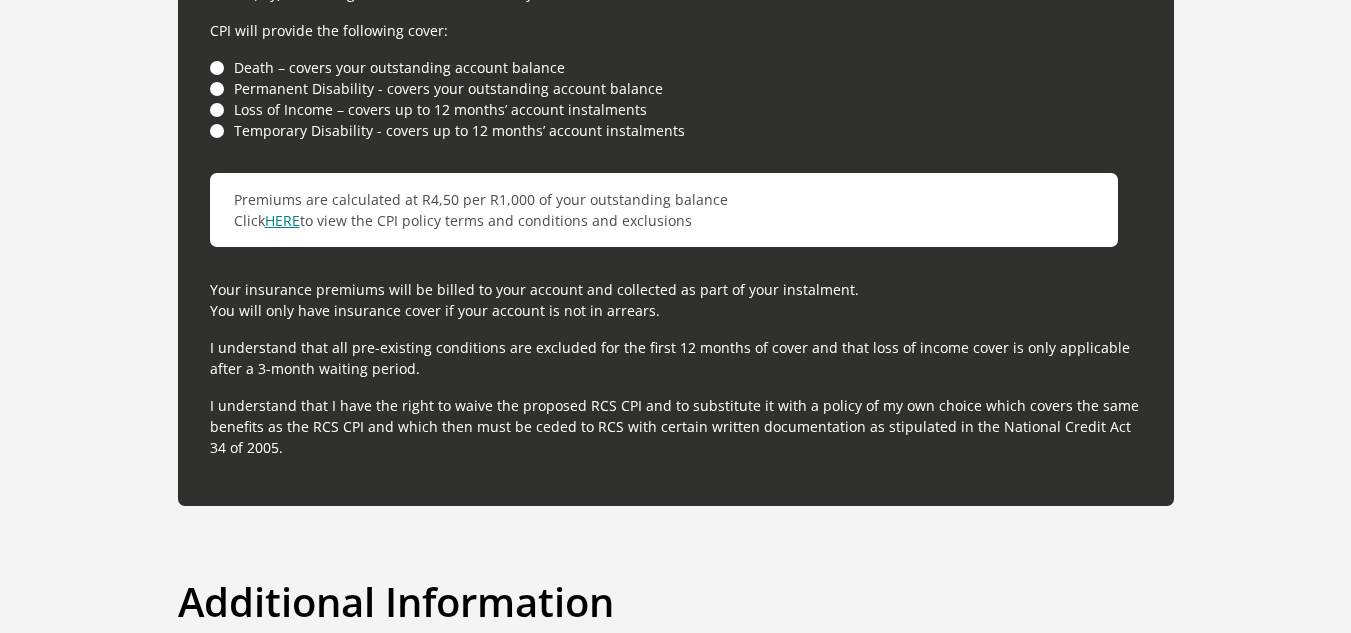 click on "HERE" at bounding box center [282, 220] 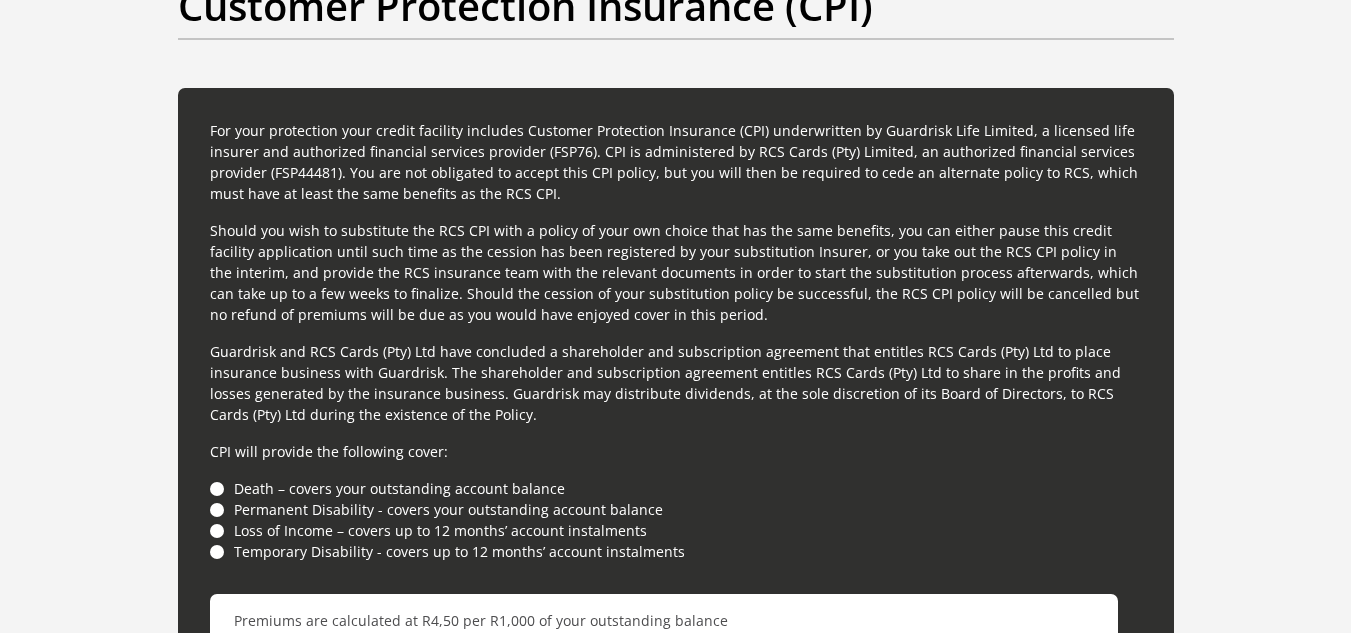 scroll, scrollTop: 5269, scrollLeft: 0, axis: vertical 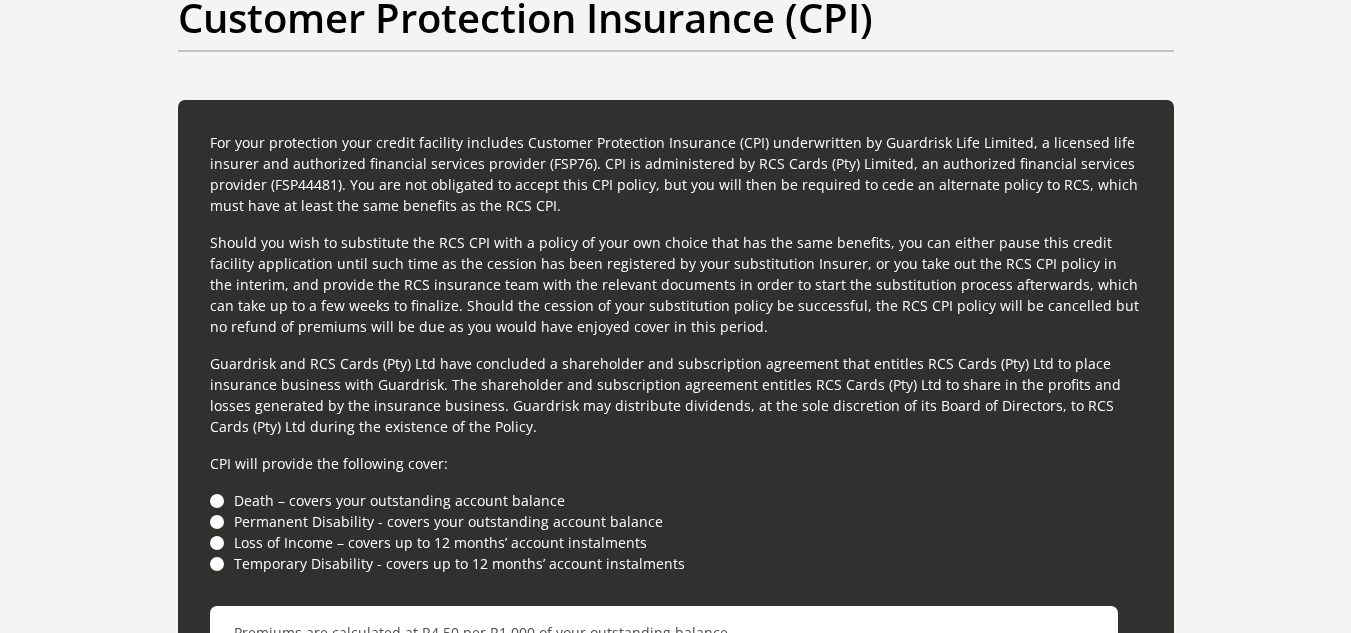click on "Death – covers your outstanding account balance" at bounding box center [676, 500] 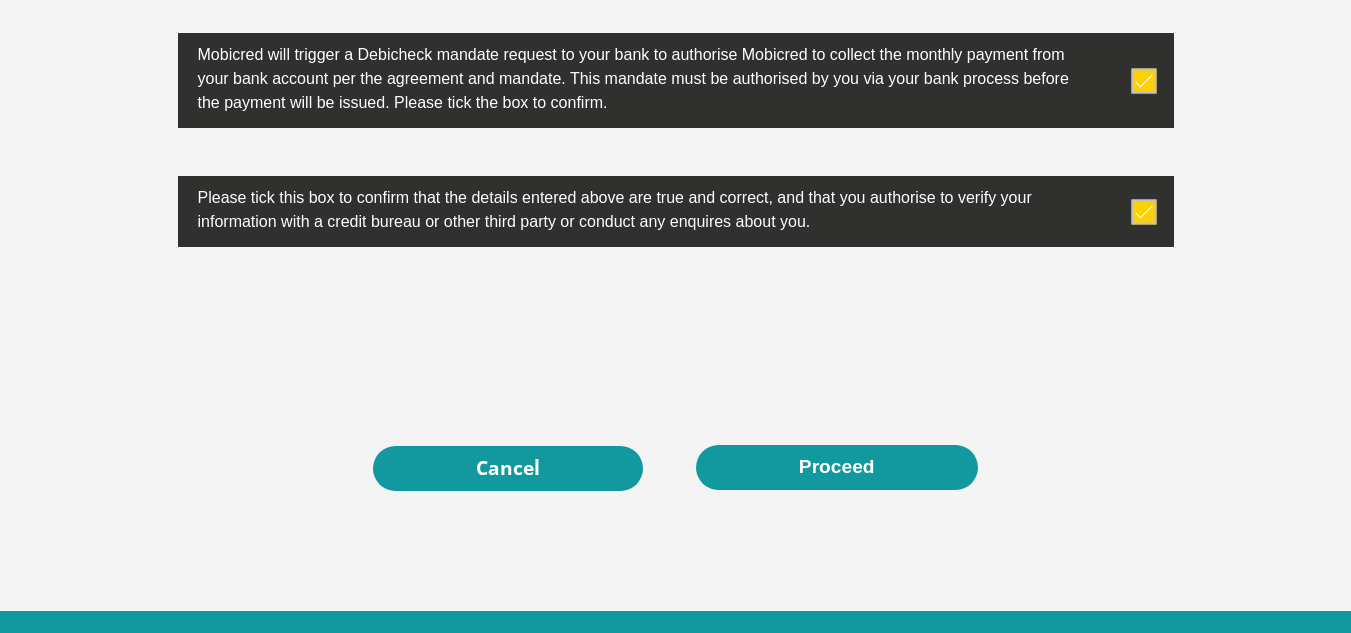scroll, scrollTop: 6508, scrollLeft: 0, axis: vertical 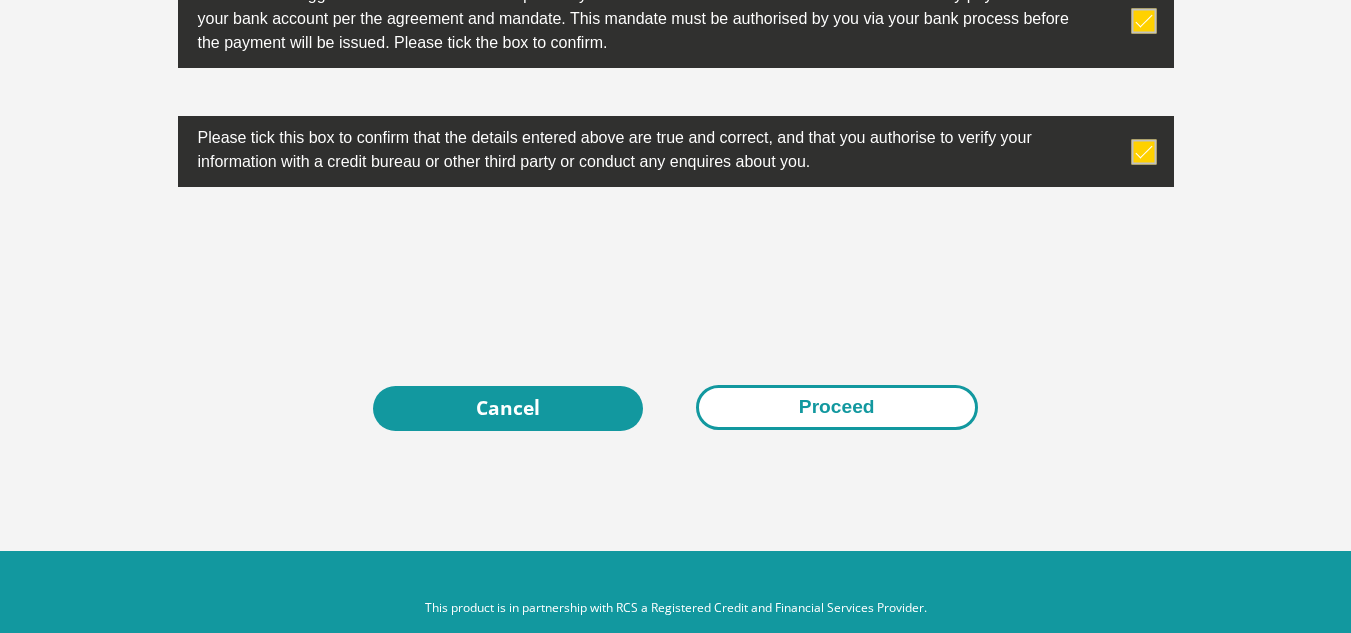 click on "Proceed" at bounding box center [837, 407] 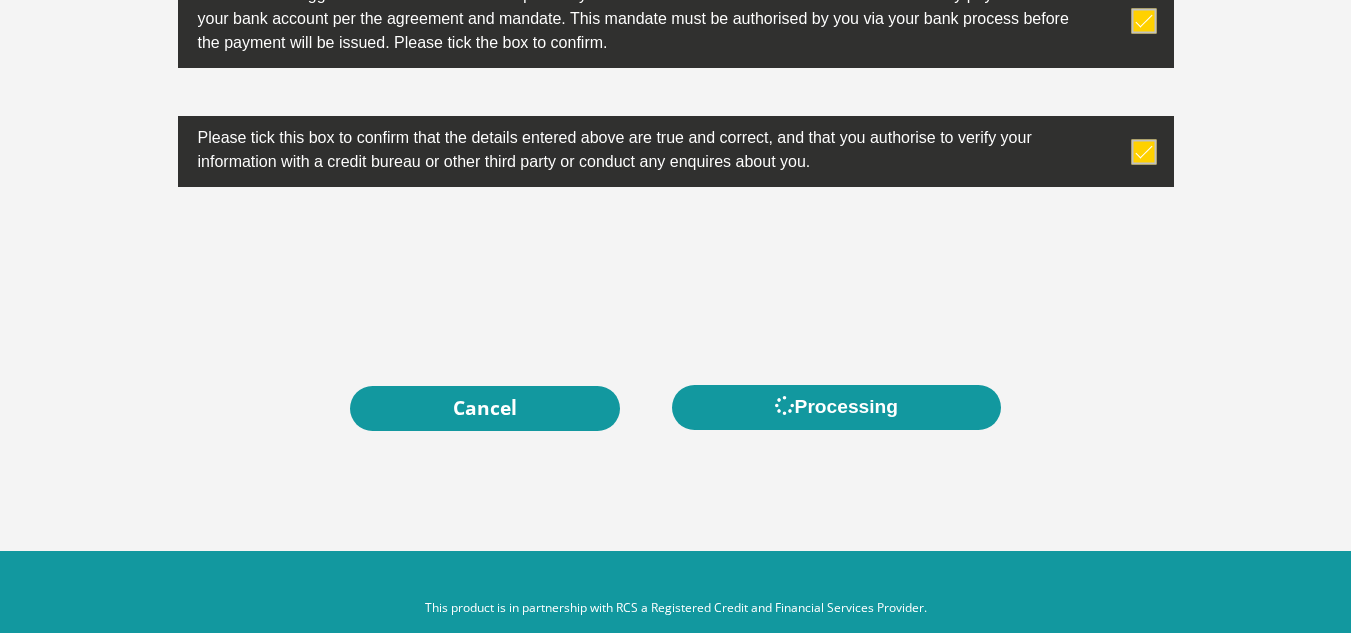 scroll, scrollTop: 0, scrollLeft: 0, axis: both 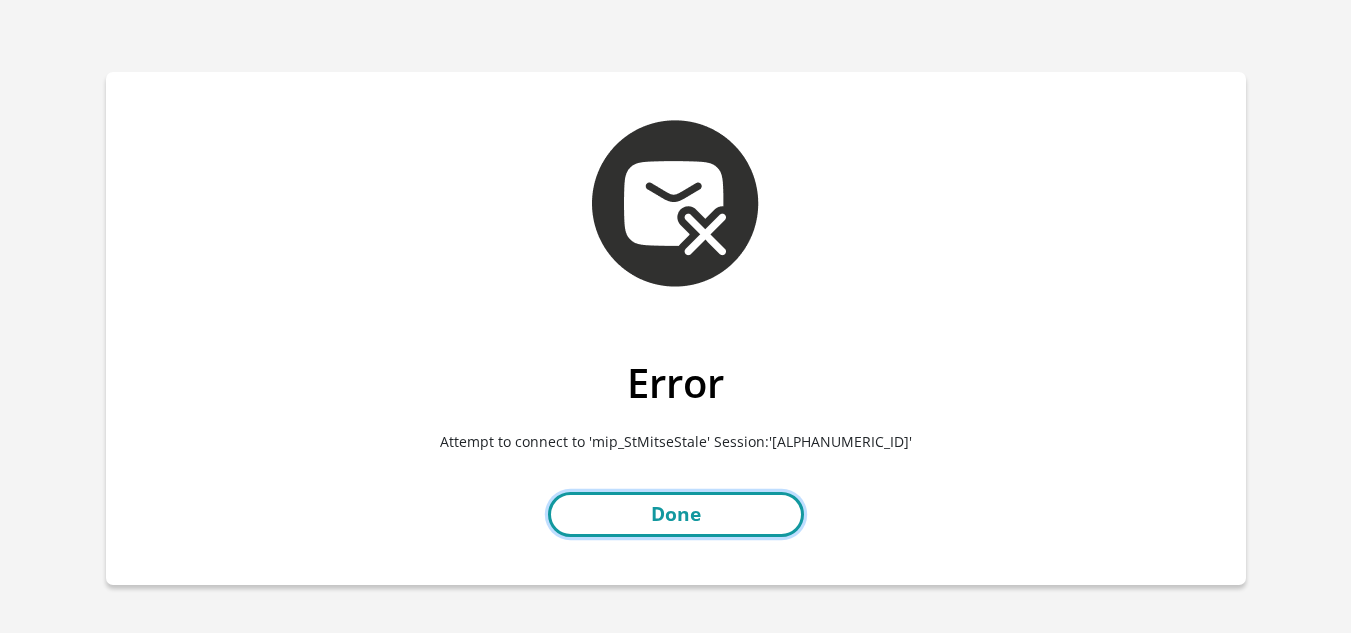 click on "Done" at bounding box center [676, 514] 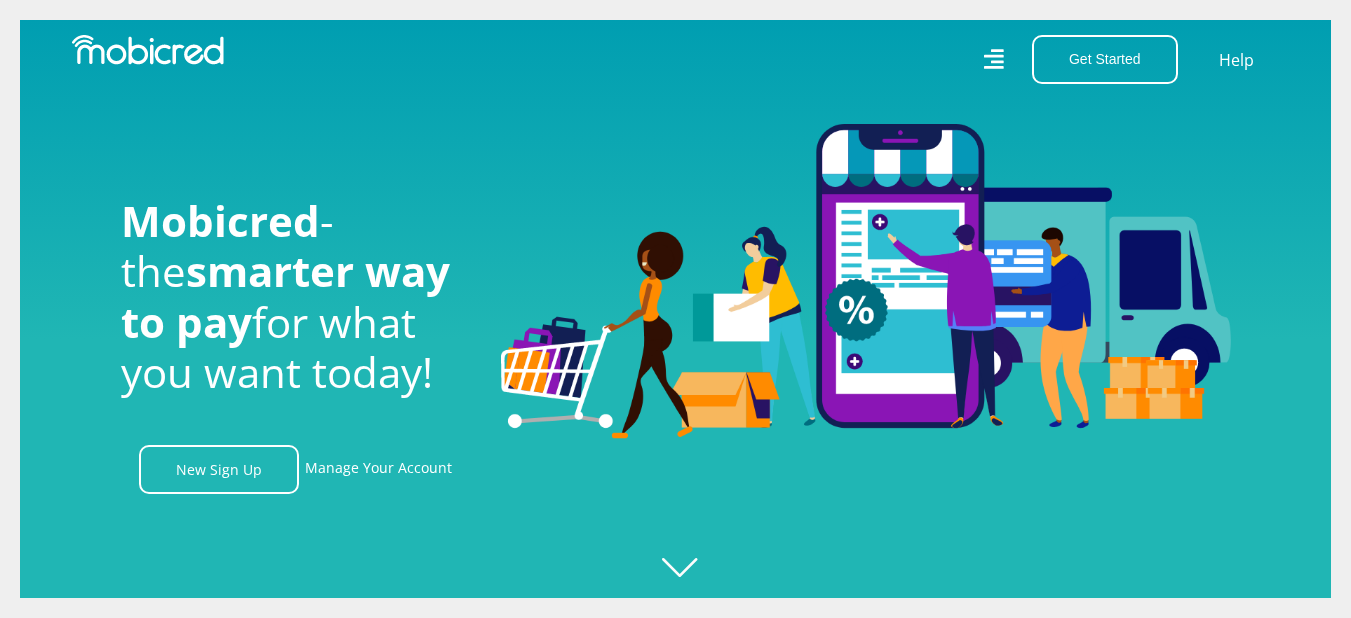 scroll, scrollTop: 0, scrollLeft: 0, axis: both 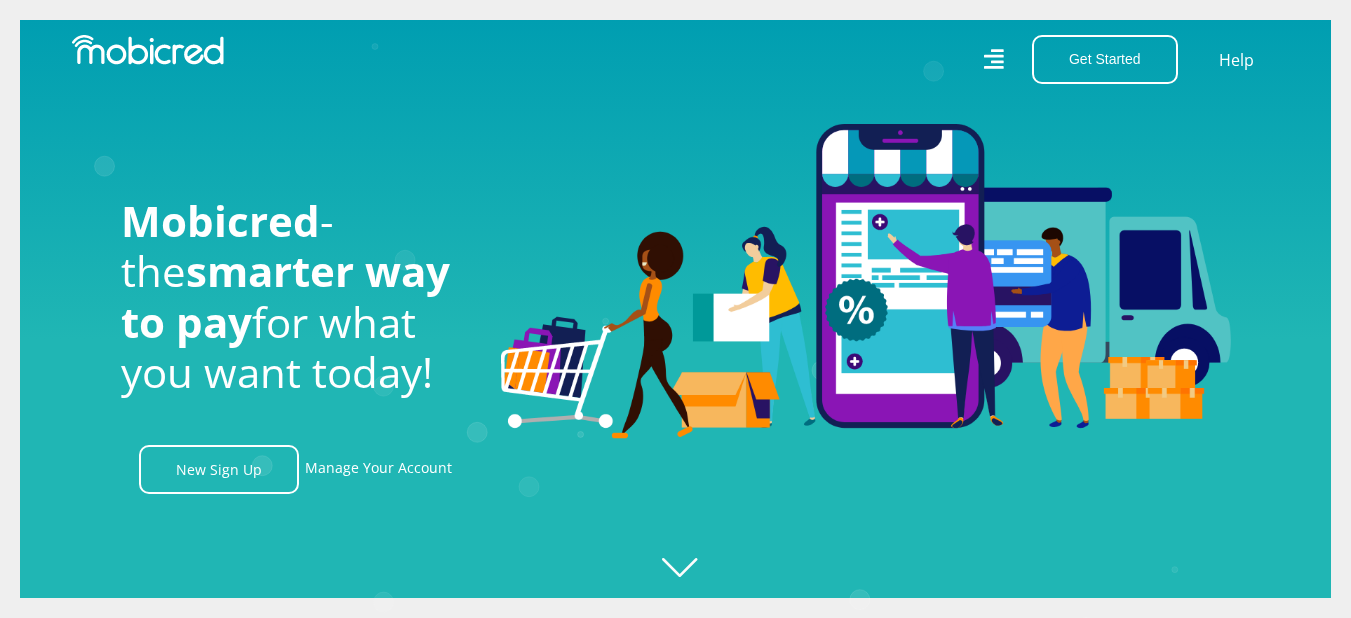 click on "Created with Raphaël 2.3.0" 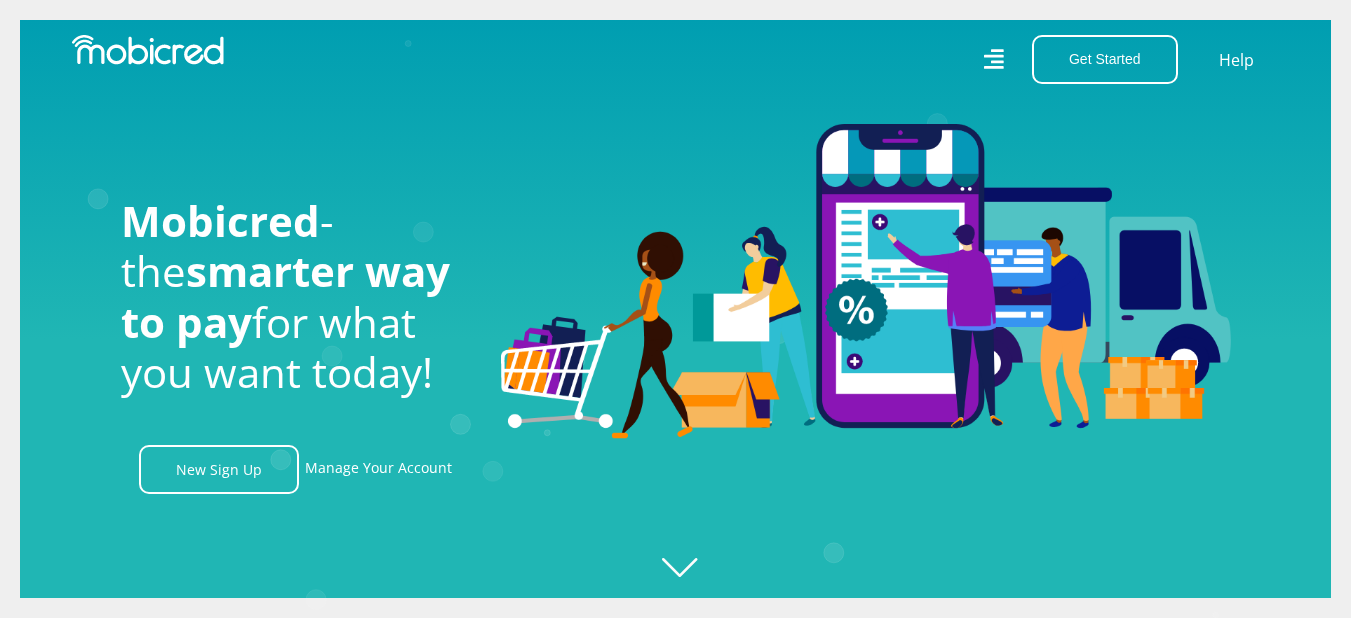 scroll, scrollTop: 0, scrollLeft: 2565, axis: horizontal 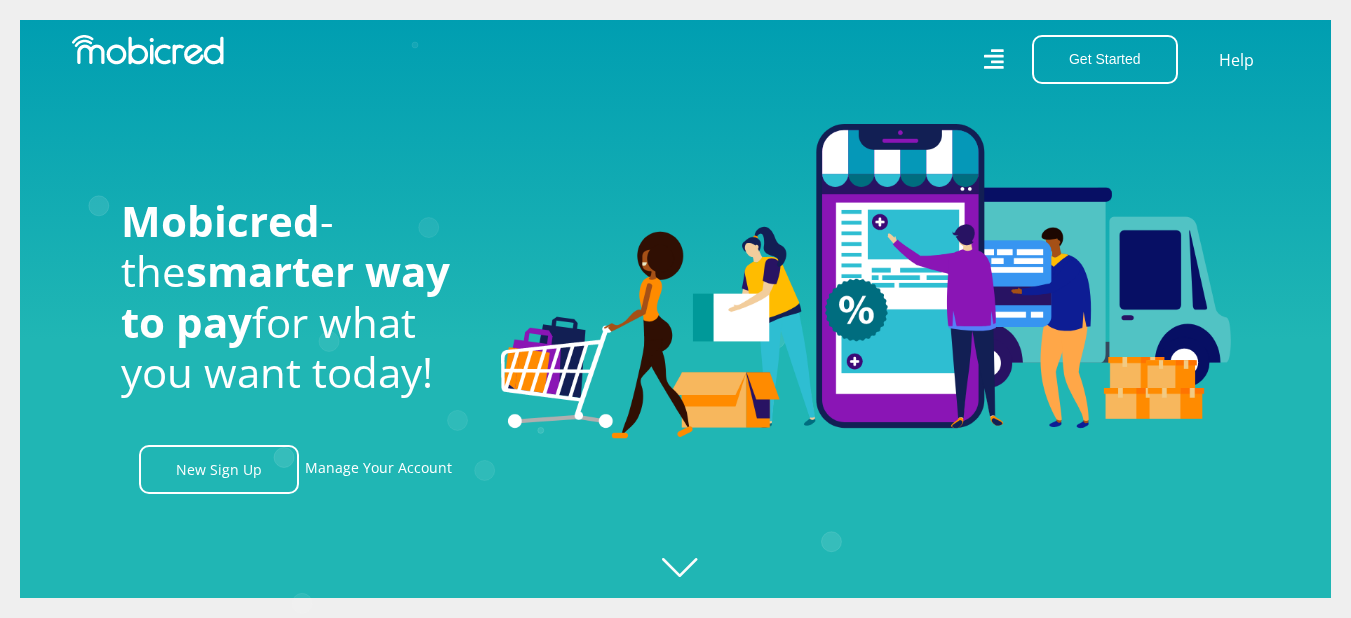 click on "Created with Raphaël 2.3.0" 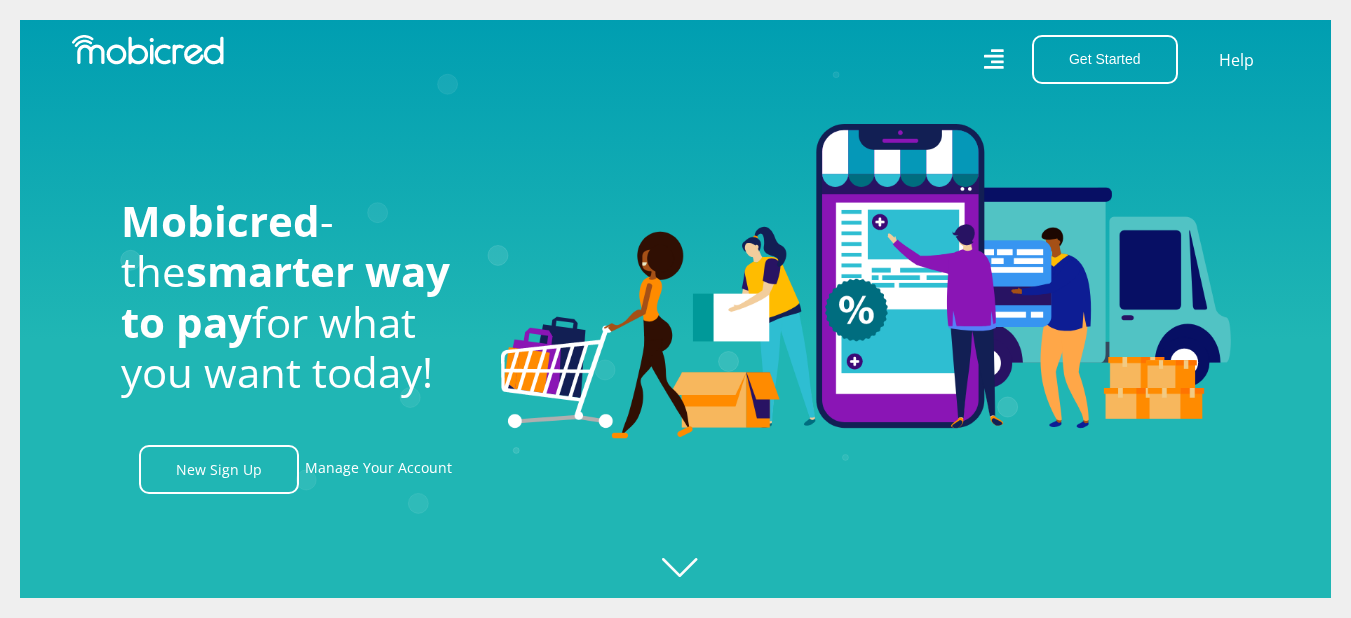 scroll, scrollTop: 0, scrollLeft: 3705, axis: horizontal 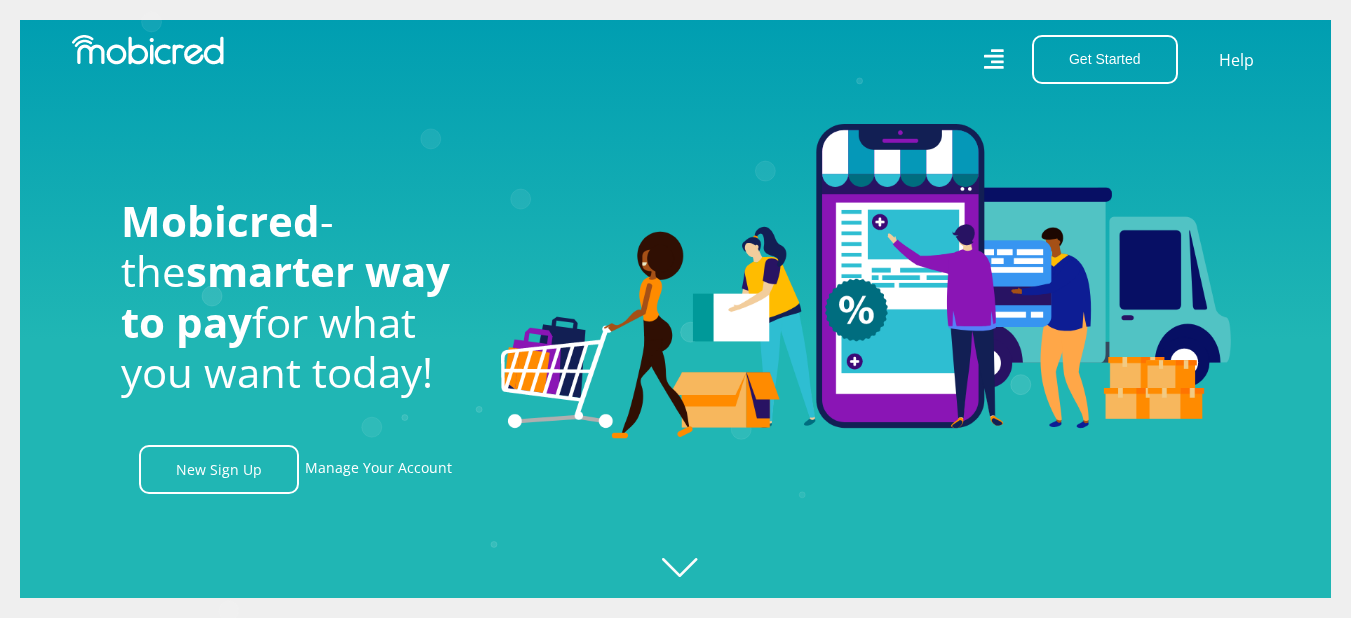 click on "Created with Raphaël 2.3.0" 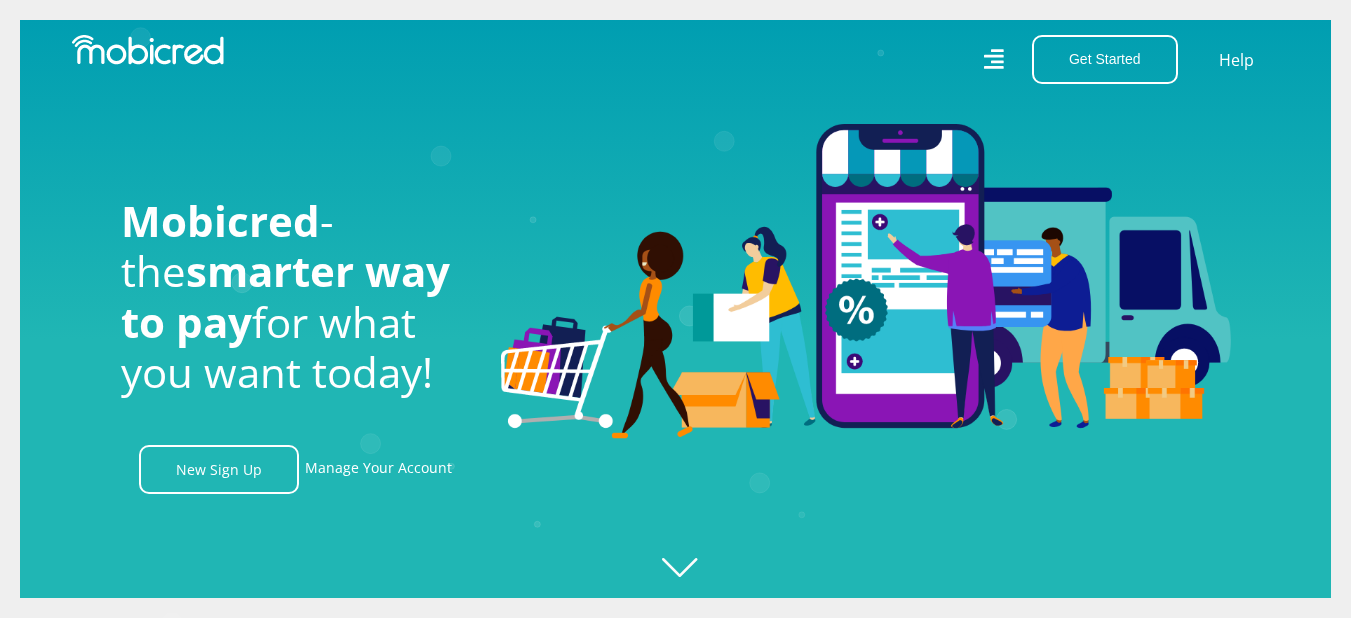 click on "Created with Raphaël 2.3.0" 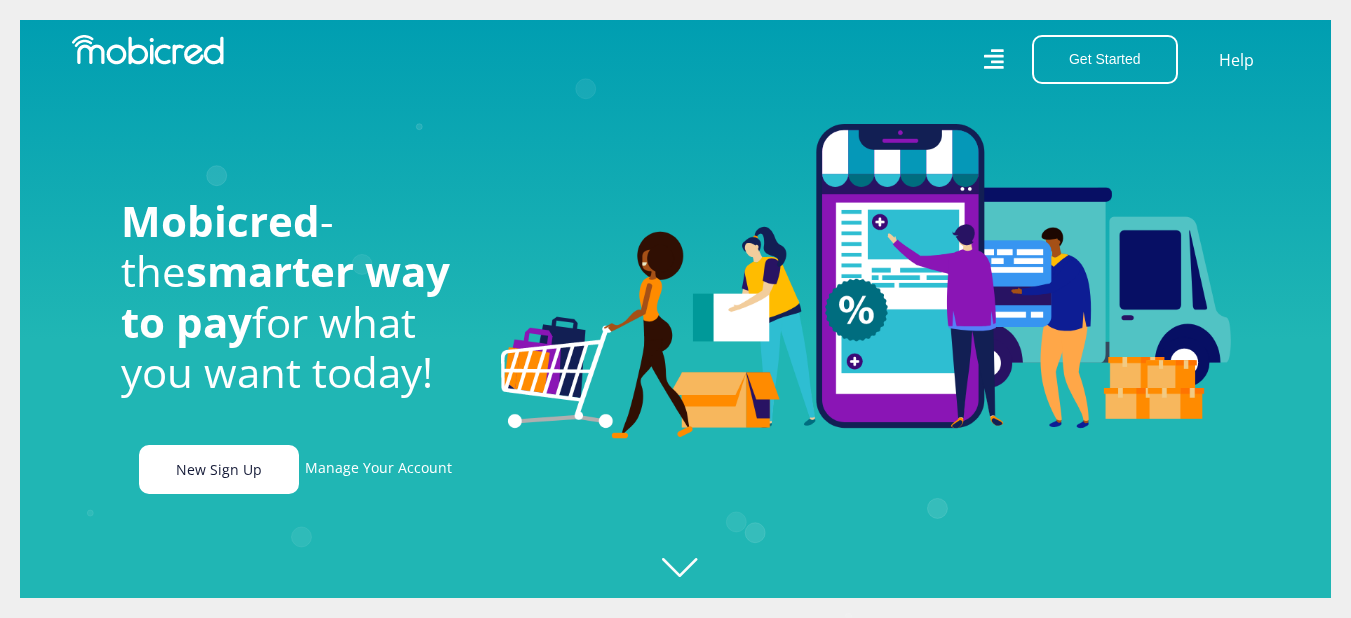 click on "New Sign Up" at bounding box center (219, 469) 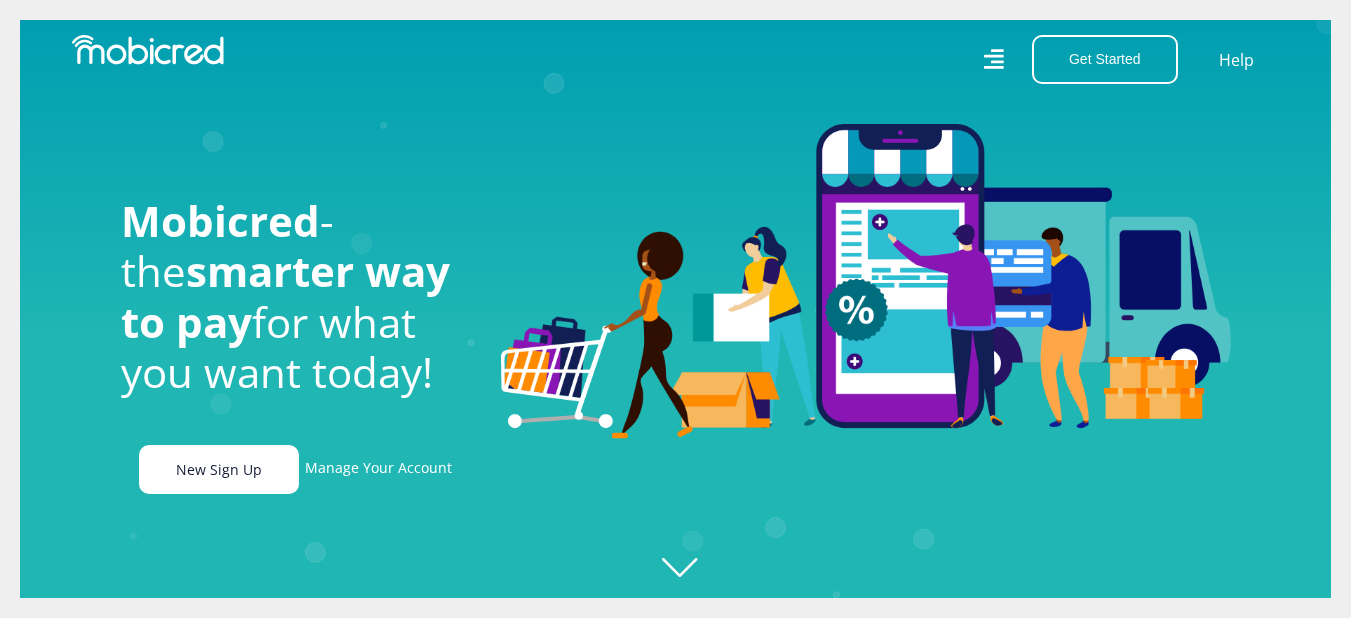 scroll, scrollTop: 0, scrollLeft: 0, axis: both 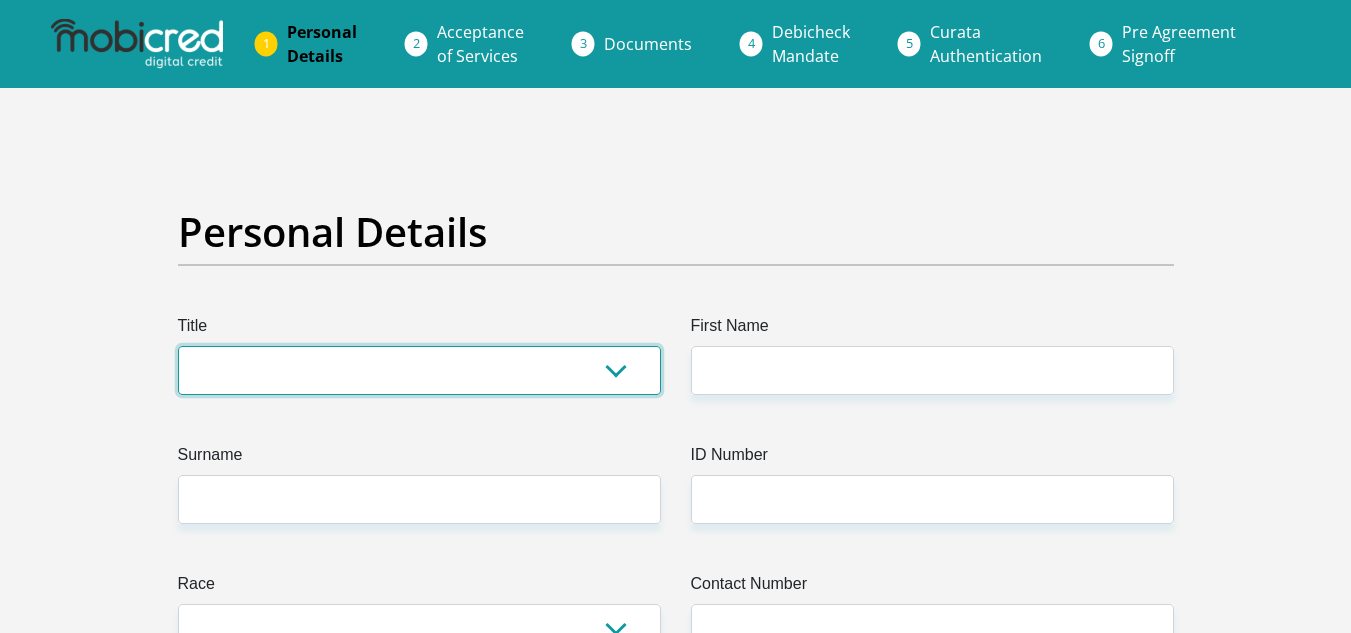 click on "Mr
Ms
Mrs
Dr
Other" at bounding box center (419, 370) 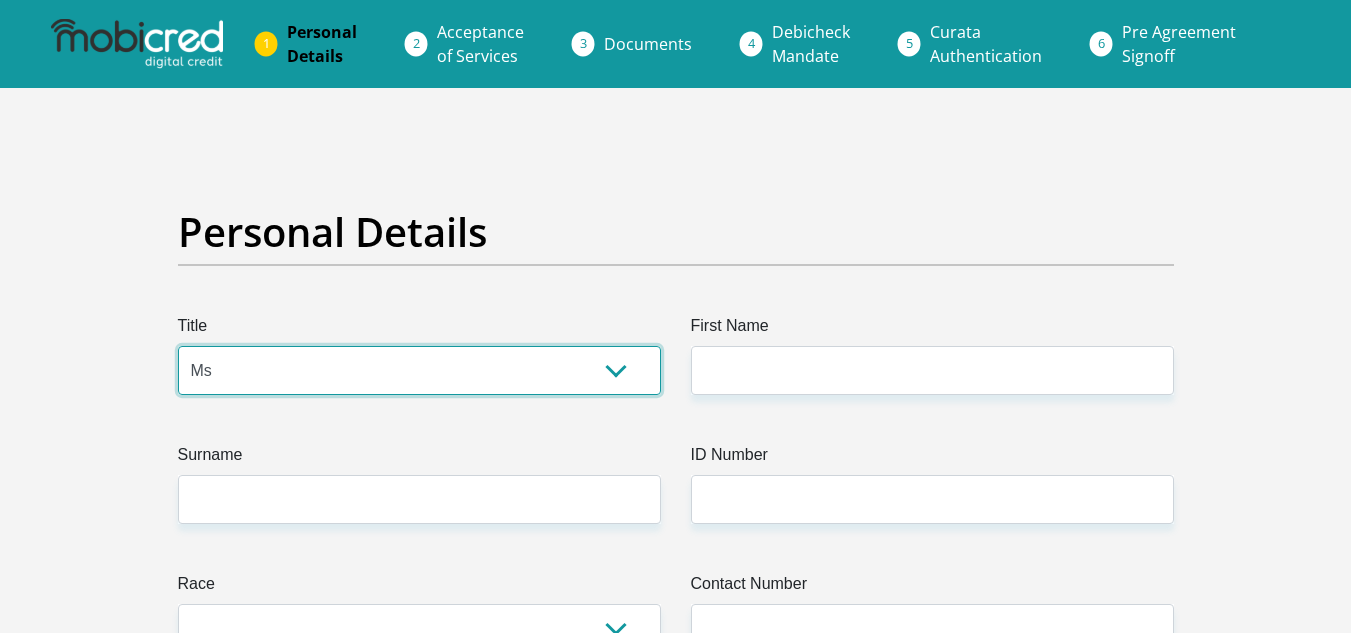 click on "Mr
Ms
Mrs
Dr
Other" at bounding box center [419, 370] 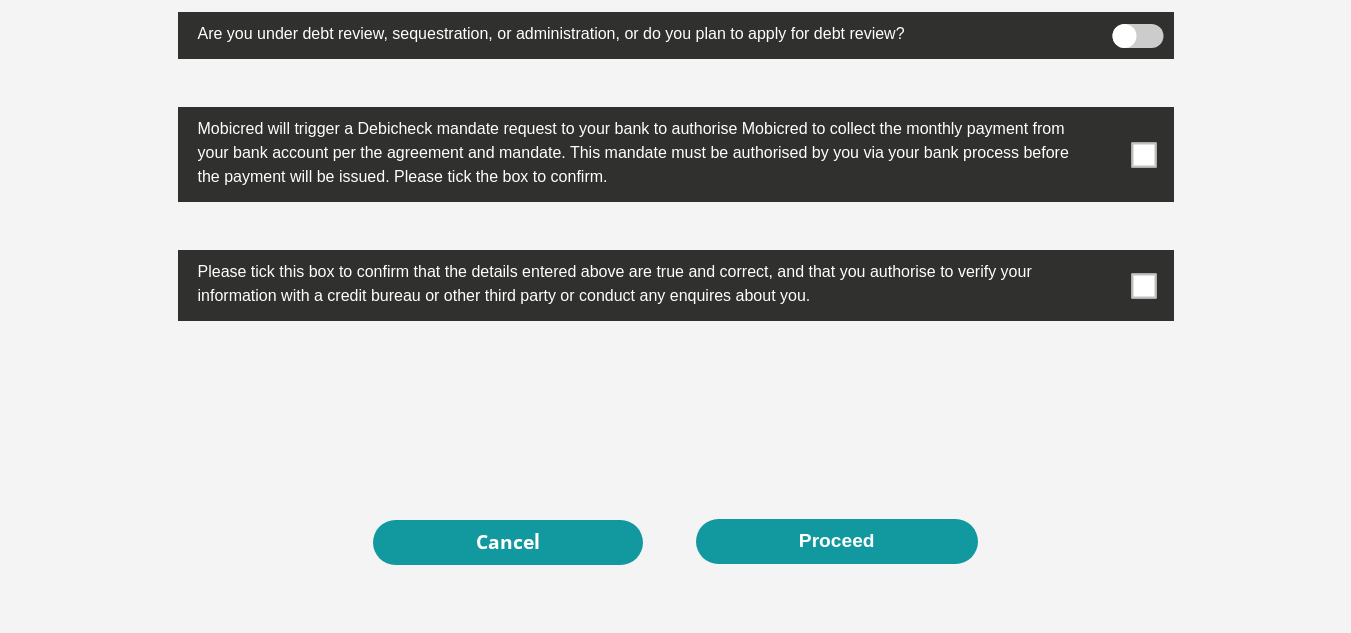 scroll, scrollTop: 6434, scrollLeft: 0, axis: vertical 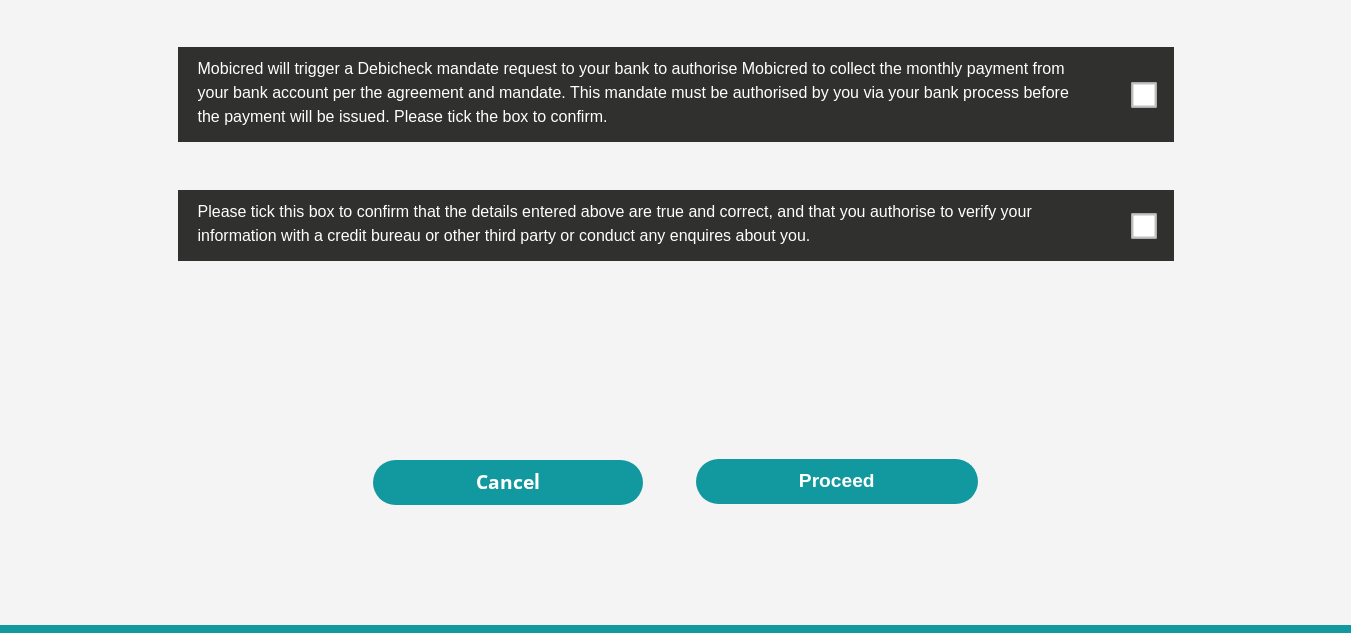 click at bounding box center [1143, 225] 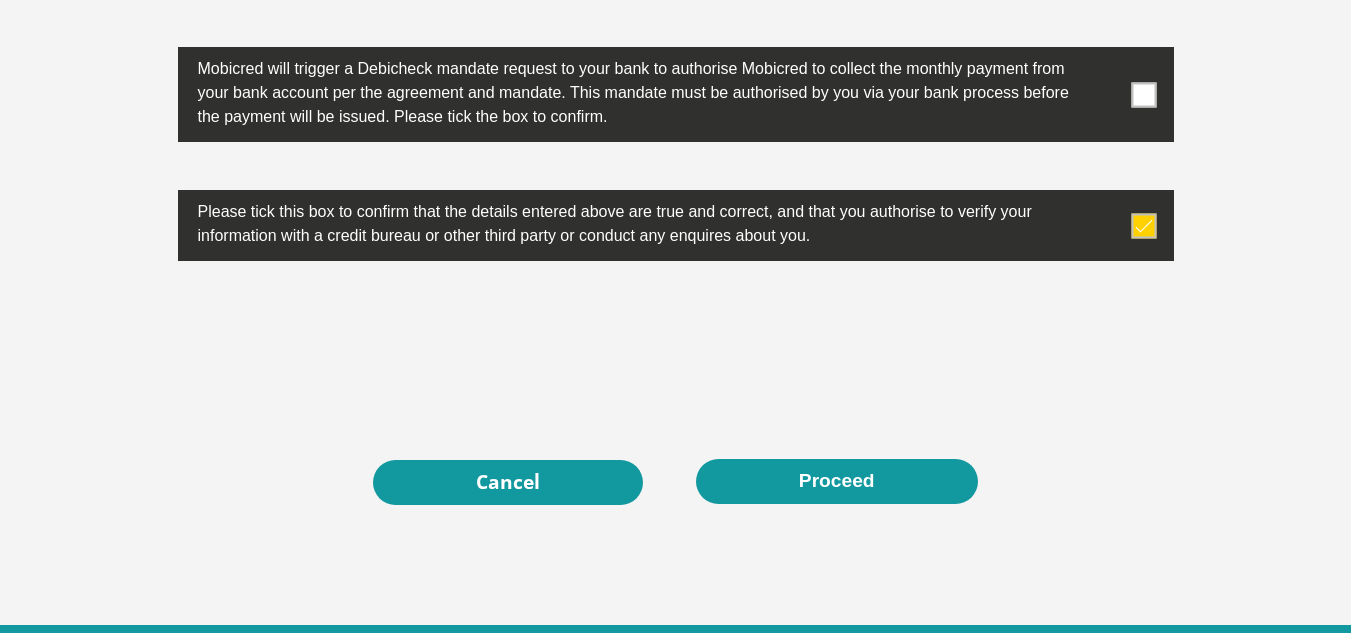 click at bounding box center [1143, 94] 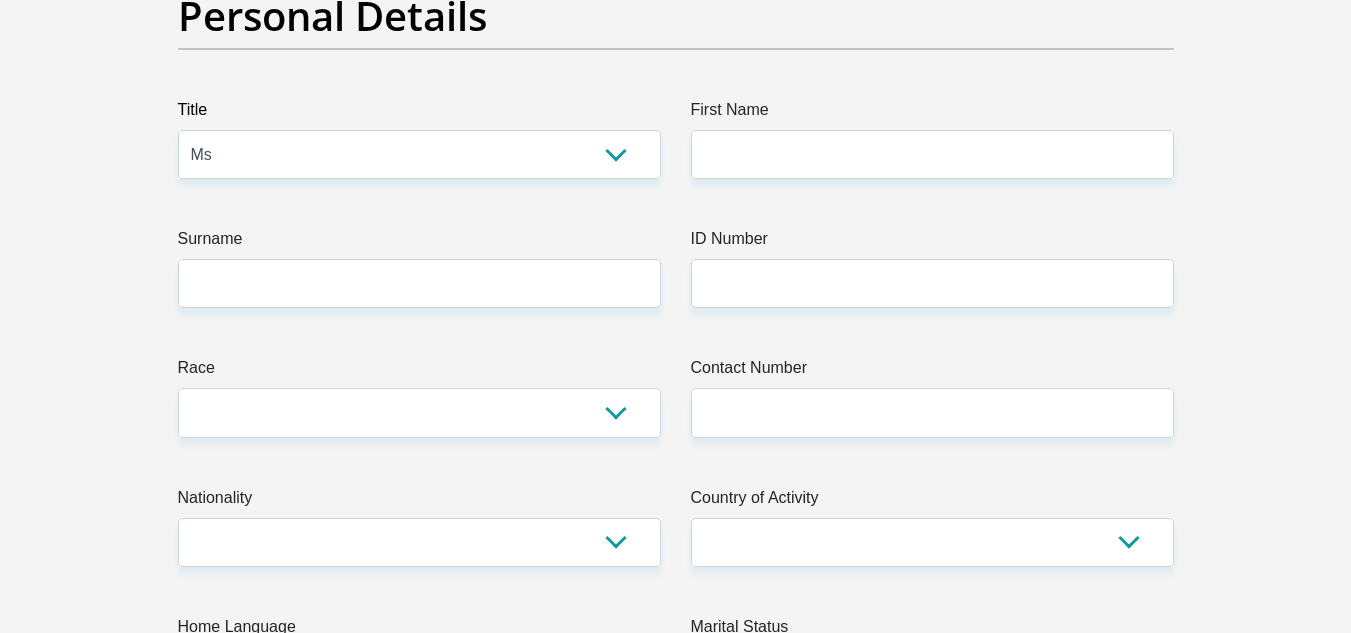 scroll, scrollTop: 0, scrollLeft: 0, axis: both 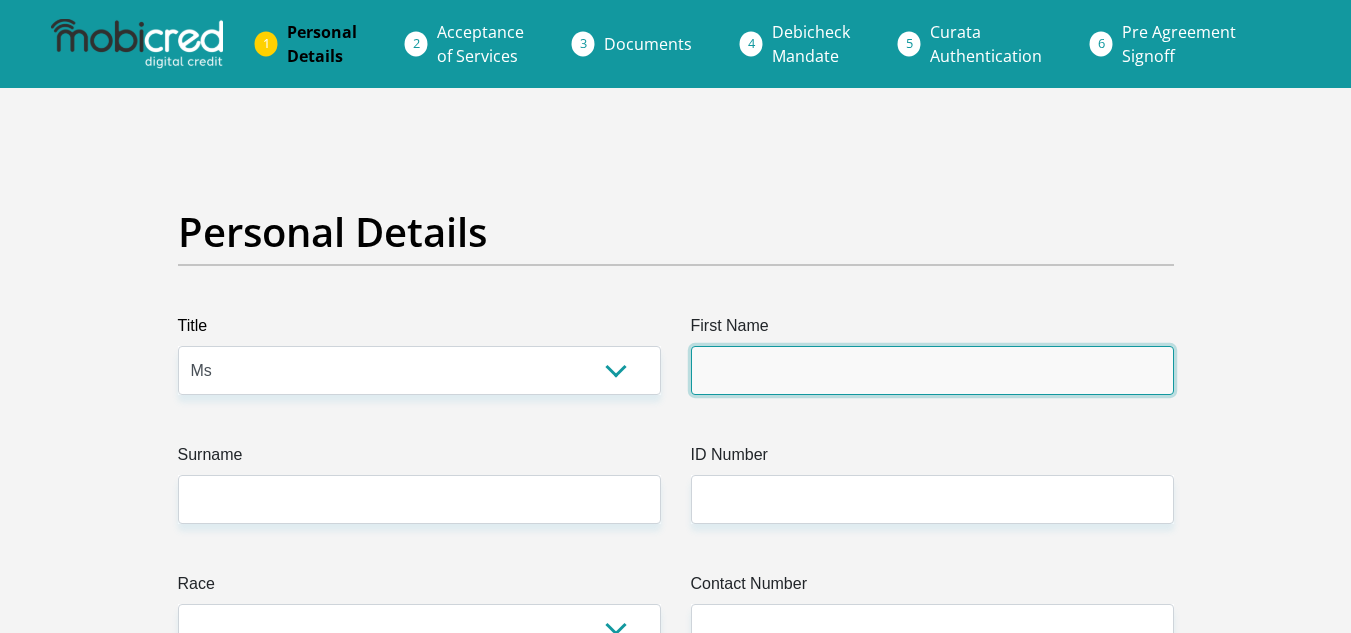 click on "First Name" at bounding box center [932, 370] 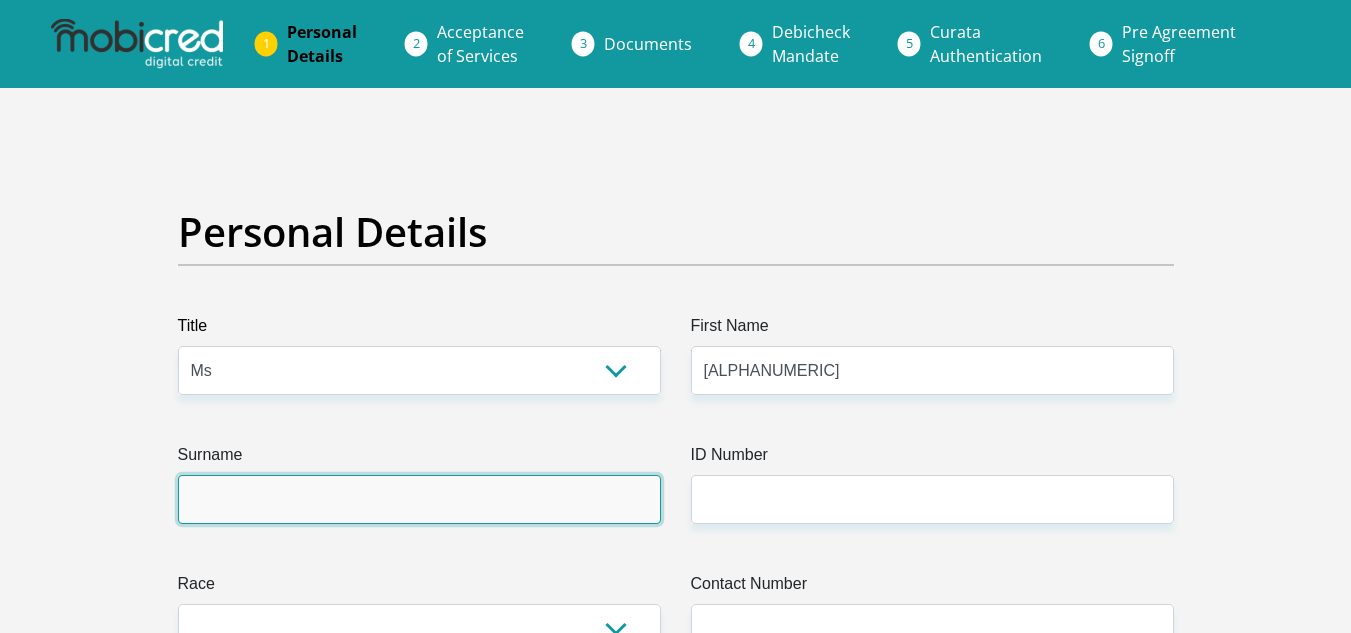 type on "Mtoba" 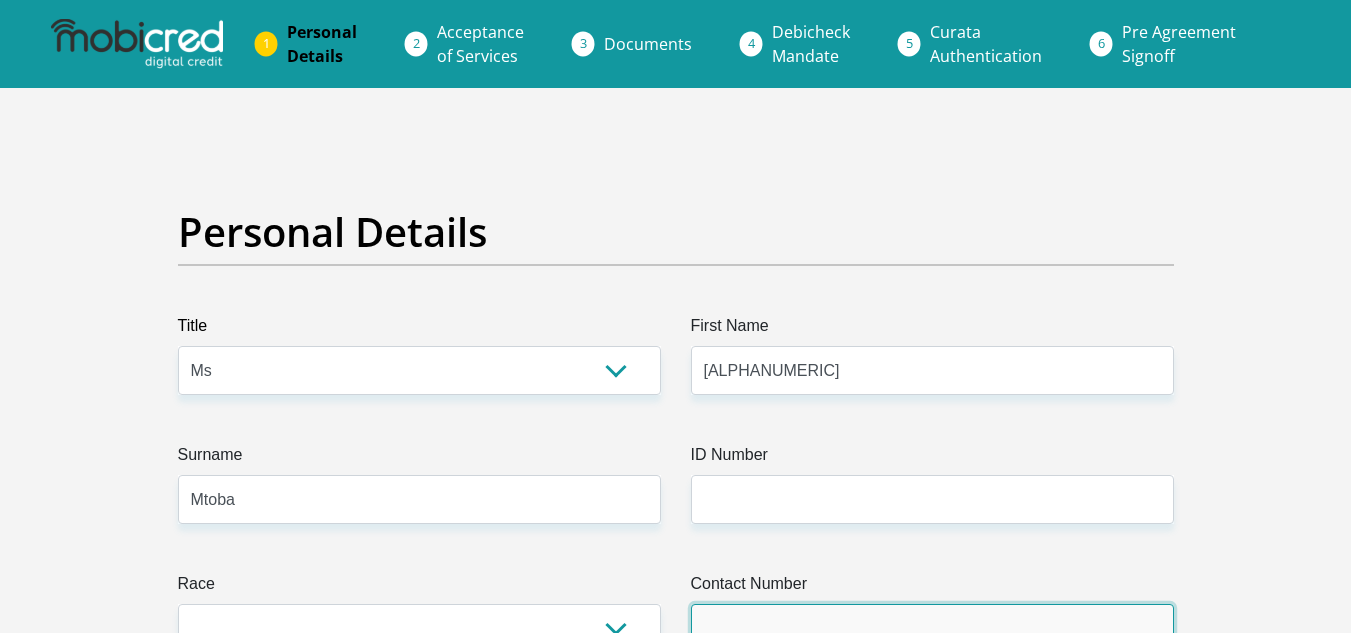 type on "[PHONE]" 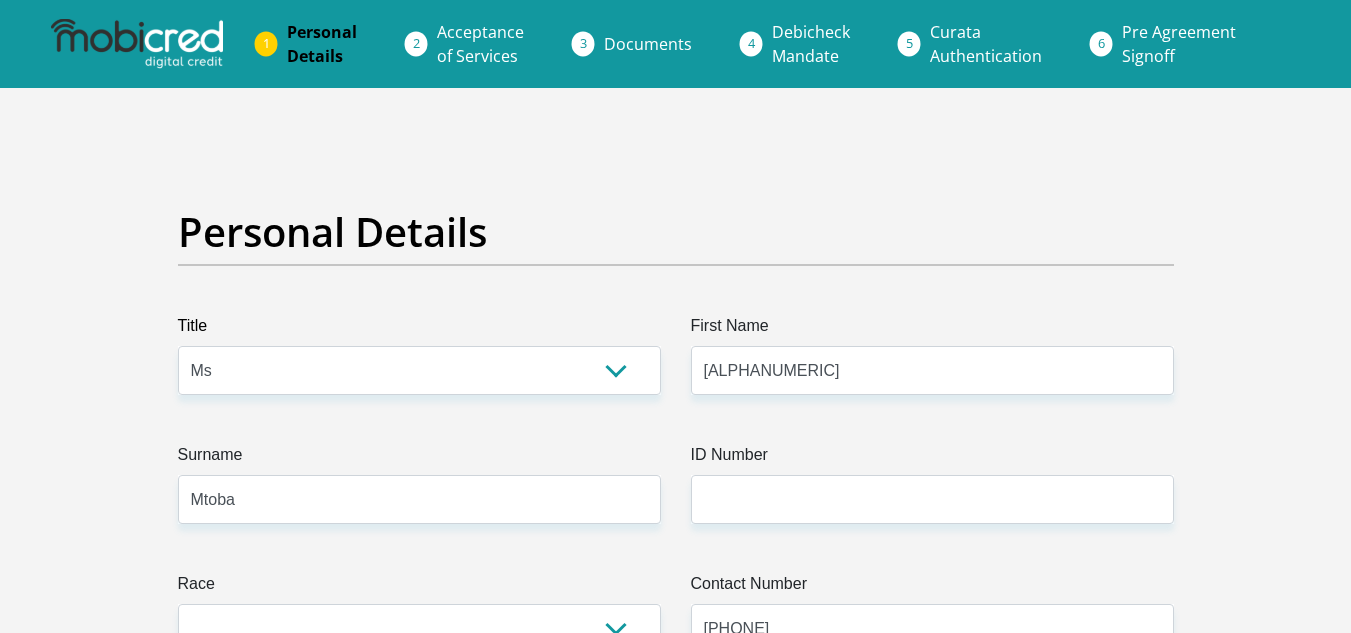 select on "ZAF" 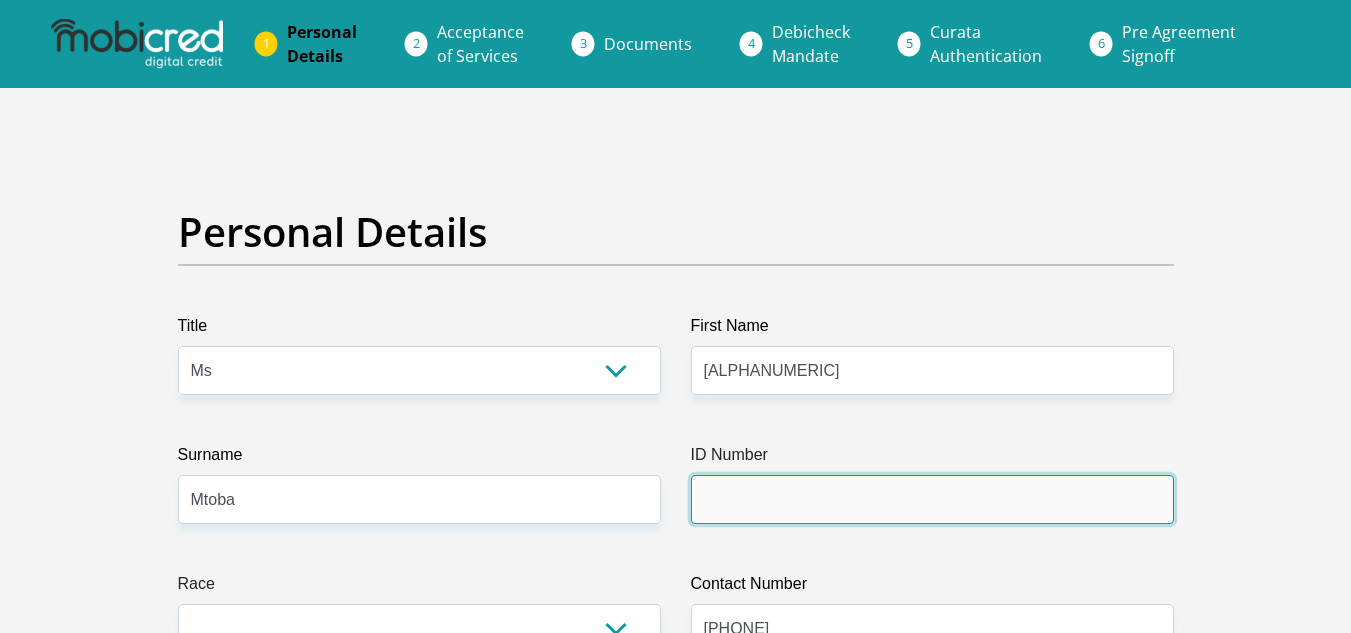 click on "ID Number" at bounding box center (932, 499) 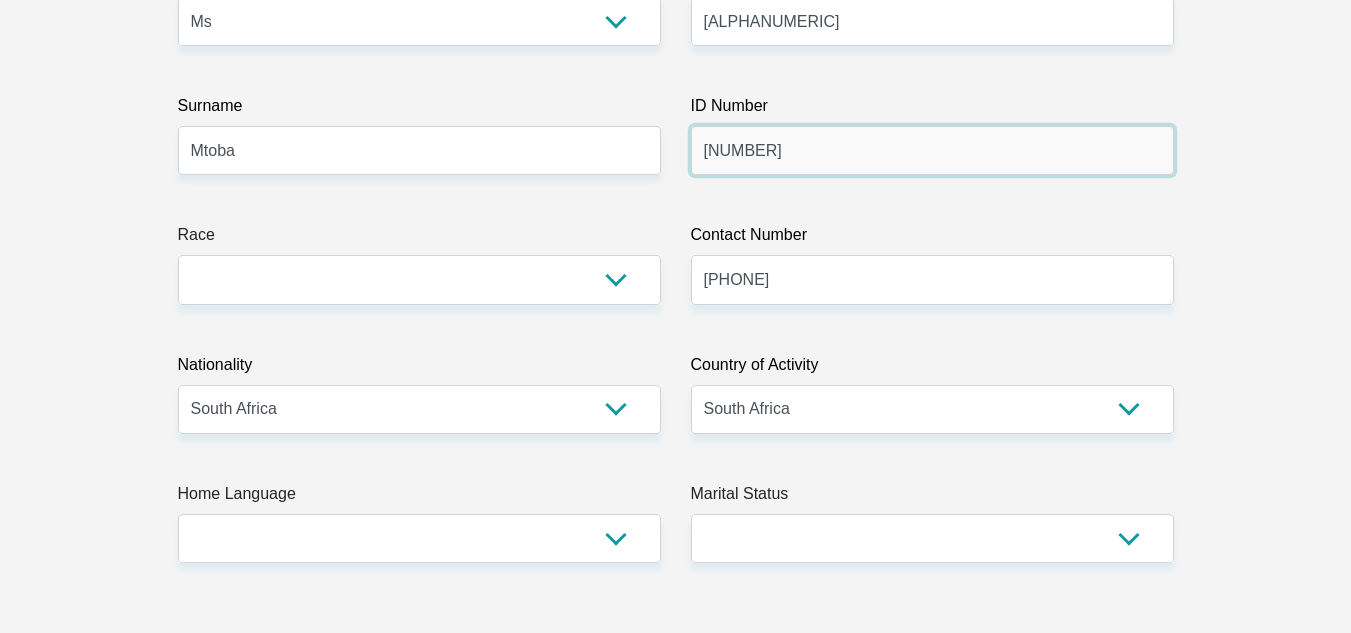 scroll, scrollTop: 409, scrollLeft: 0, axis: vertical 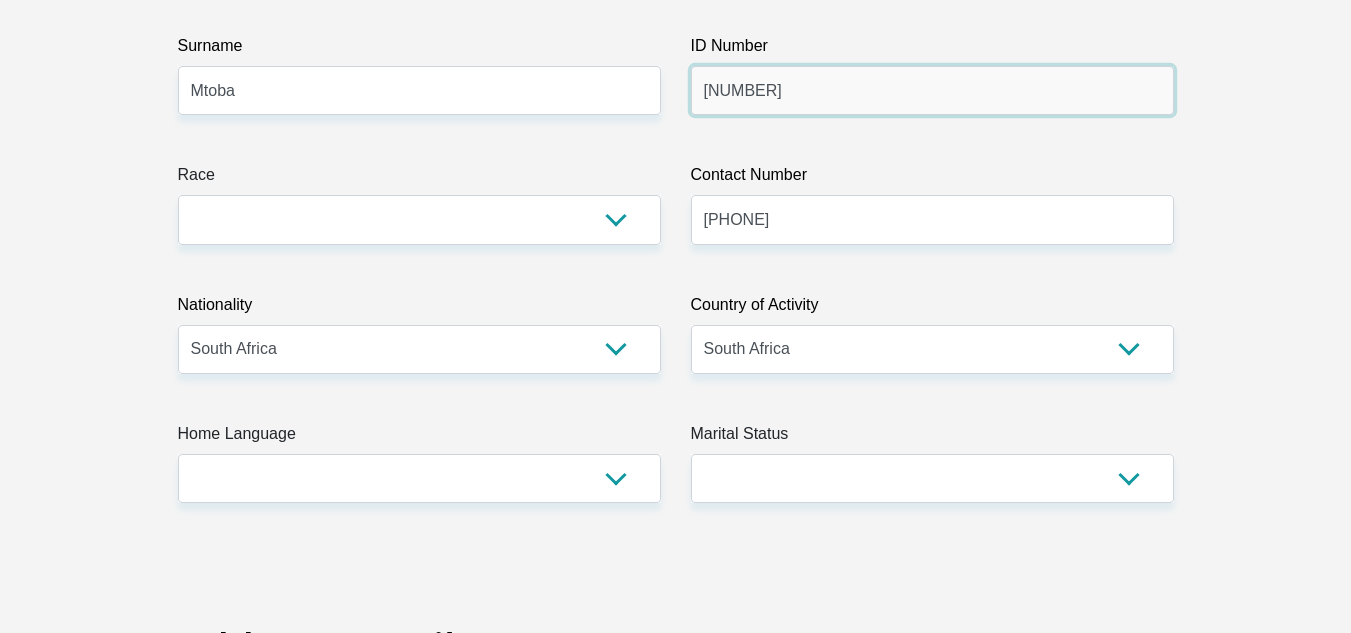 type on "[NUMBER]" 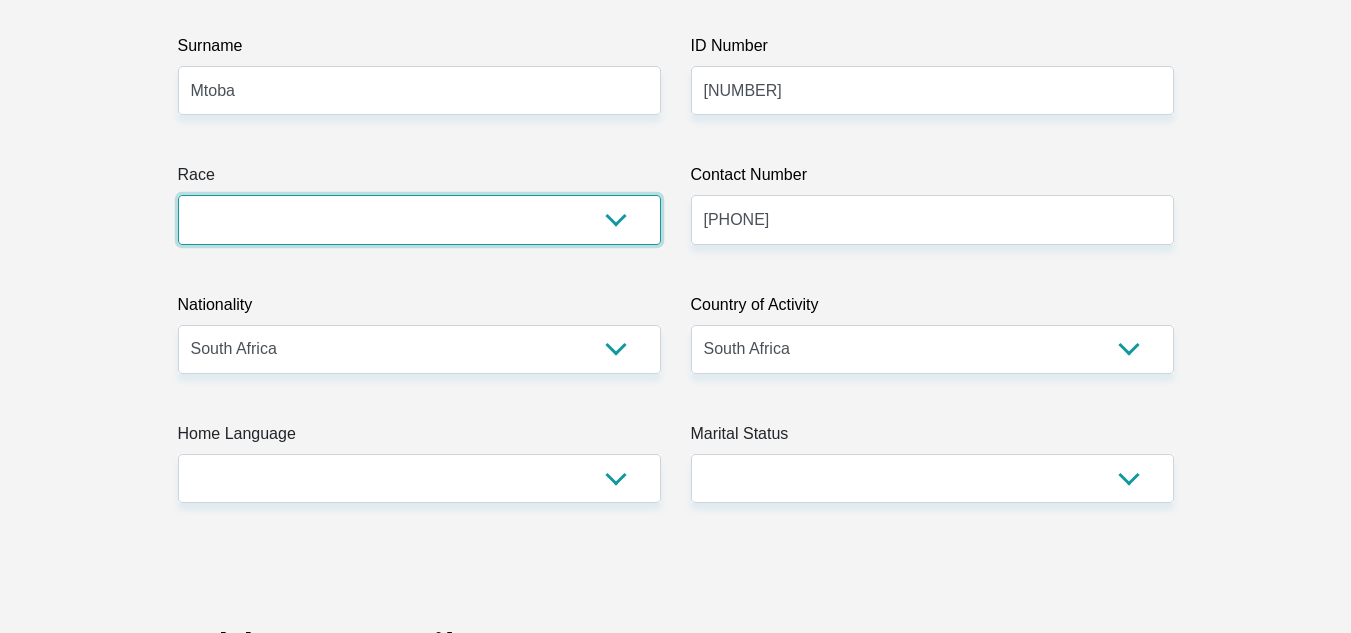 click on "Black
Coloured
Indian
White
Other" at bounding box center (419, 219) 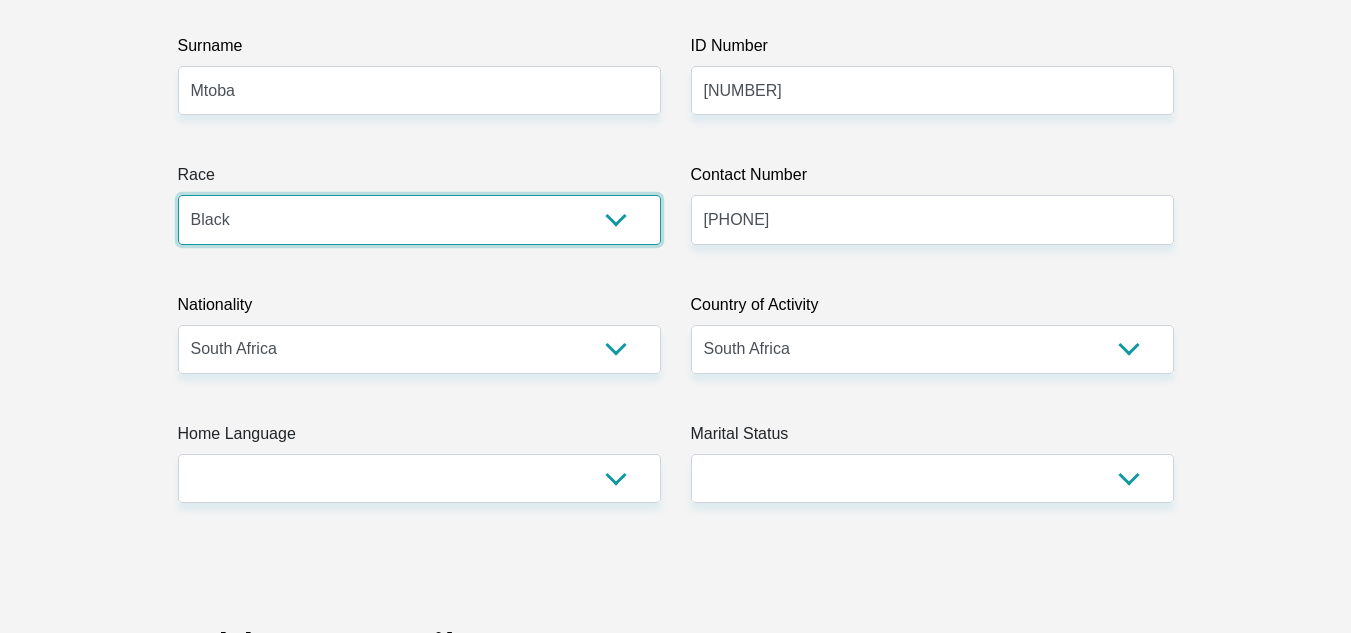 click on "Black
Coloured
Indian
White
Other" at bounding box center [419, 219] 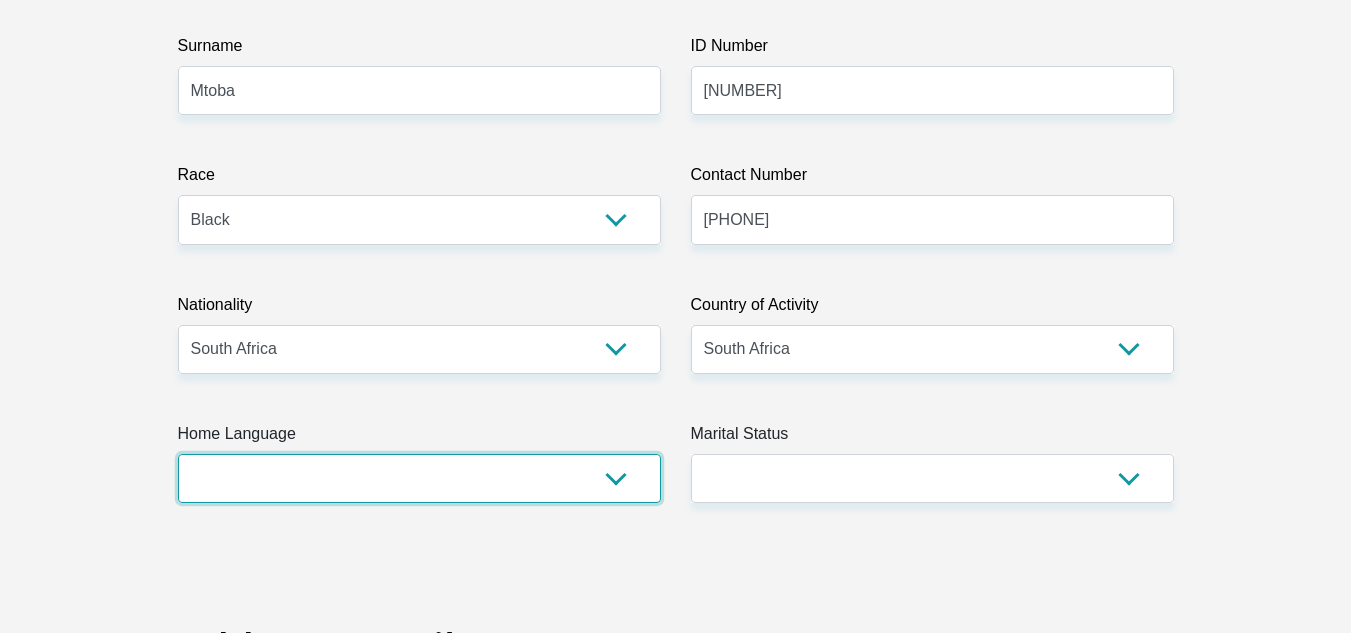 click on "Afrikaans
English
Sepedi
South Ndebele
Southern Sotho
Swati
Tsonga
Tswana
Venda
Xhosa
Zulu
Other" at bounding box center (419, 478) 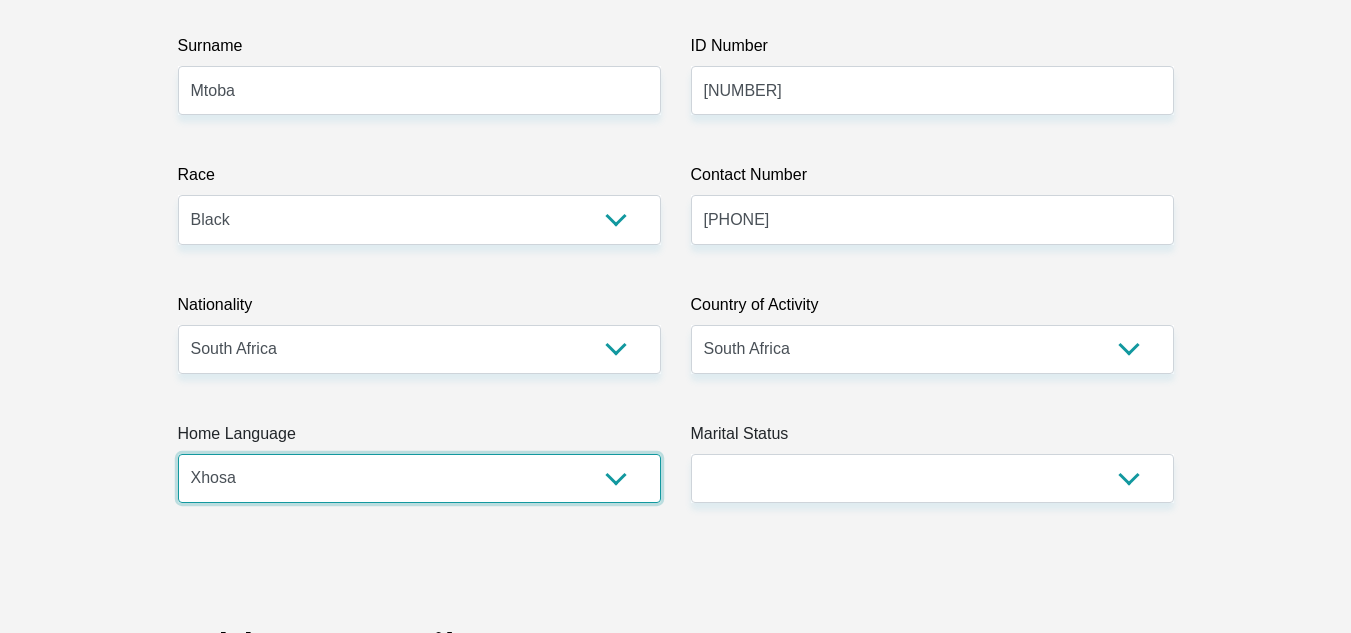 click on "Afrikaans
English
Sepedi
South Ndebele
Southern Sotho
Swati
Tsonga
Tswana
Venda
Xhosa
Zulu
Other" at bounding box center [419, 478] 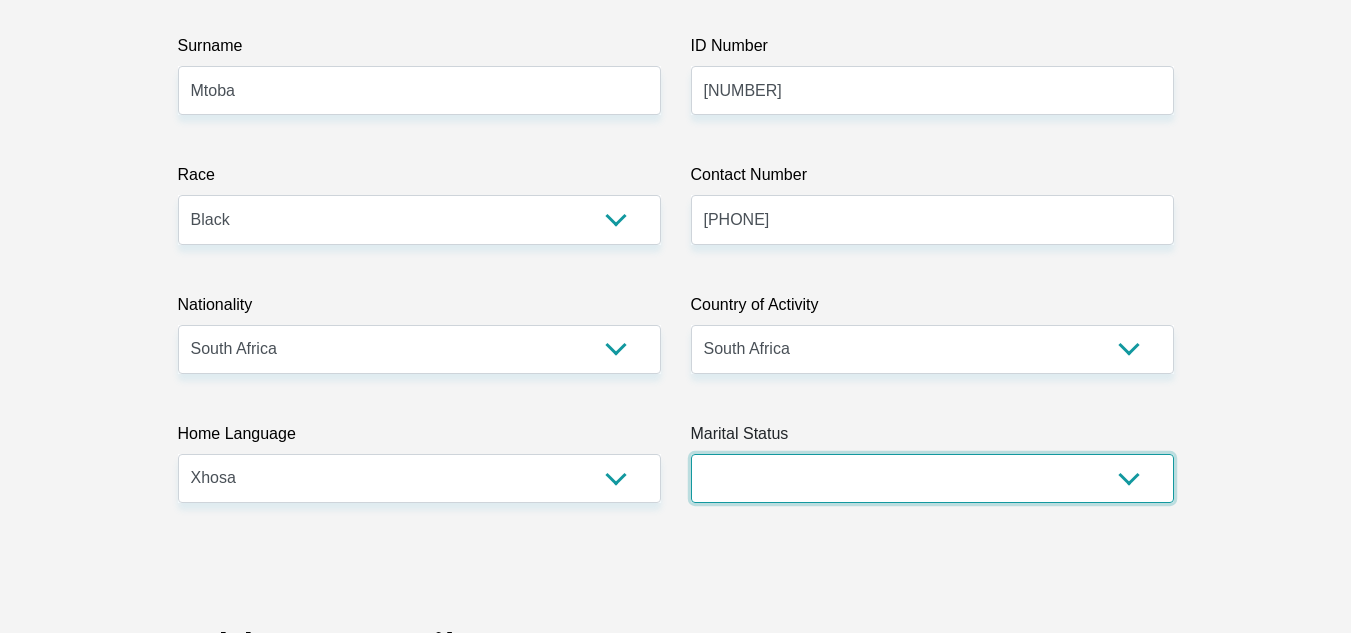 click on "Married ANC
Single
Divorced
Widowed
Married COP or Customary Law" at bounding box center [932, 478] 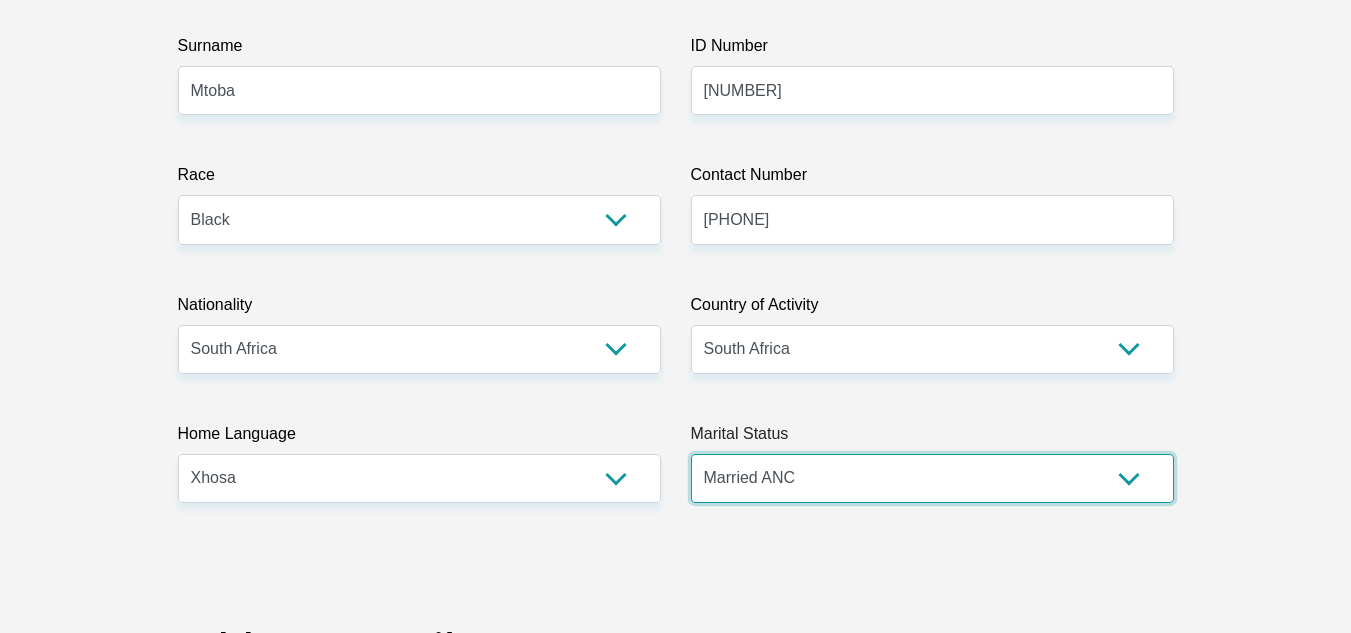 click on "Married ANC
Single
Divorced
Widowed
Married COP or Customary Law" at bounding box center [932, 478] 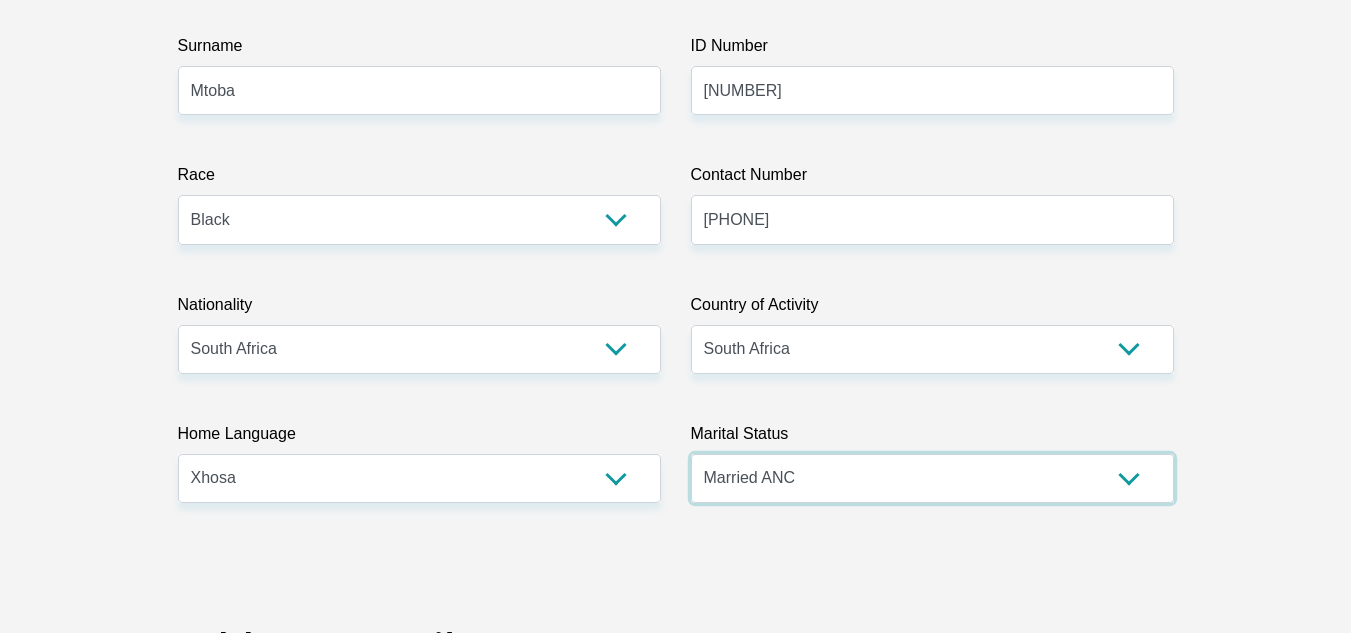 scroll, scrollTop: 0, scrollLeft: 0, axis: both 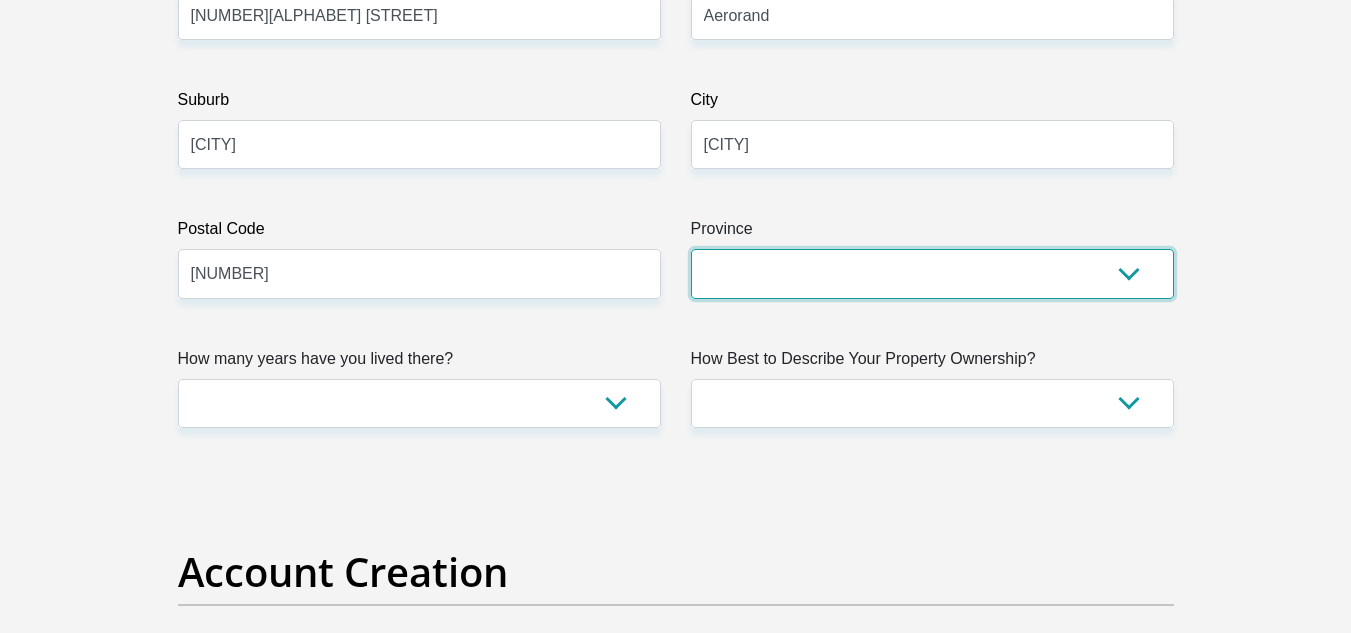 click on "Eastern Cape
Free State
Gauteng
KwaZulu-Natal
Limpopo
Mpumalanga
Northern Cape
North West
Western Cape" at bounding box center (932, 273) 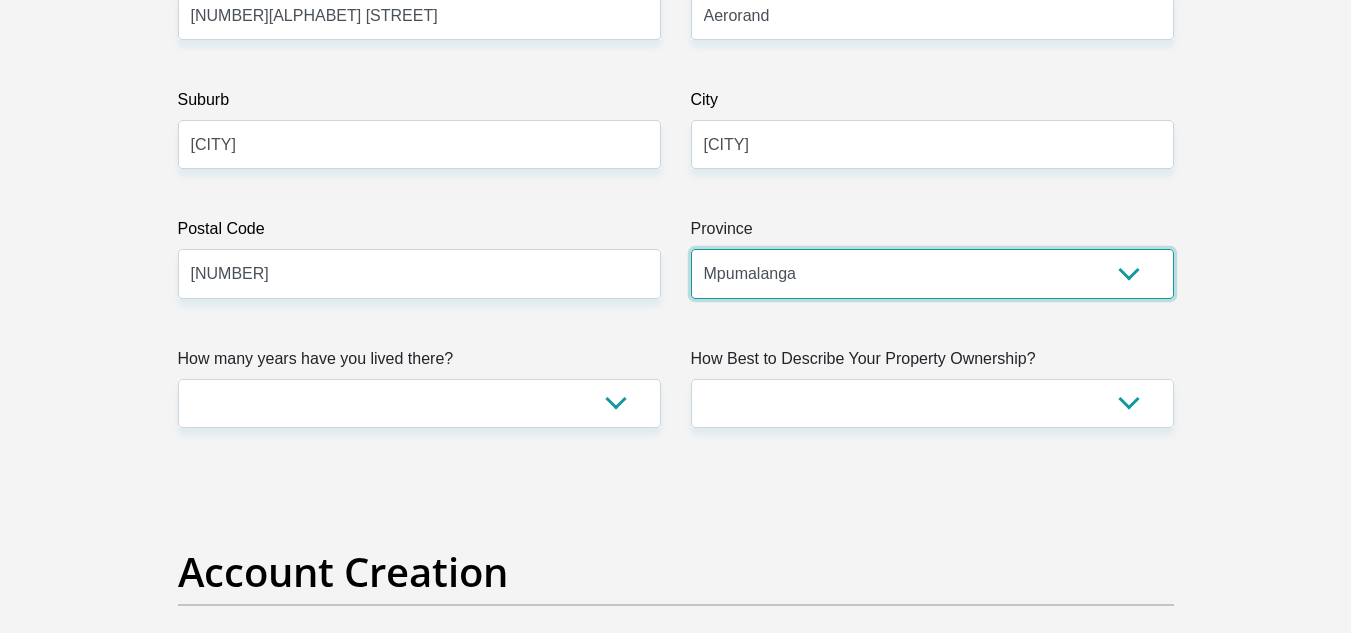 click on "Eastern Cape
Free State
Gauteng
KwaZulu-Natal
Limpopo
Mpumalanga
Northern Cape
North West
Western Cape" at bounding box center (932, 273) 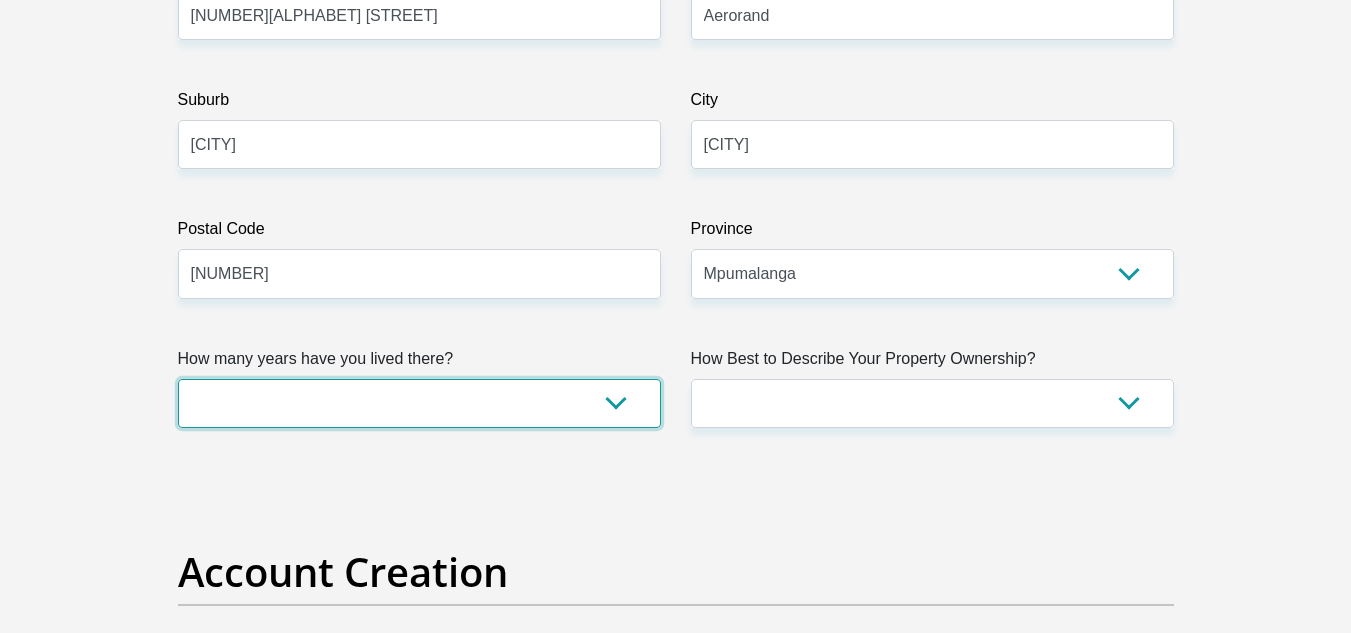 click on "less than 1 year
1-3 years
3-5 years
5+ years" at bounding box center (419, 403) 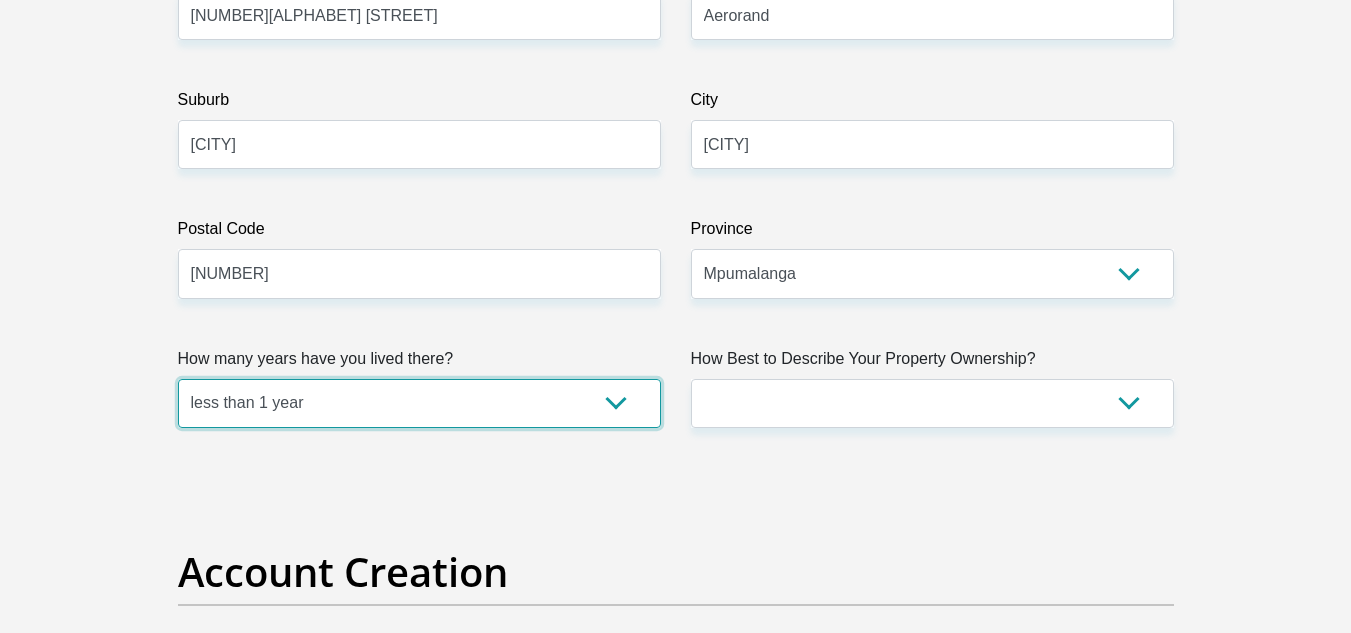 click on "less than 1 year
1-3 years
3-5 years
5+ years" at bounding box center (419, 403) 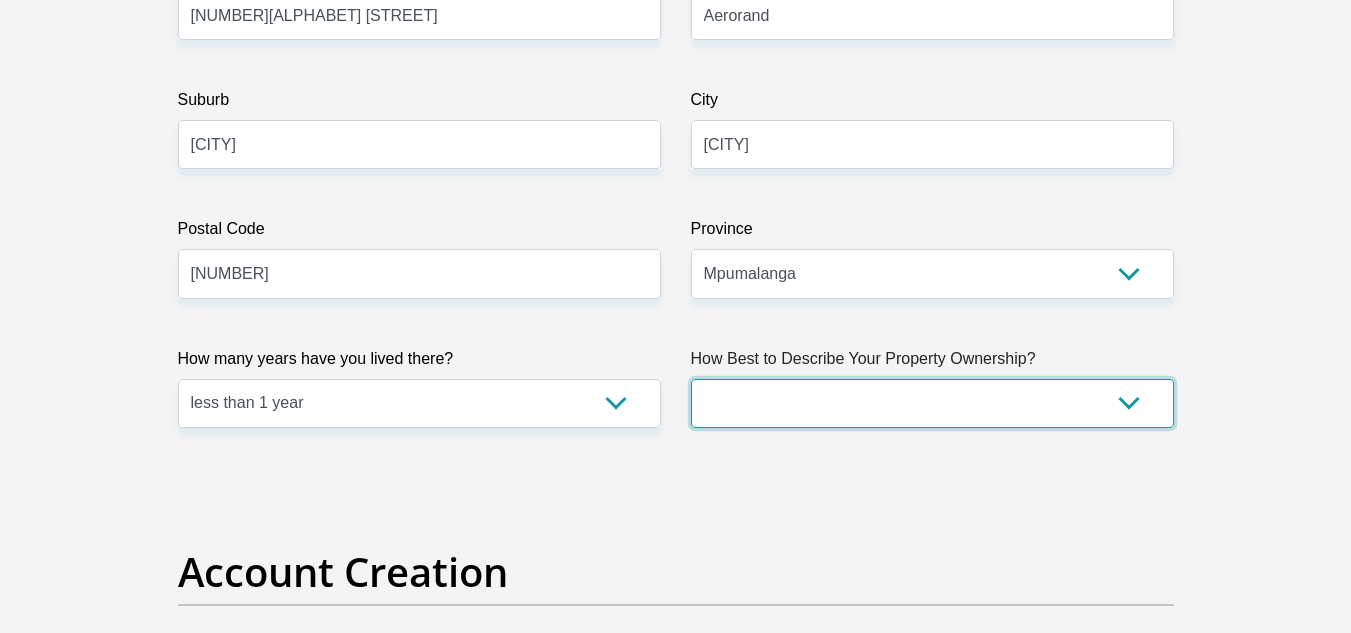 click on "Owned
Rented
Family Owned
Company Dwelling" at bounding box center (932, 403) 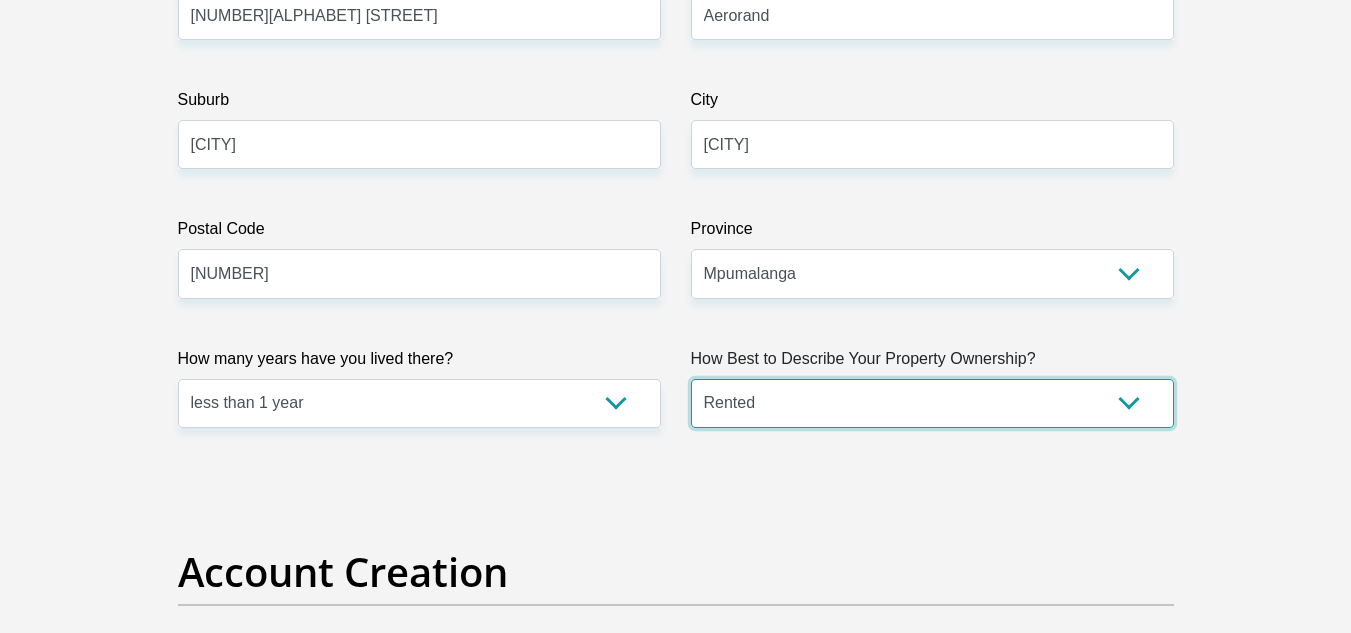 click on "Owned
Rented
Family Owned
Company Dwelling" at bounding box center (932, 403) 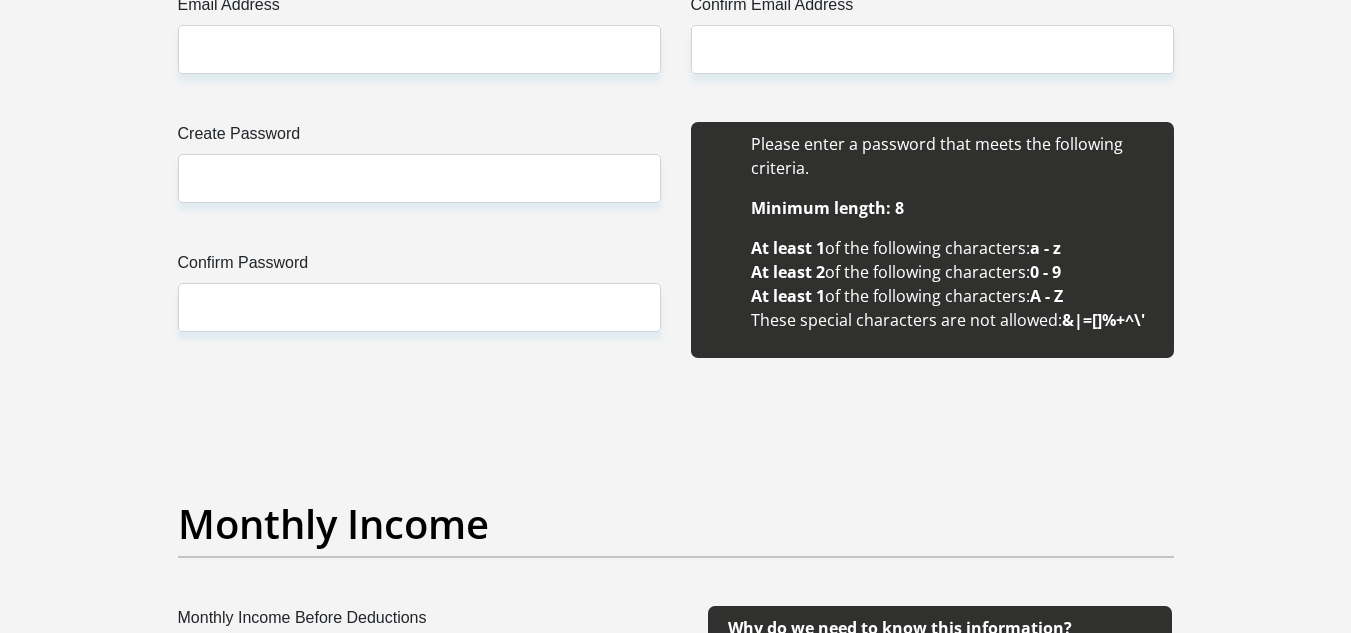 scroll, scrollTop: 1696, scrollLeft: 0, axis: vertical 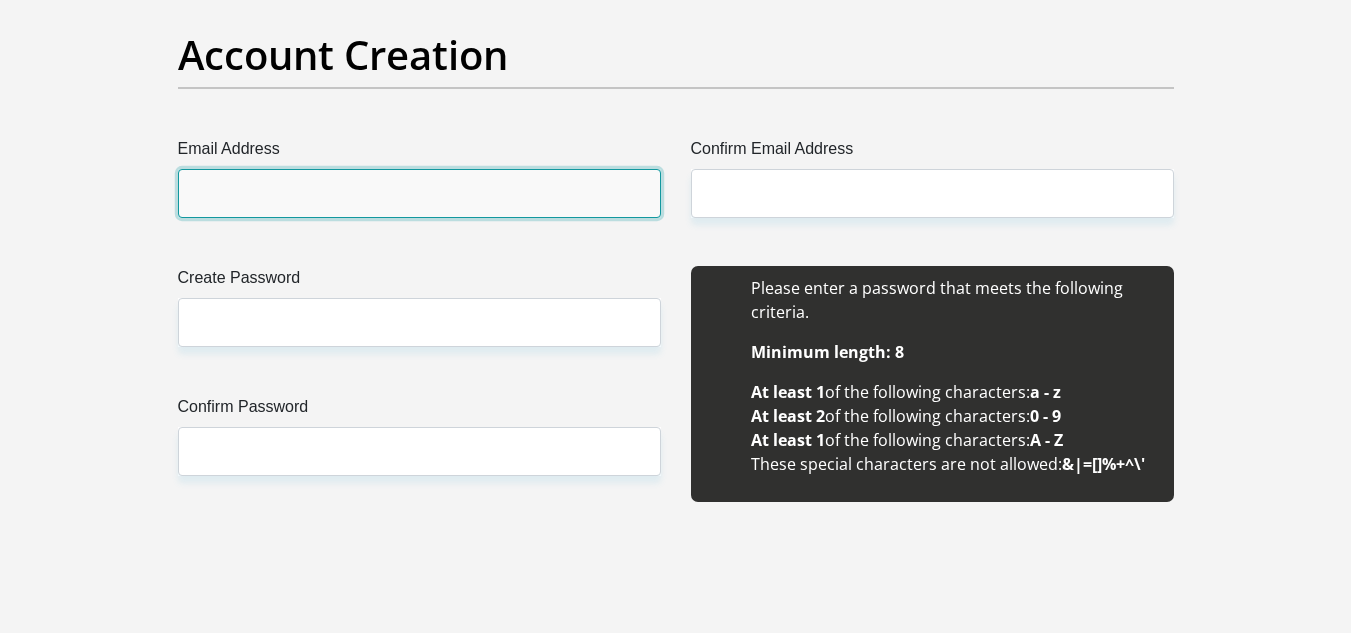 click on "Email Address" at bounding box center [419, 193] 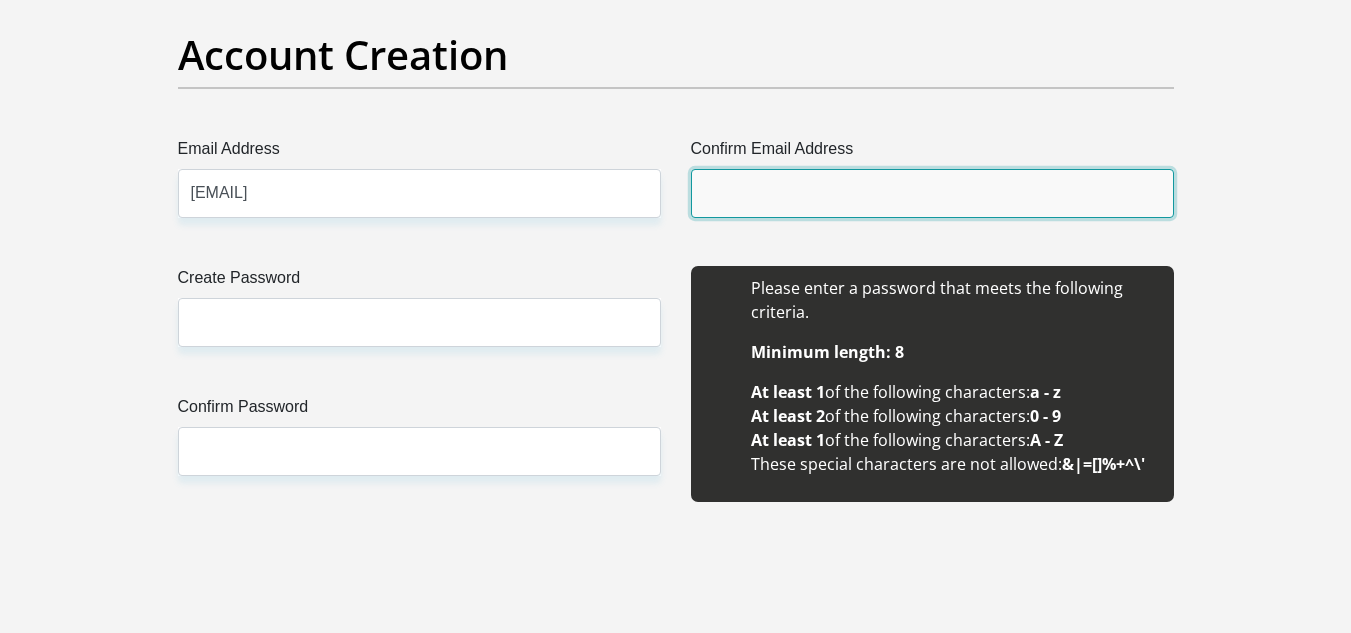 type on "[EMAIL]" 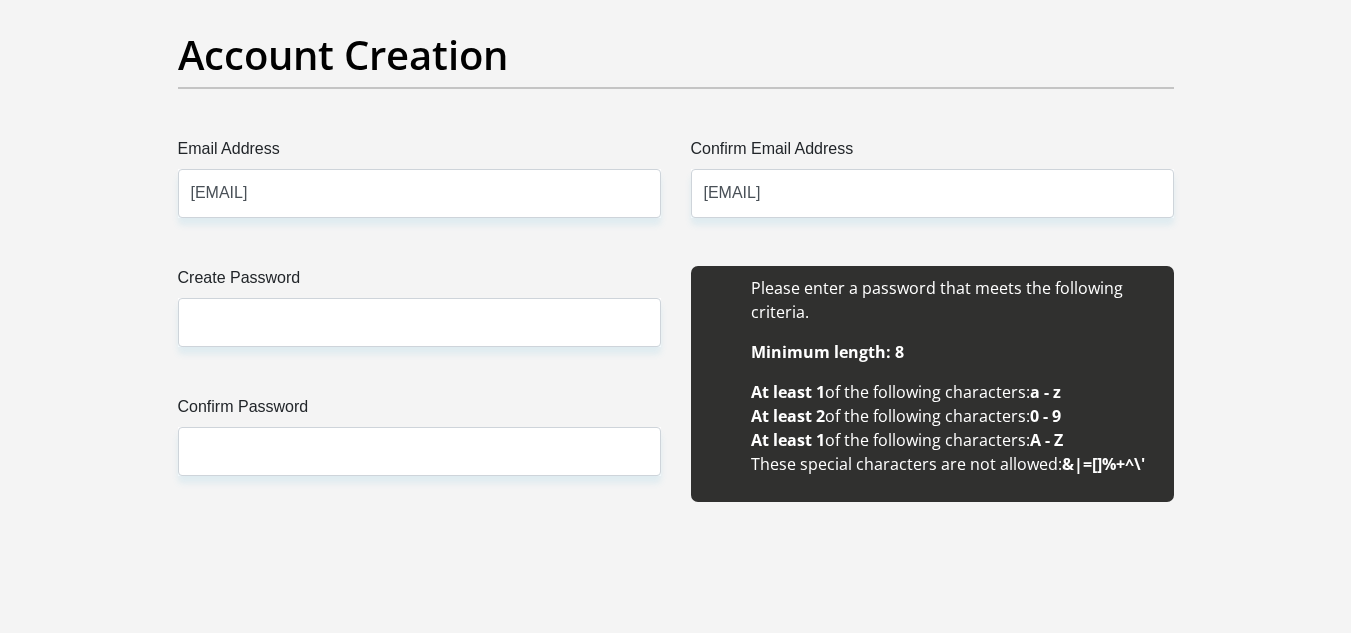 type 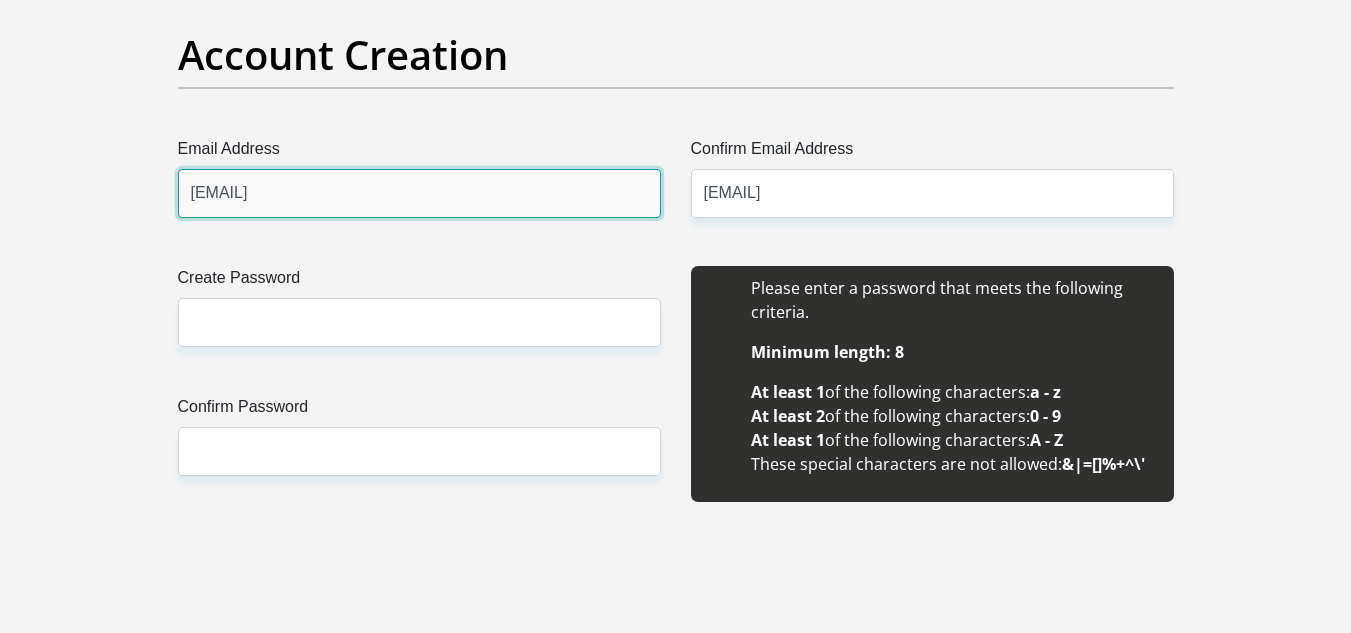 type 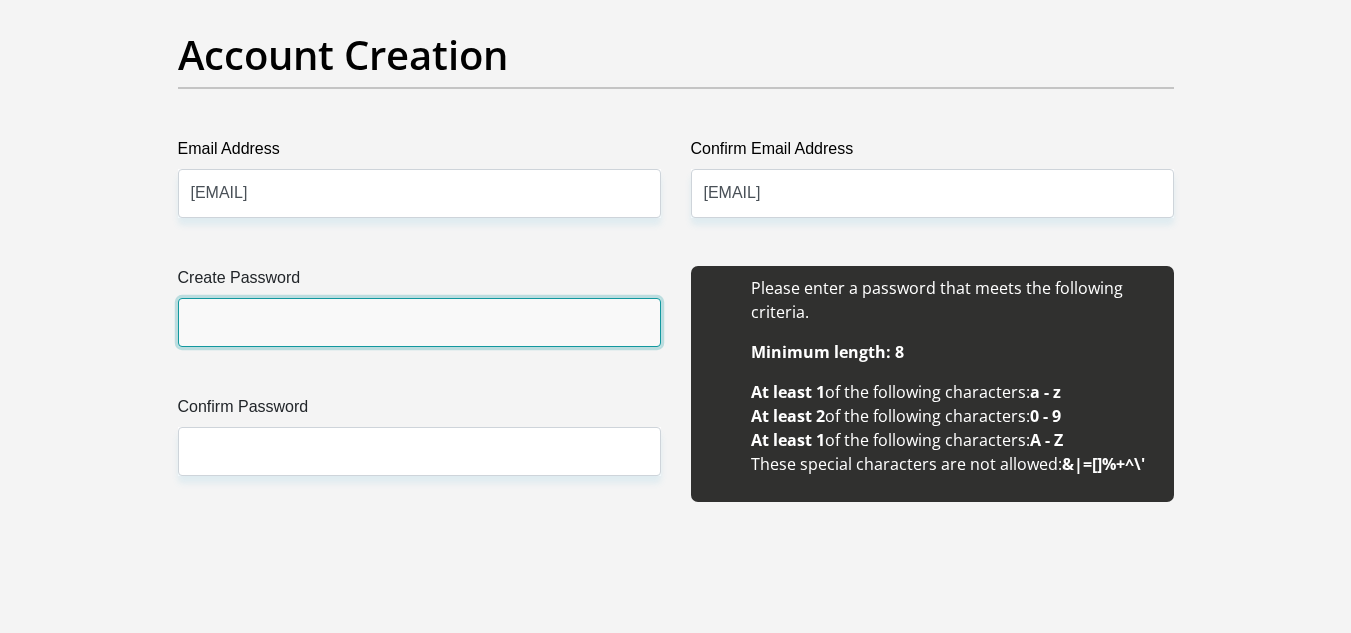 click on "Create Password" at bounding box center [419, 322] 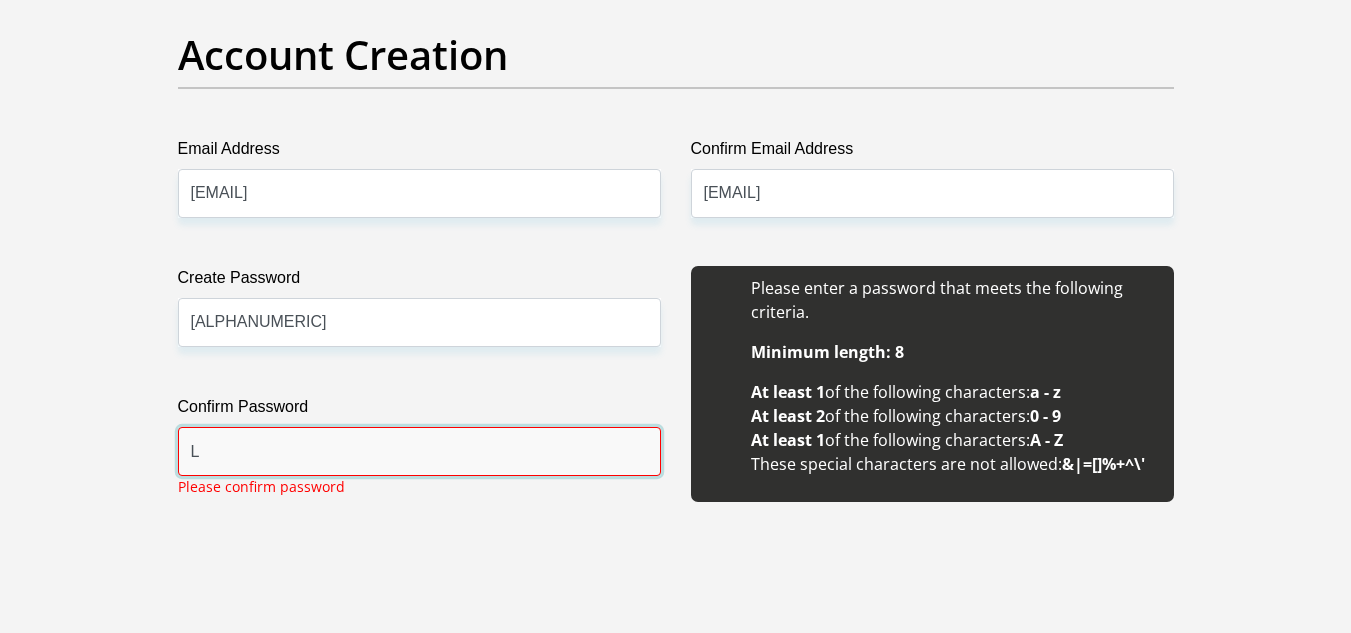 type on "[ALPHANUMERIC]" 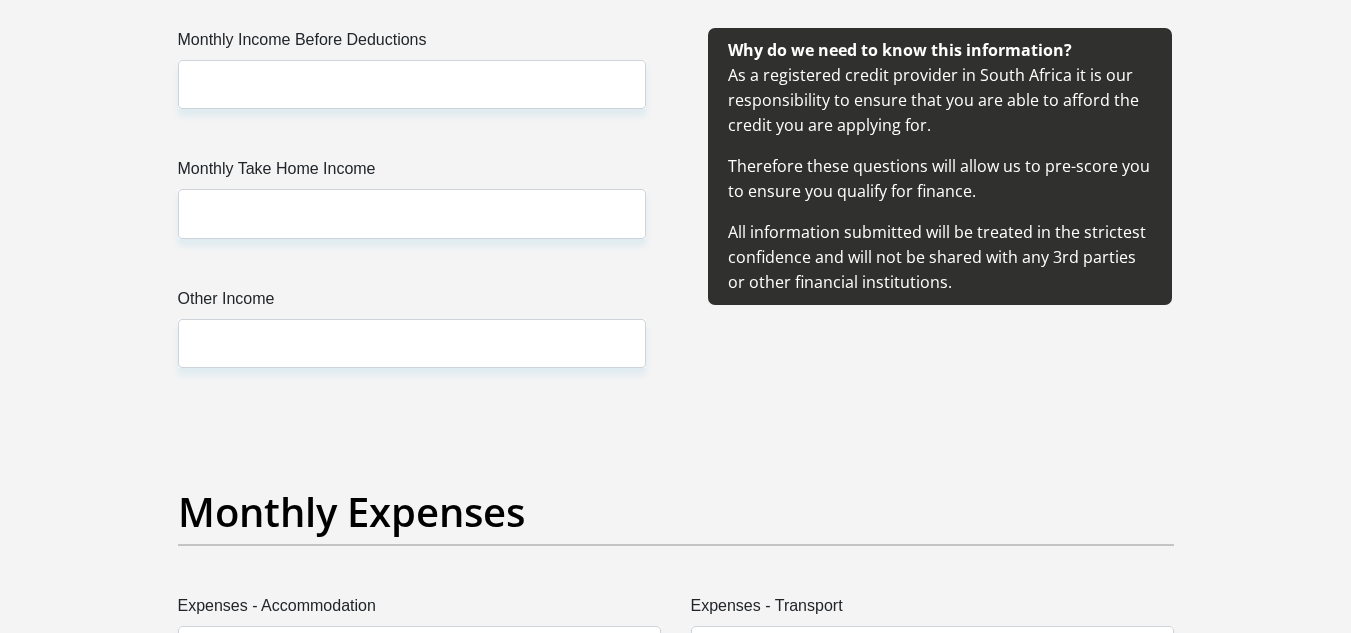 scroll, scrollTop: 6497, scrollLeft: 0, axis: vertical 